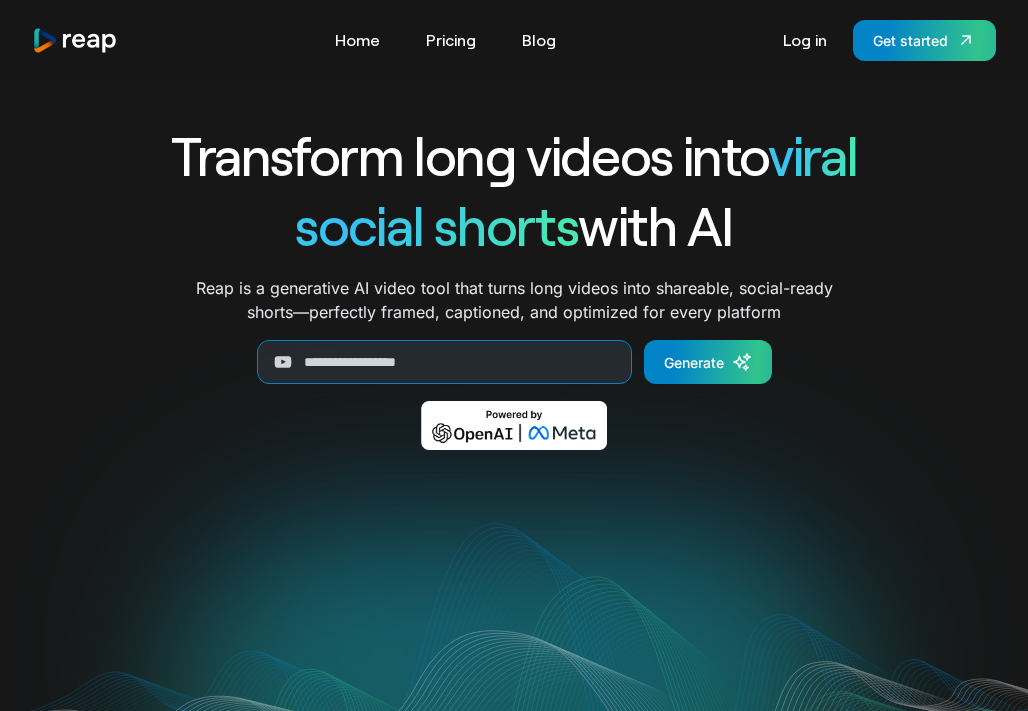 scroll, scrollTop: 0, scrollLeft: 0, axis: both 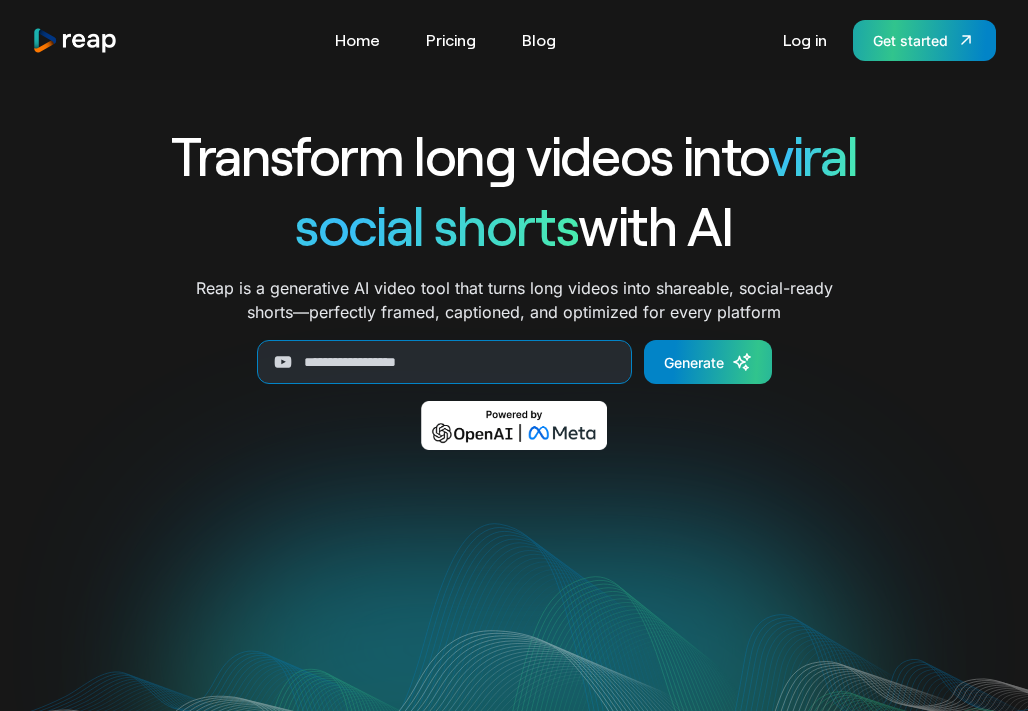 drag, startPoint x: 862, startPoint y: 63, endPoint x: 892, endPoint y: 20, distance: 52.43091 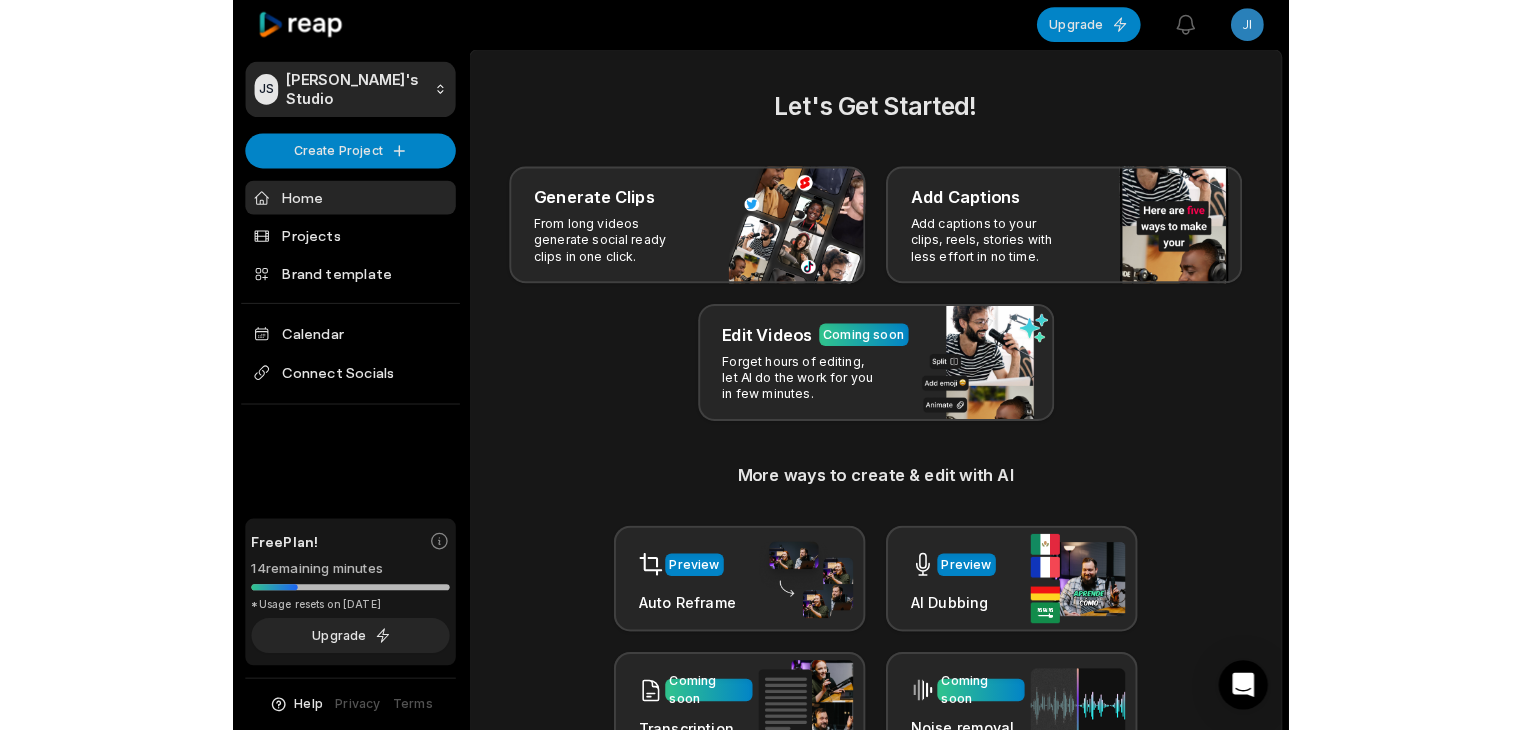 scroll, scrollTop: 0, scrollLeft: 0, axis: both 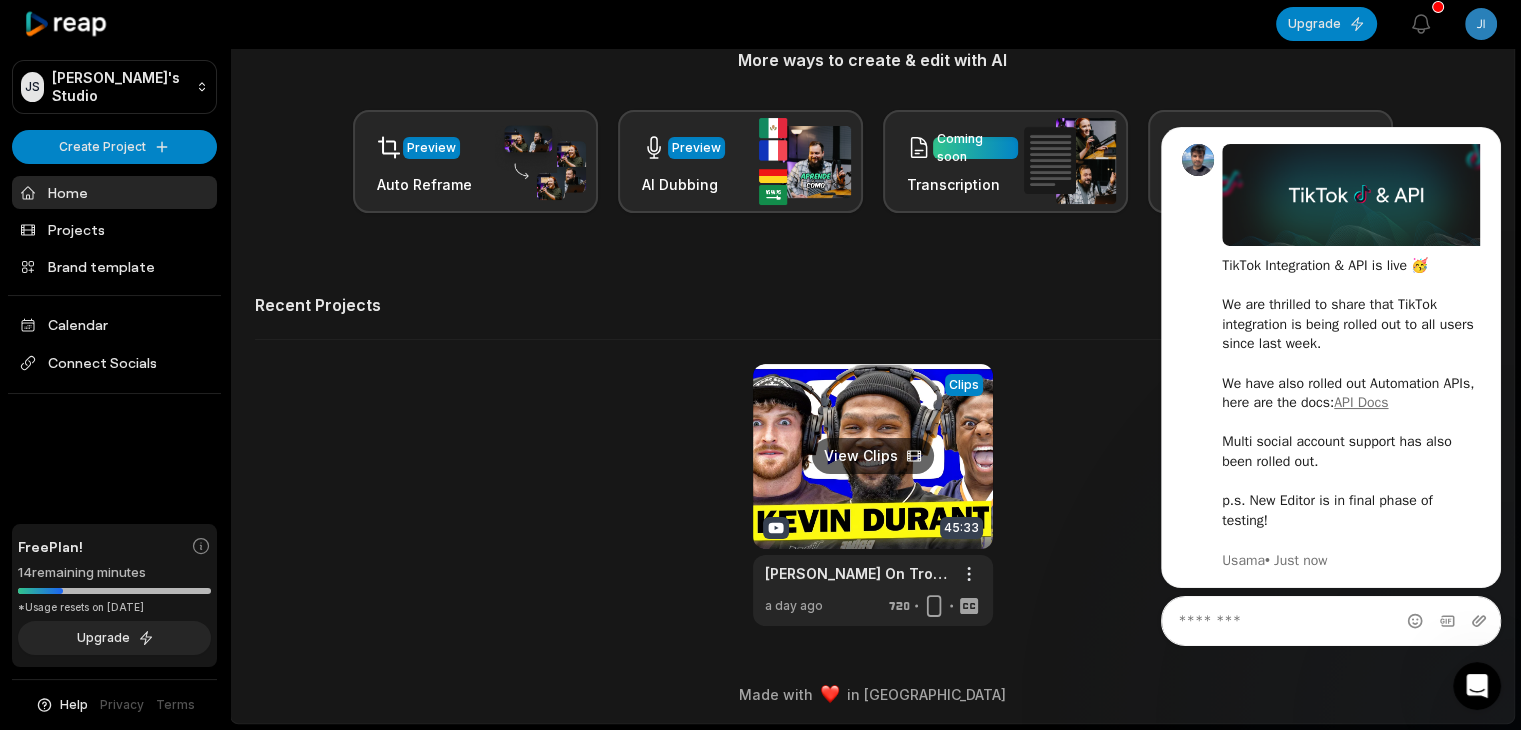 click at bounding box center [873, 495] 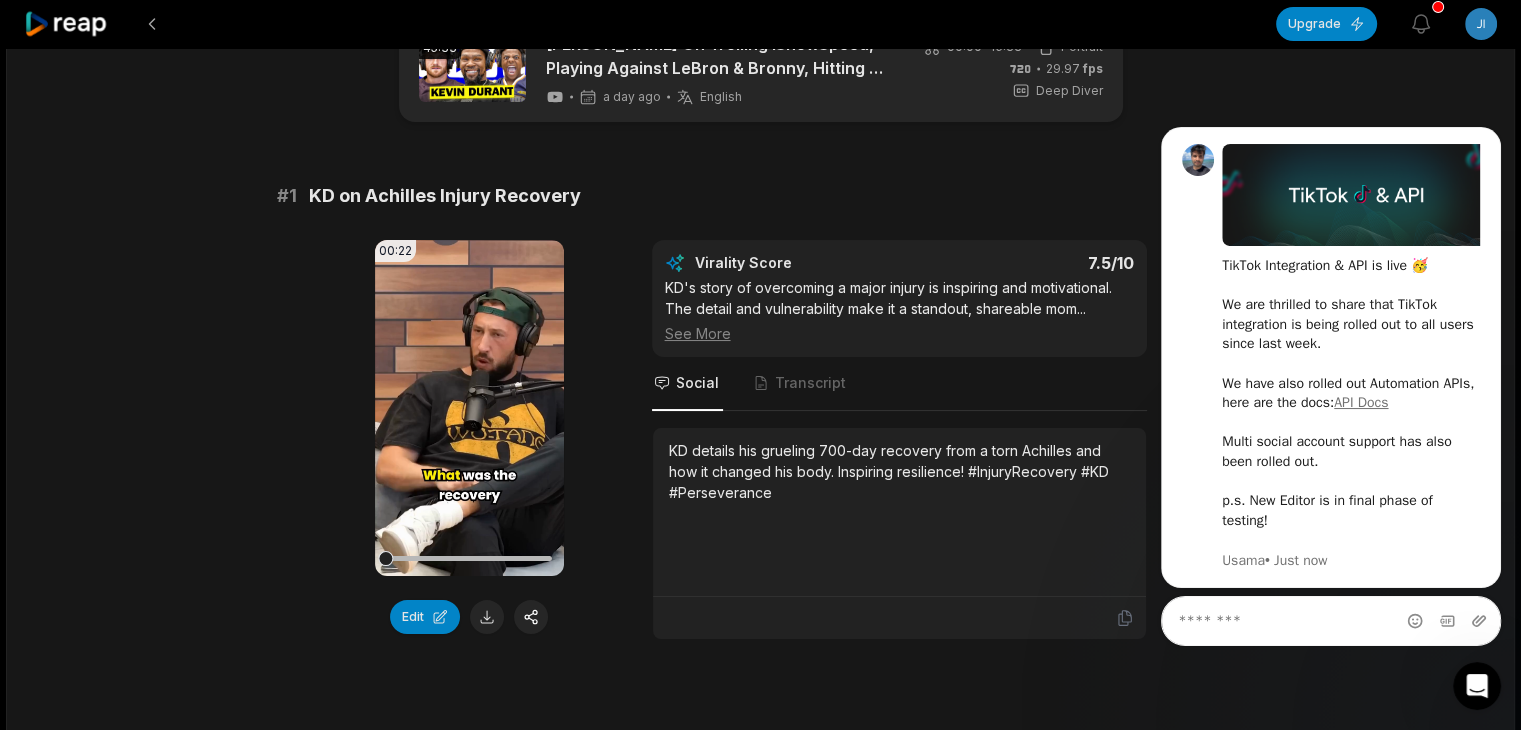 scroll, scrollTop: 100, scrollLeft: 0, axis: vertical 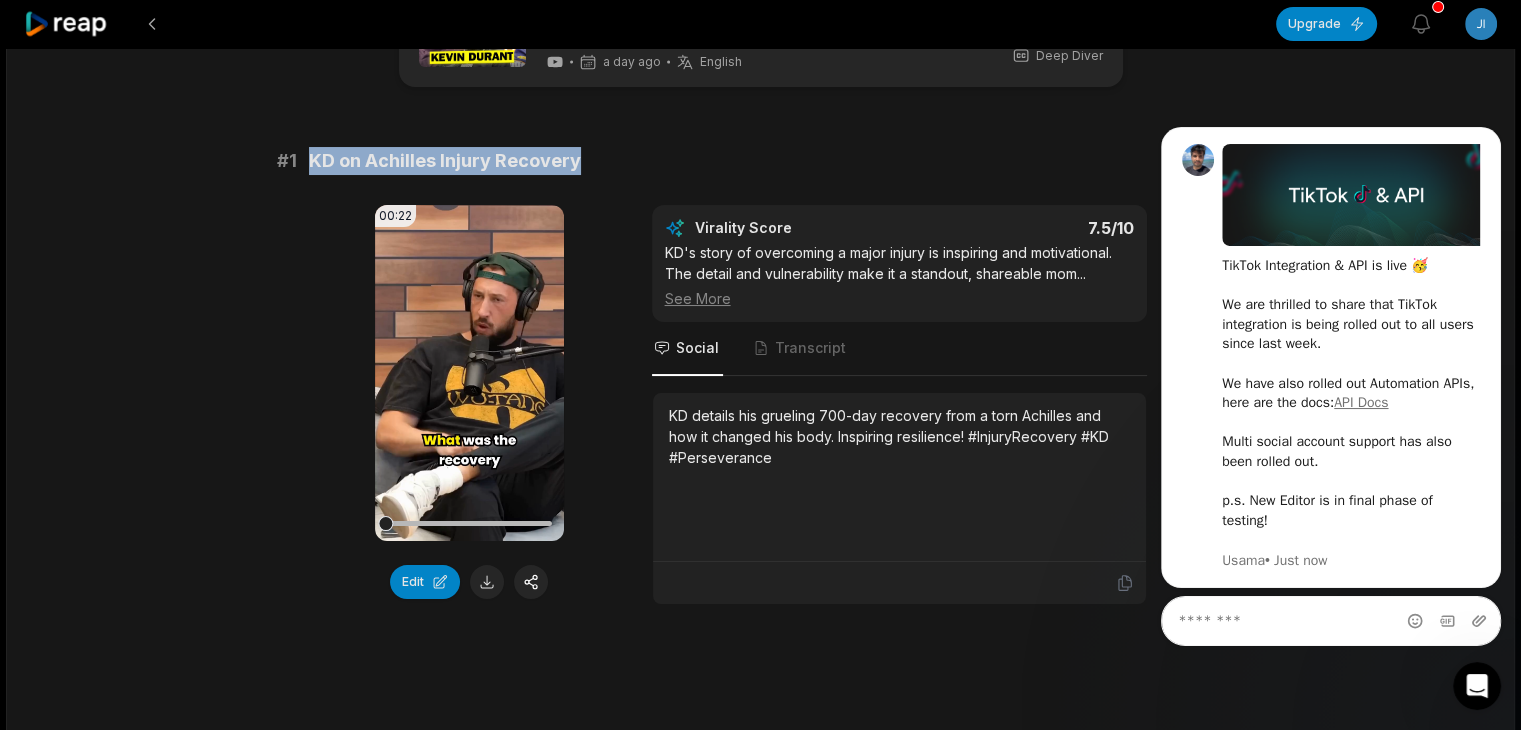 drag, startPoint x: 300, startPoint y: 159, endPoint x: 620, endPoint y: 167, distance: 320.09998 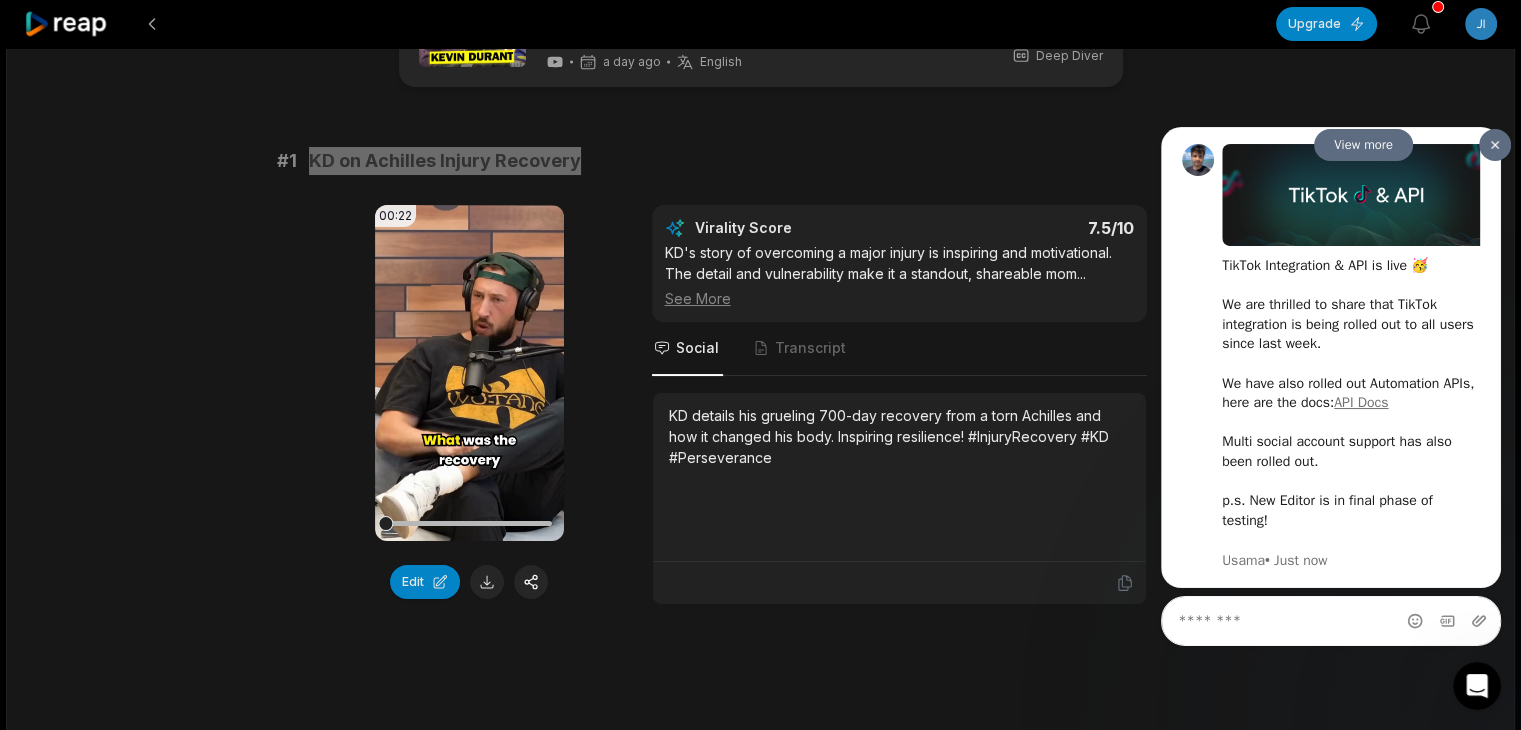 click at bounding box center [1495, 144] 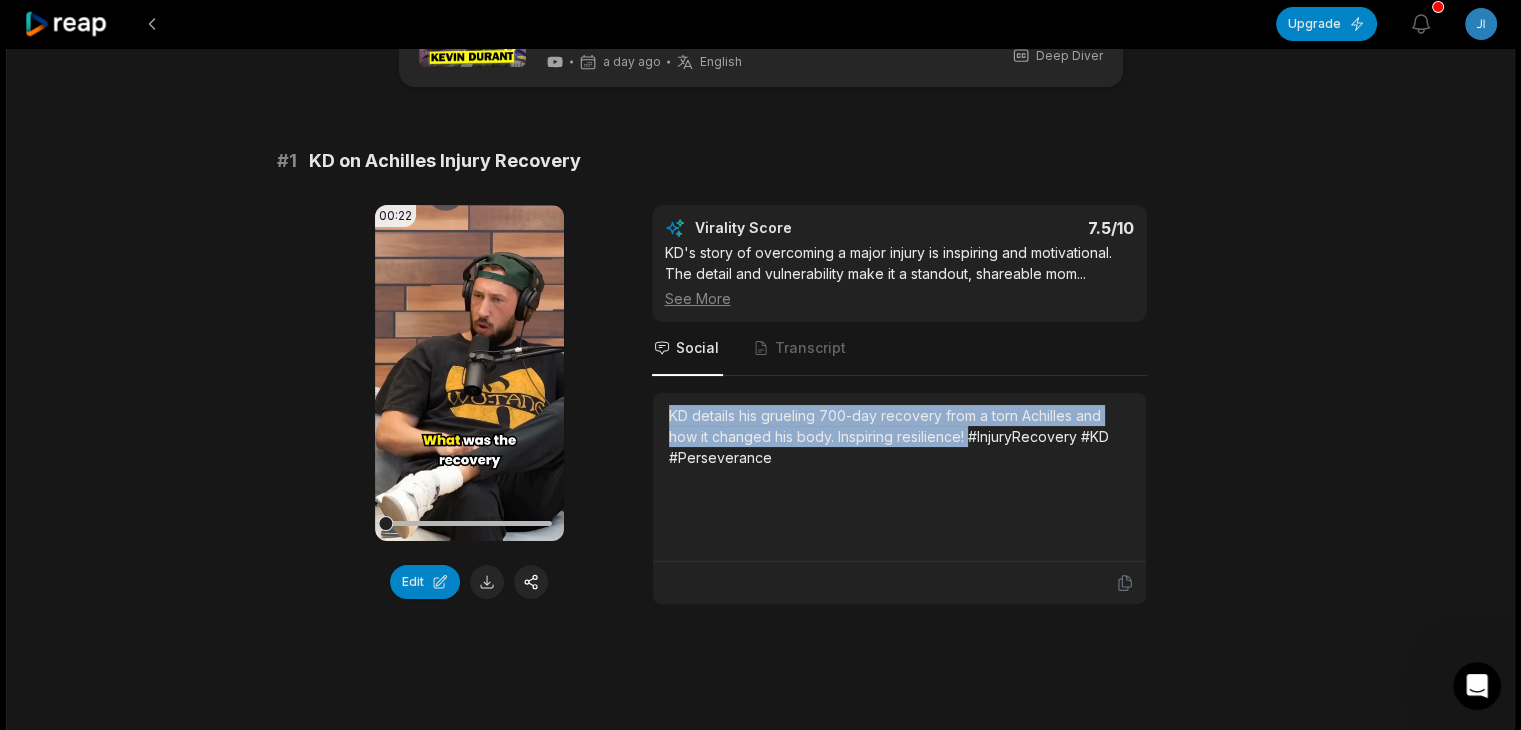 drag, startPoint x: 668, startPoint y: 409, endPoint x: 968, endPoint y: 437, distance: 301.30383 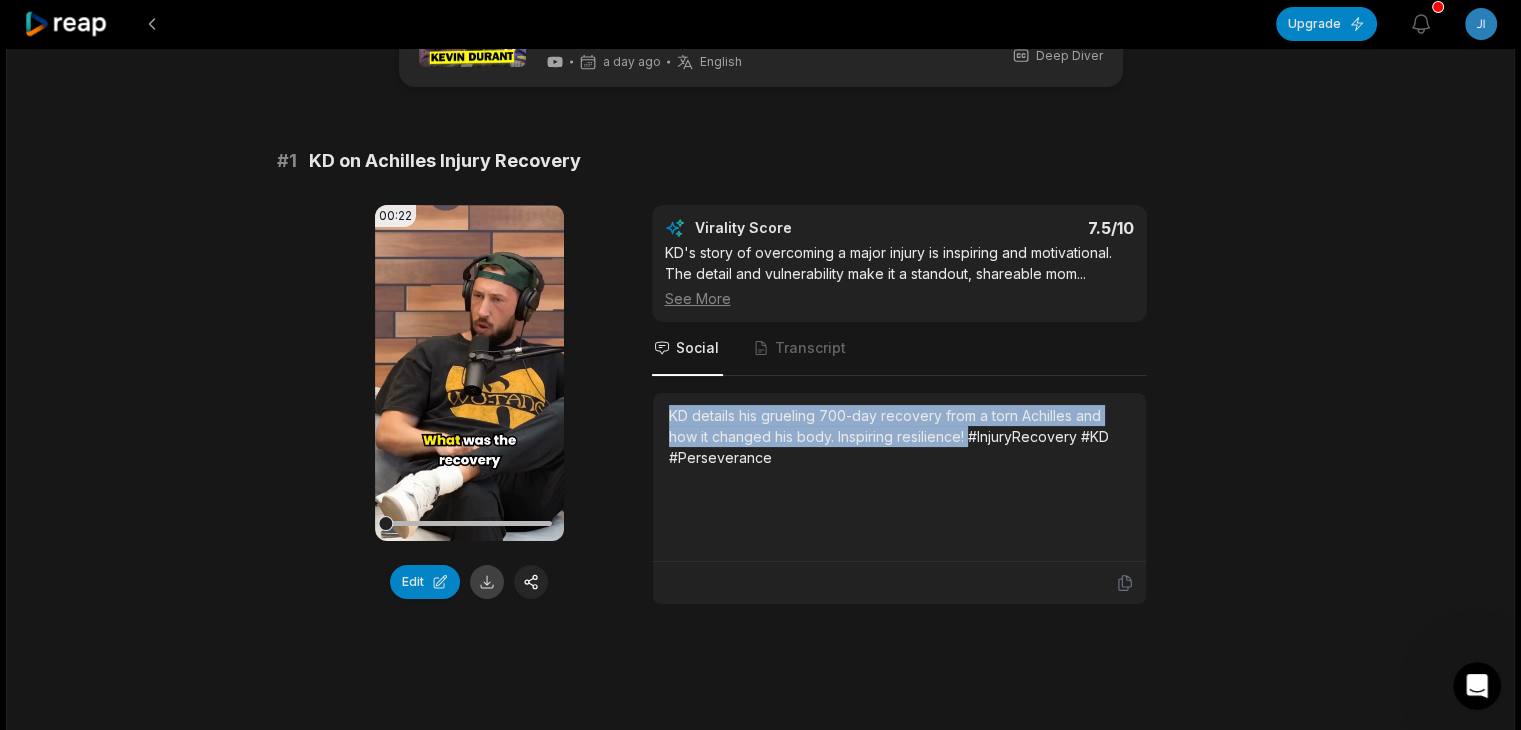 click at bounding box center [487, 582] 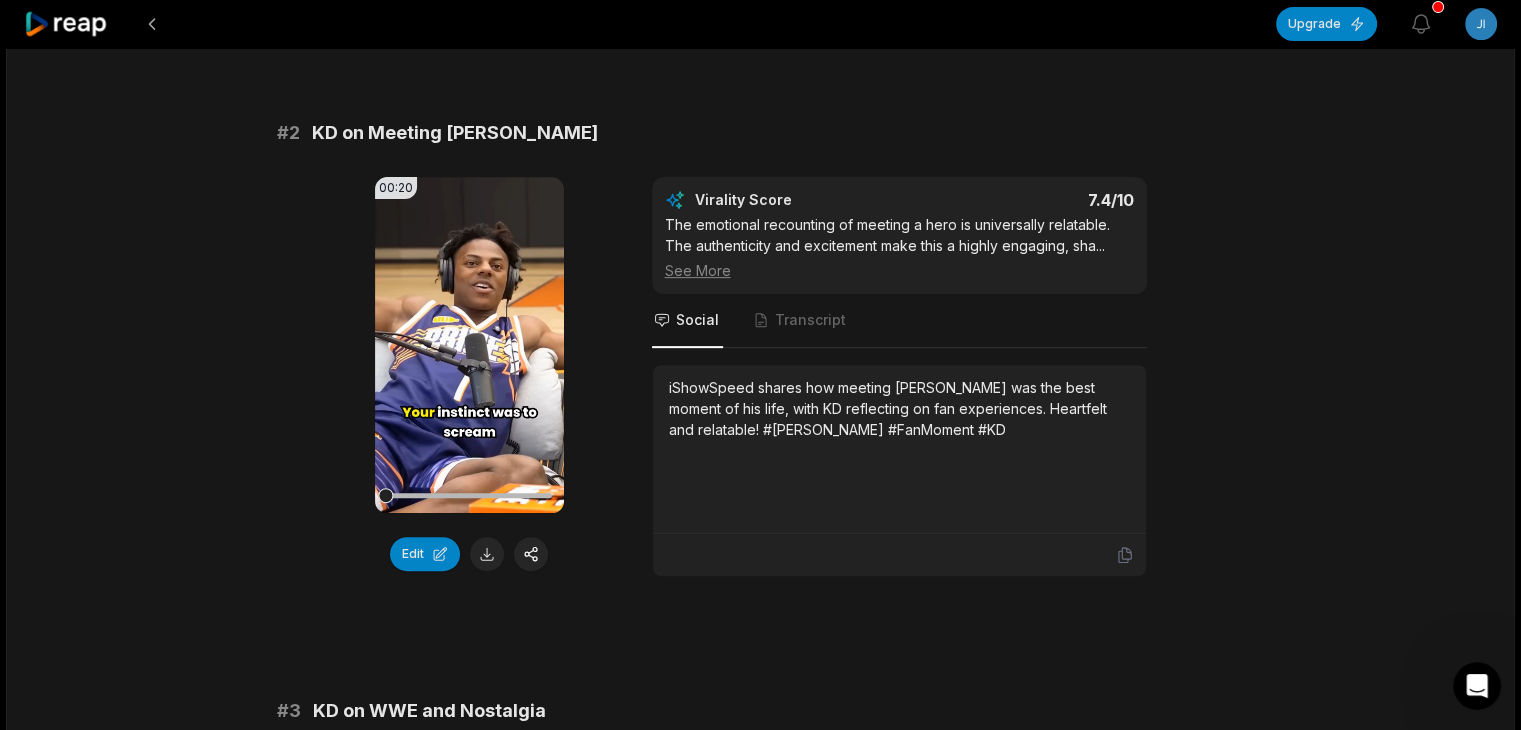 scroll, scrollTop: 600, scrollLeft: 0, axis: vertical 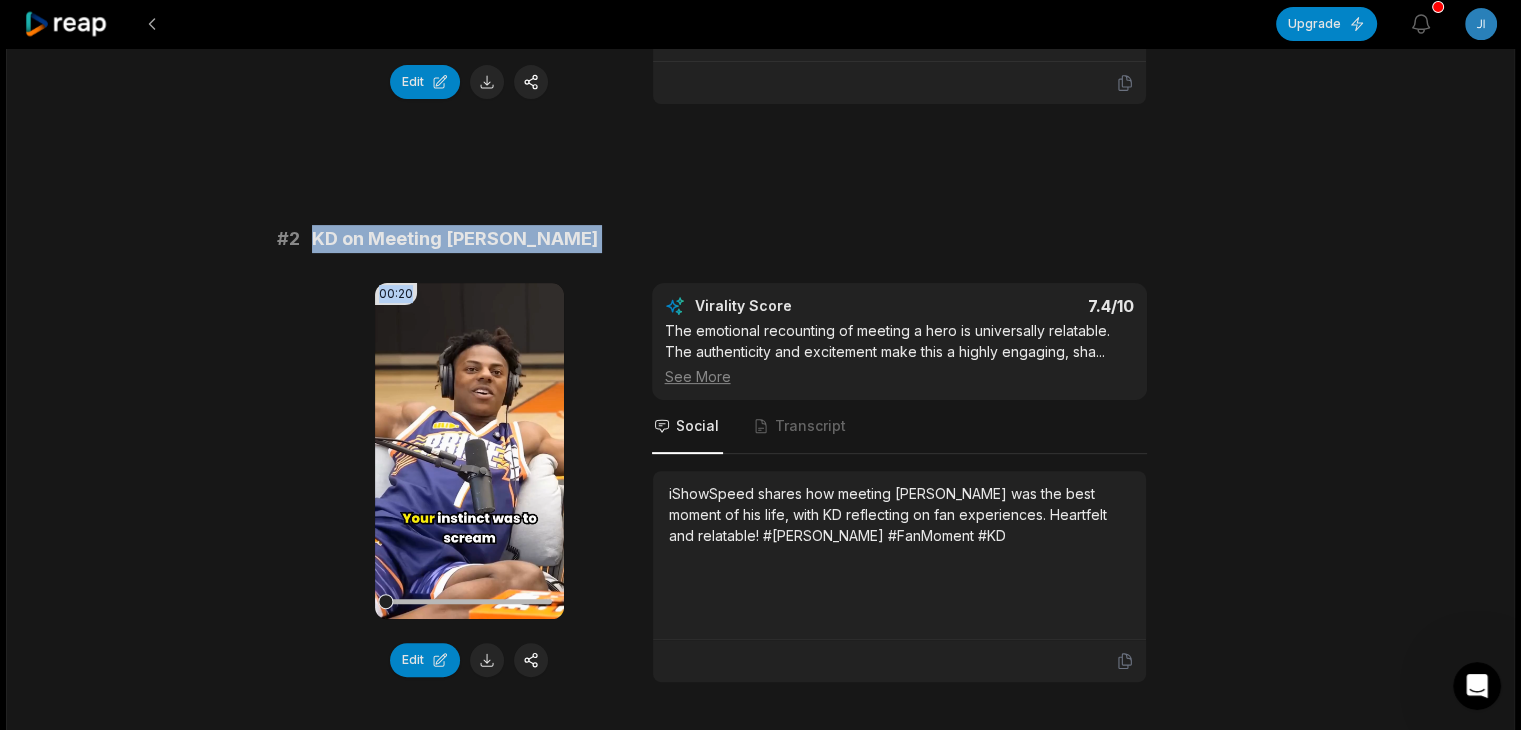 drag, startPoint x: 312, startPoint y: 236, endPoint x: 468, endPoint y: 261, distance: 157.99051 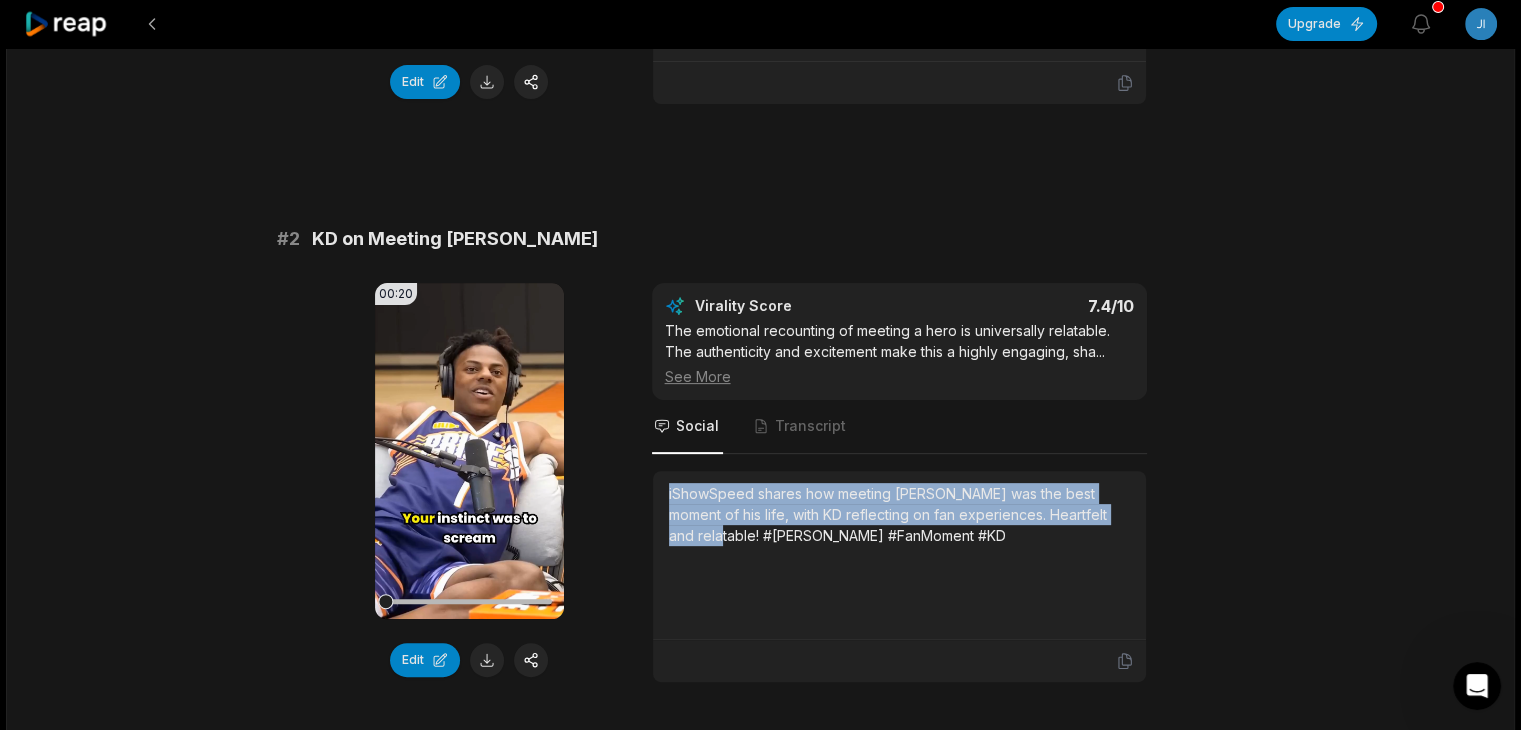drag, startPoint x: 667, startPoint y: 484, endPoint x: 1128, endPoint y: 512, distance: 461.84955 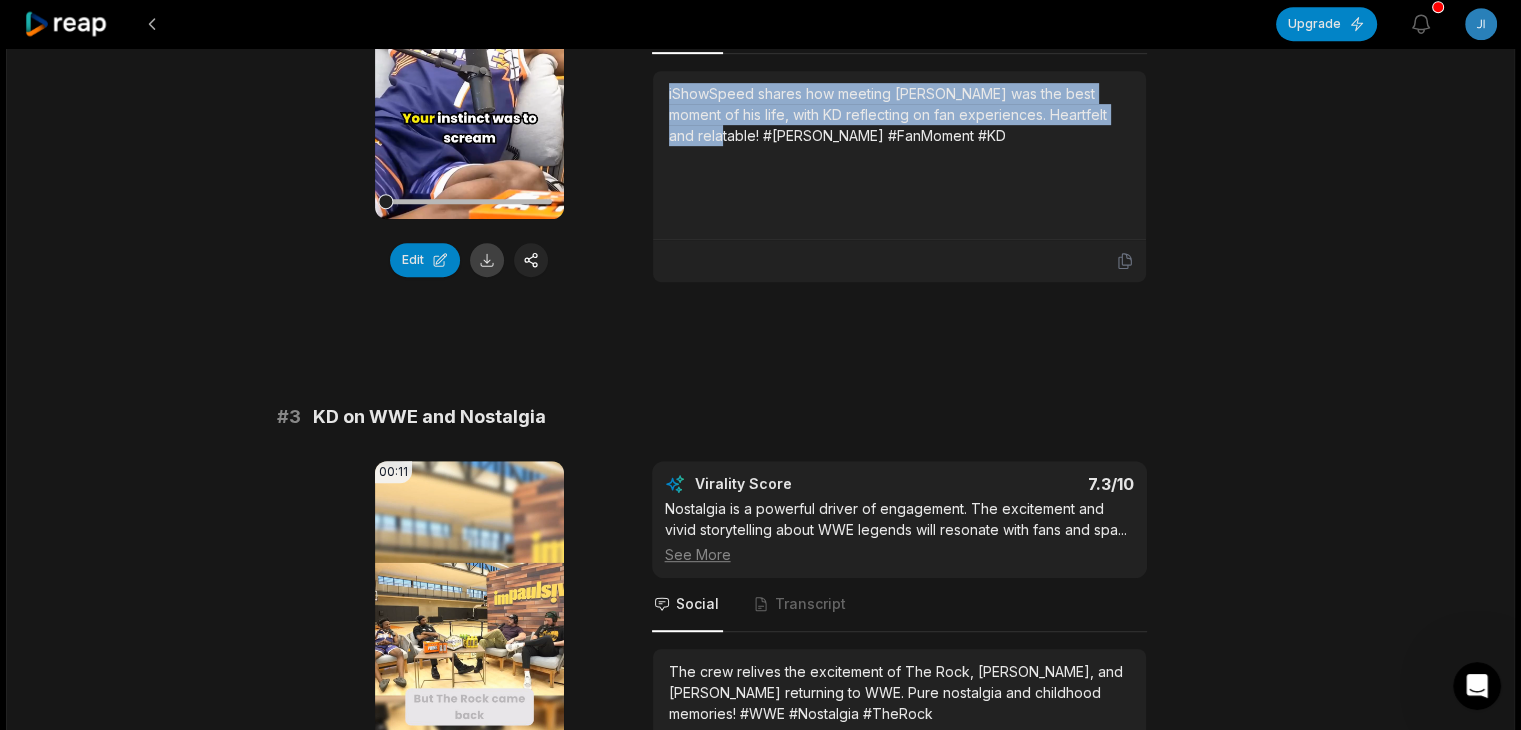 drag, startPoint x: 486, startPoint y: 269, endPoint x: 575, endPoint y: 334, distance: 110.20889 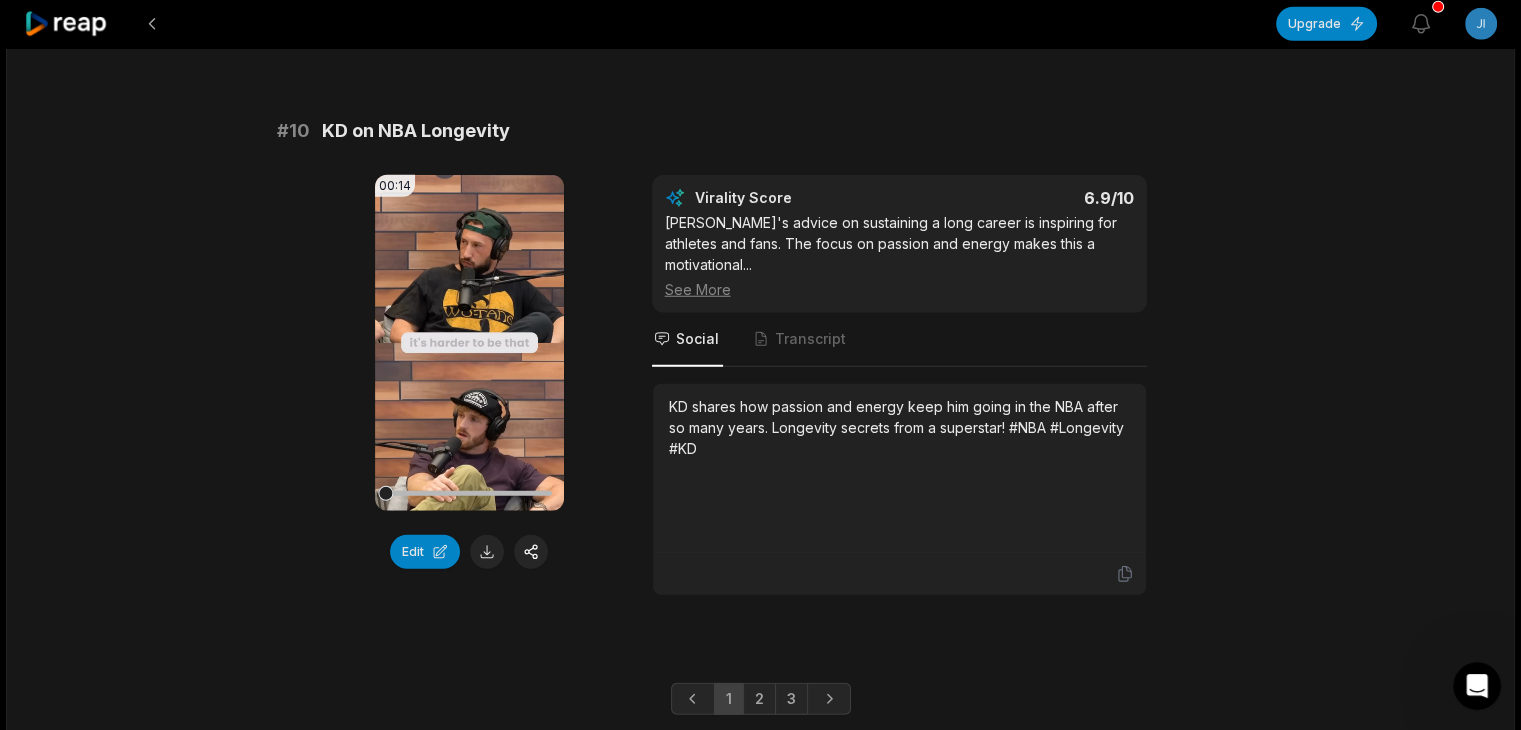 scroll, scrollTop: 5383, scrollLeft: 0, axis: vertical 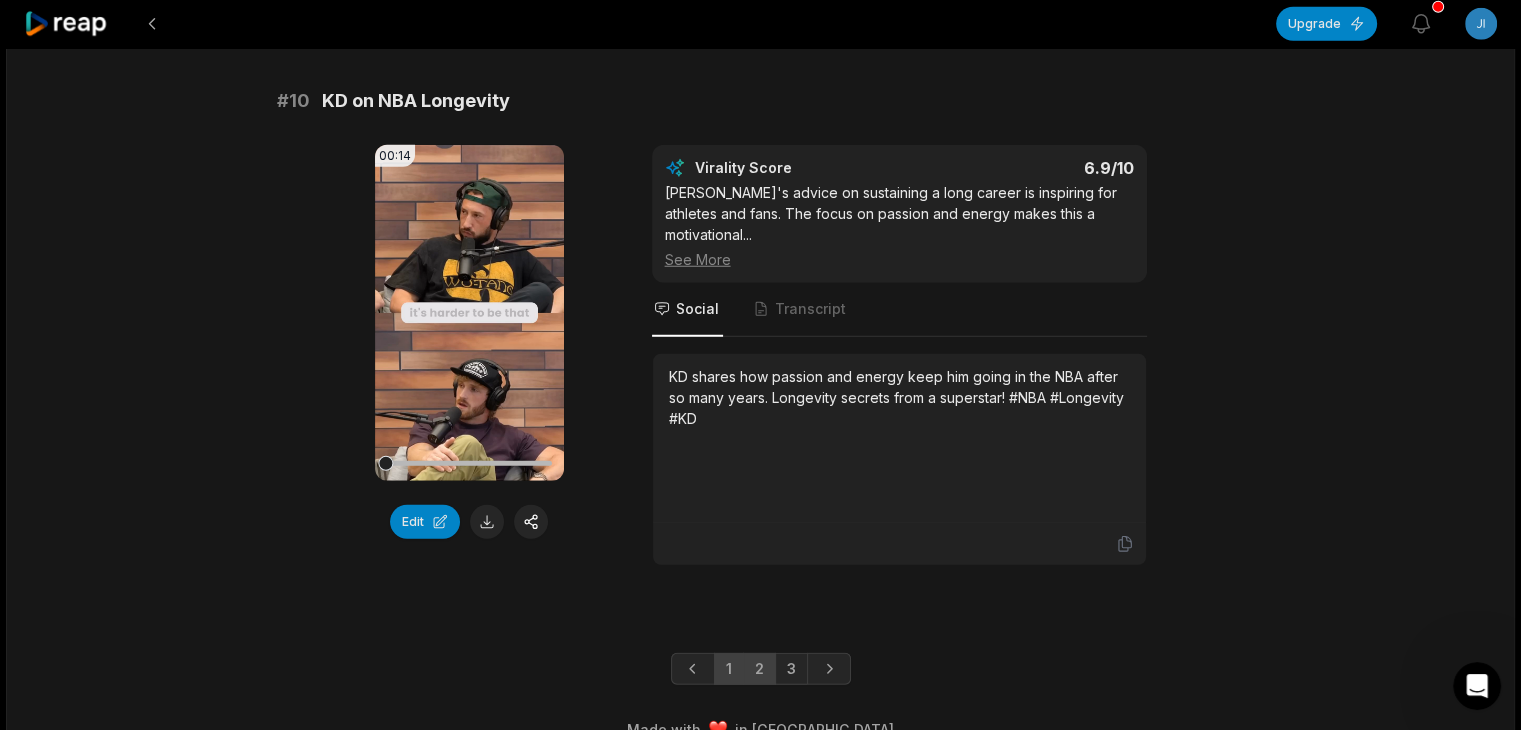 click on "2" at bounding box center [759, 669] 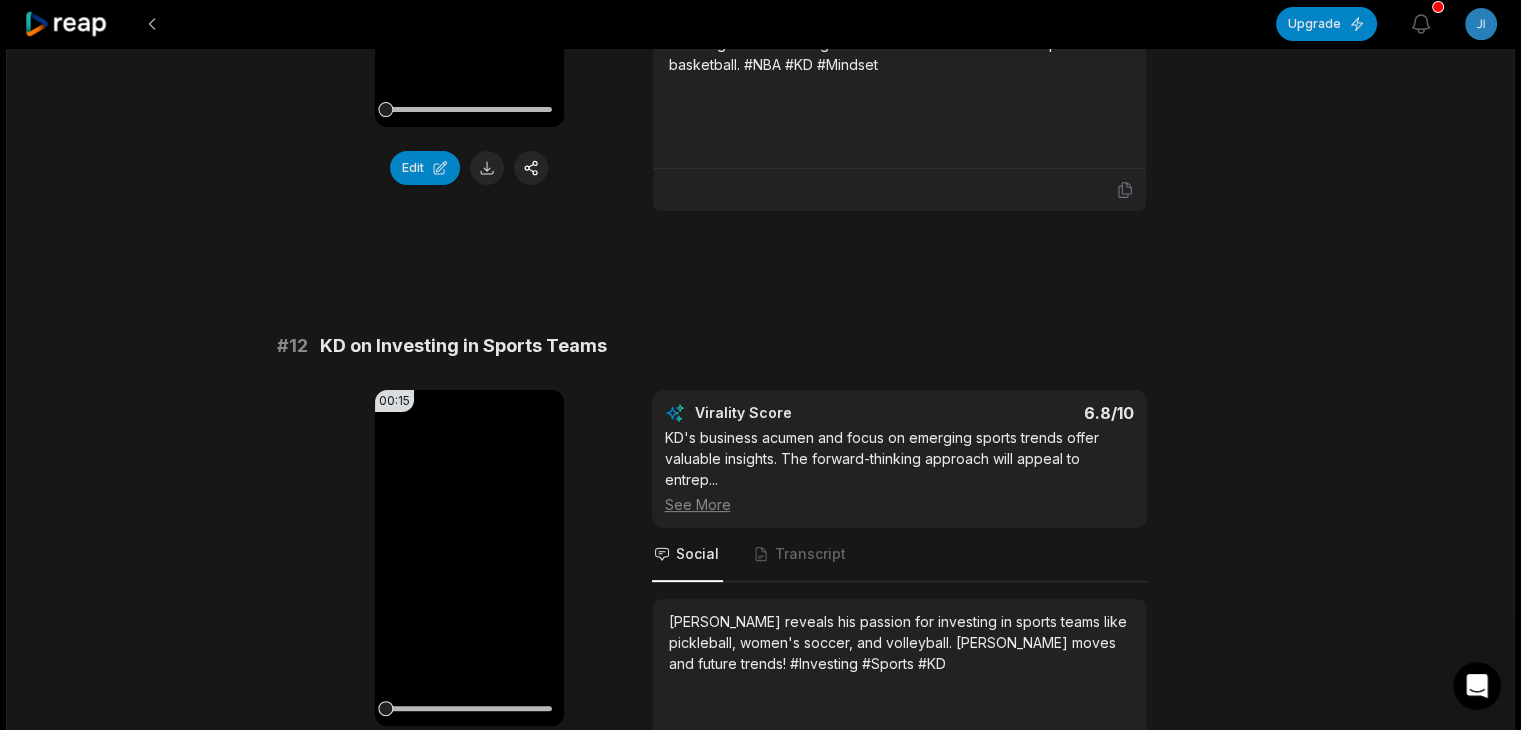 scroll, scrollTop: 600, scrollLeft: 0, axis: vertical 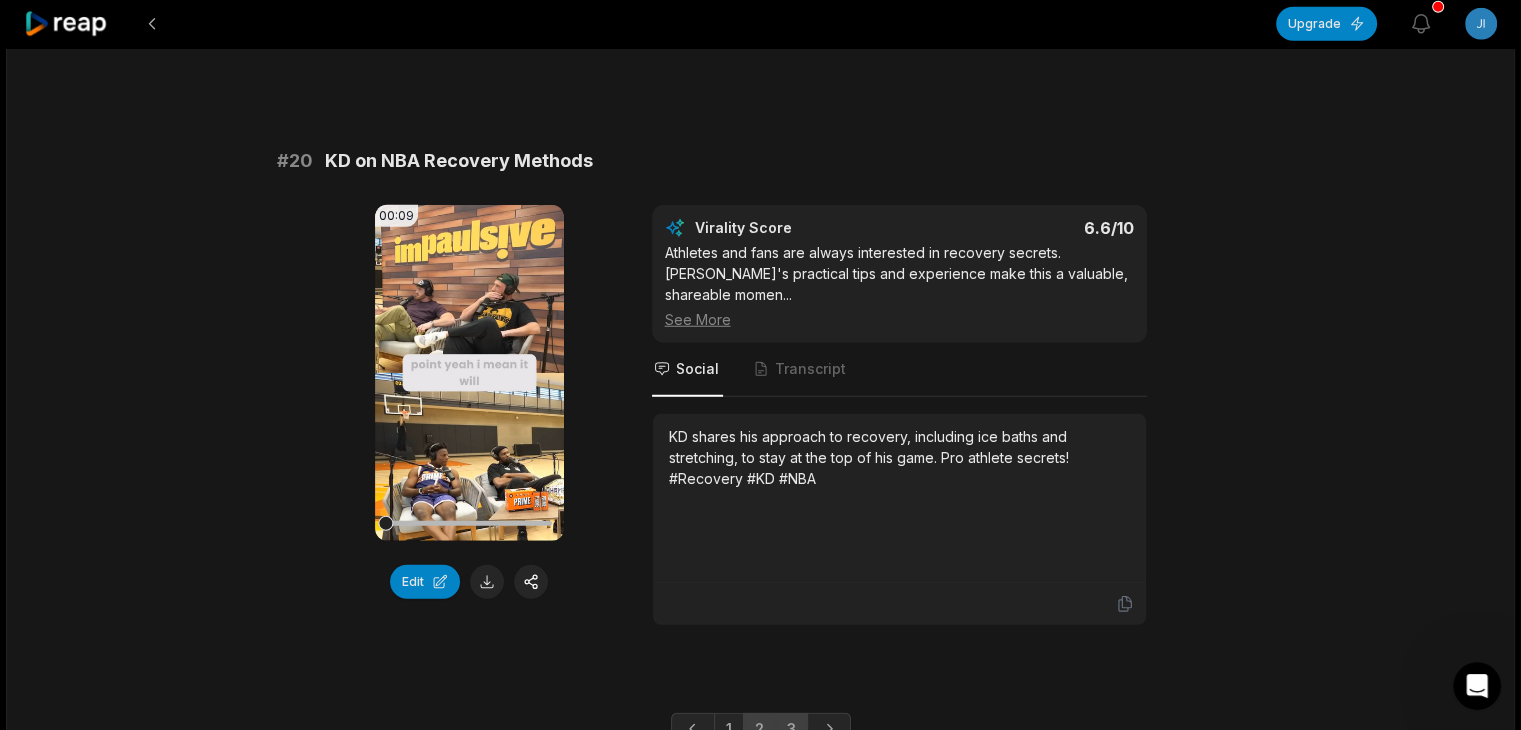 click on "3" at bounding box center [791, 729] 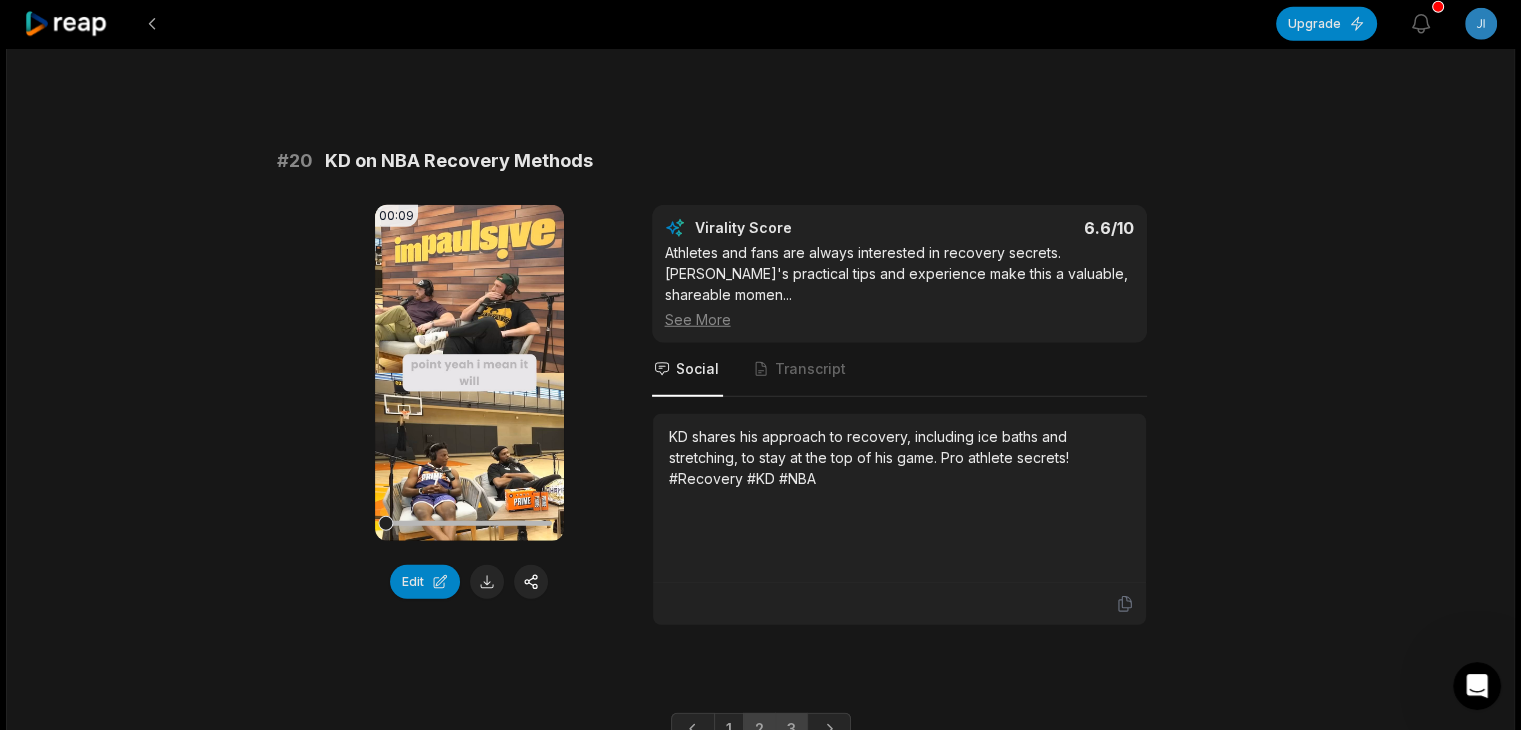 scroll, scrollTop: 0, scrollLeft: 0, axis: both 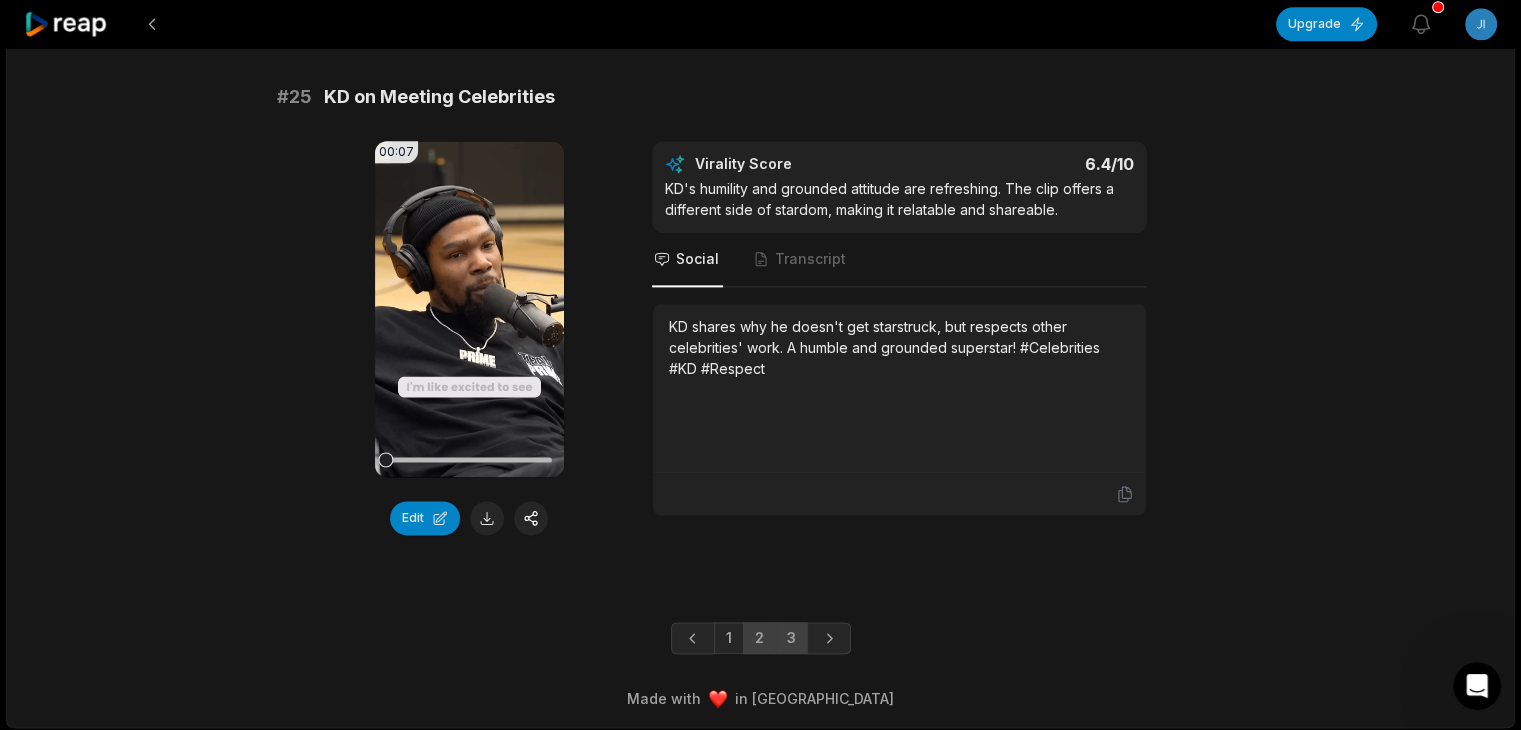 click on "2" at bounding box center (759, 638) 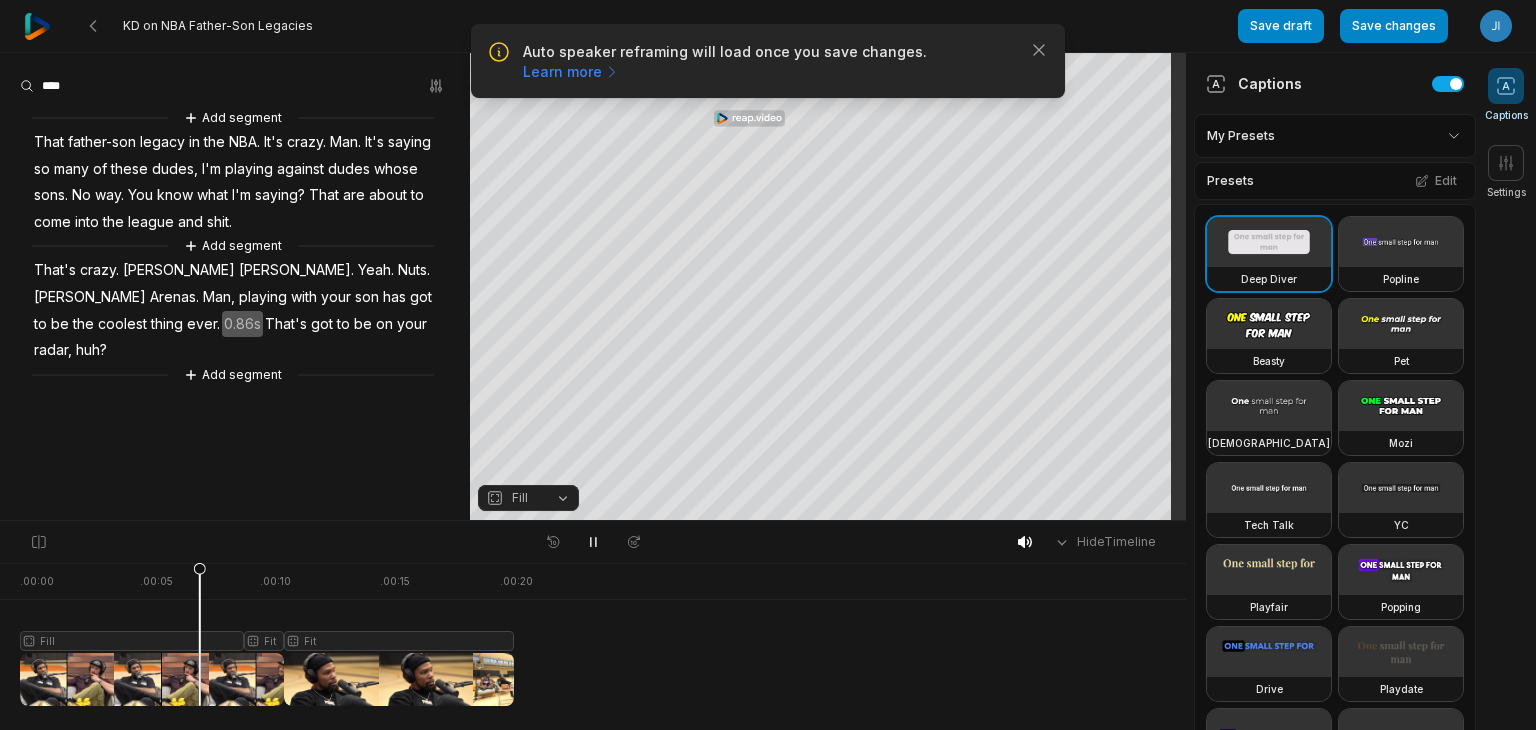 scroll, scrollTop: 0, scrollLeft: 0, axis: both 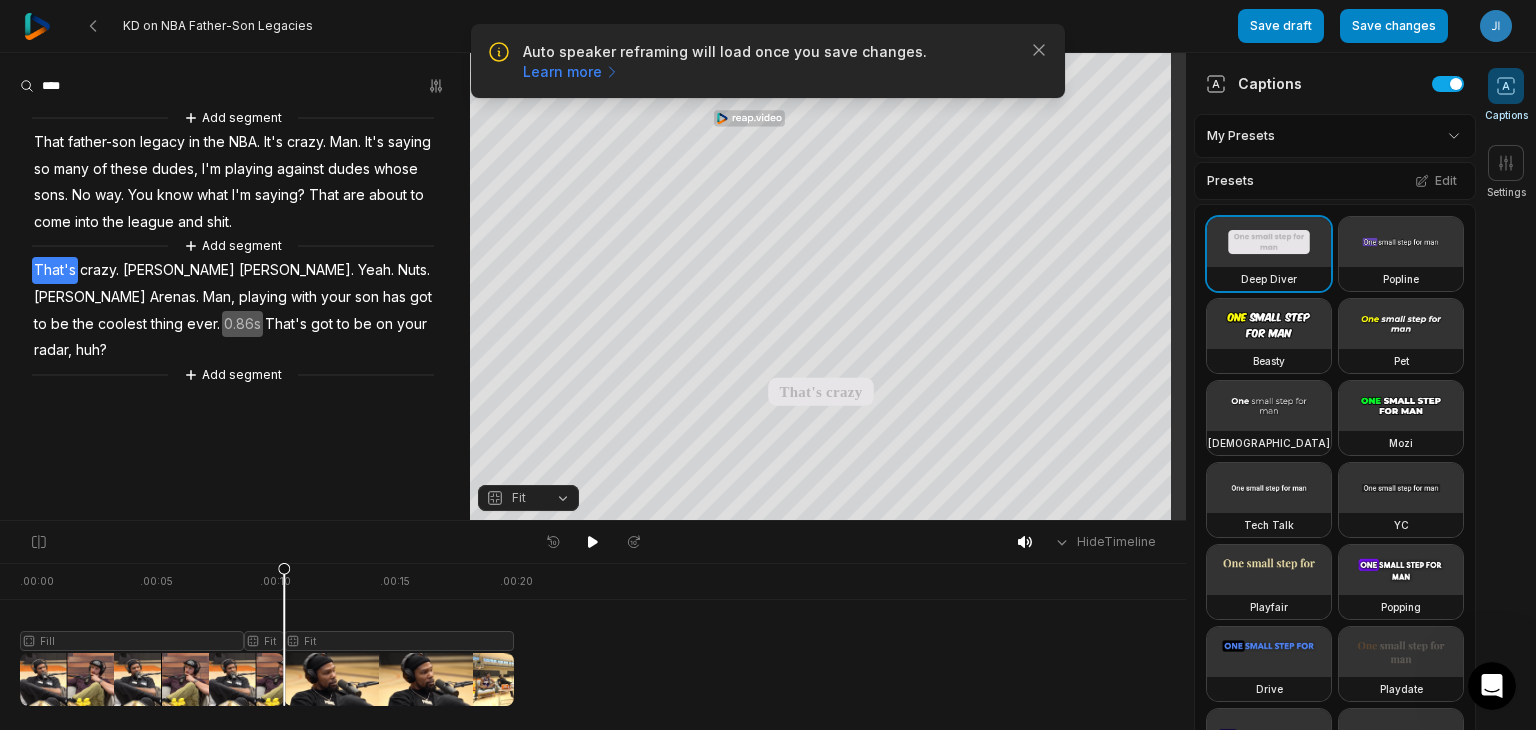 click on "Fill Fit Fit" at bounding box center [593, 625] 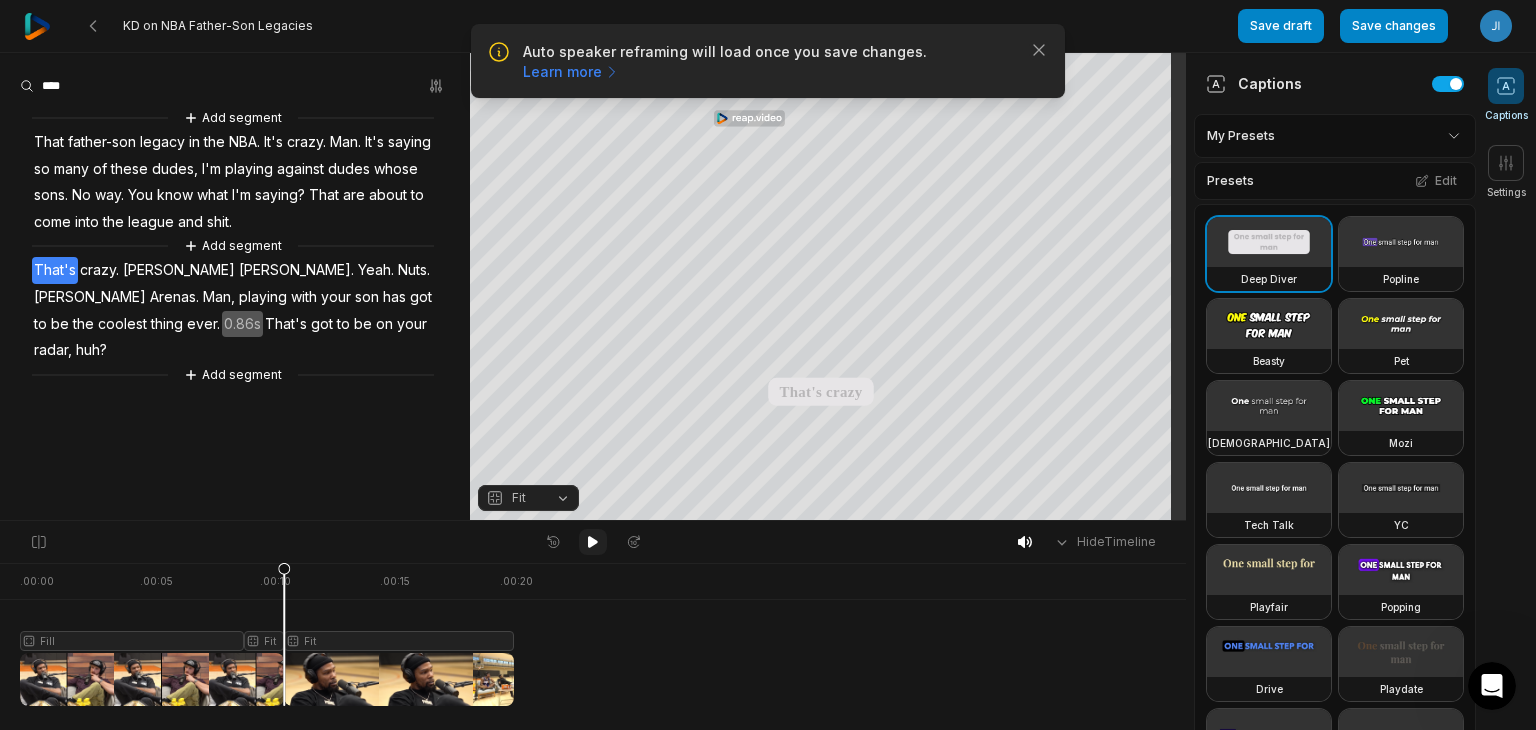 click 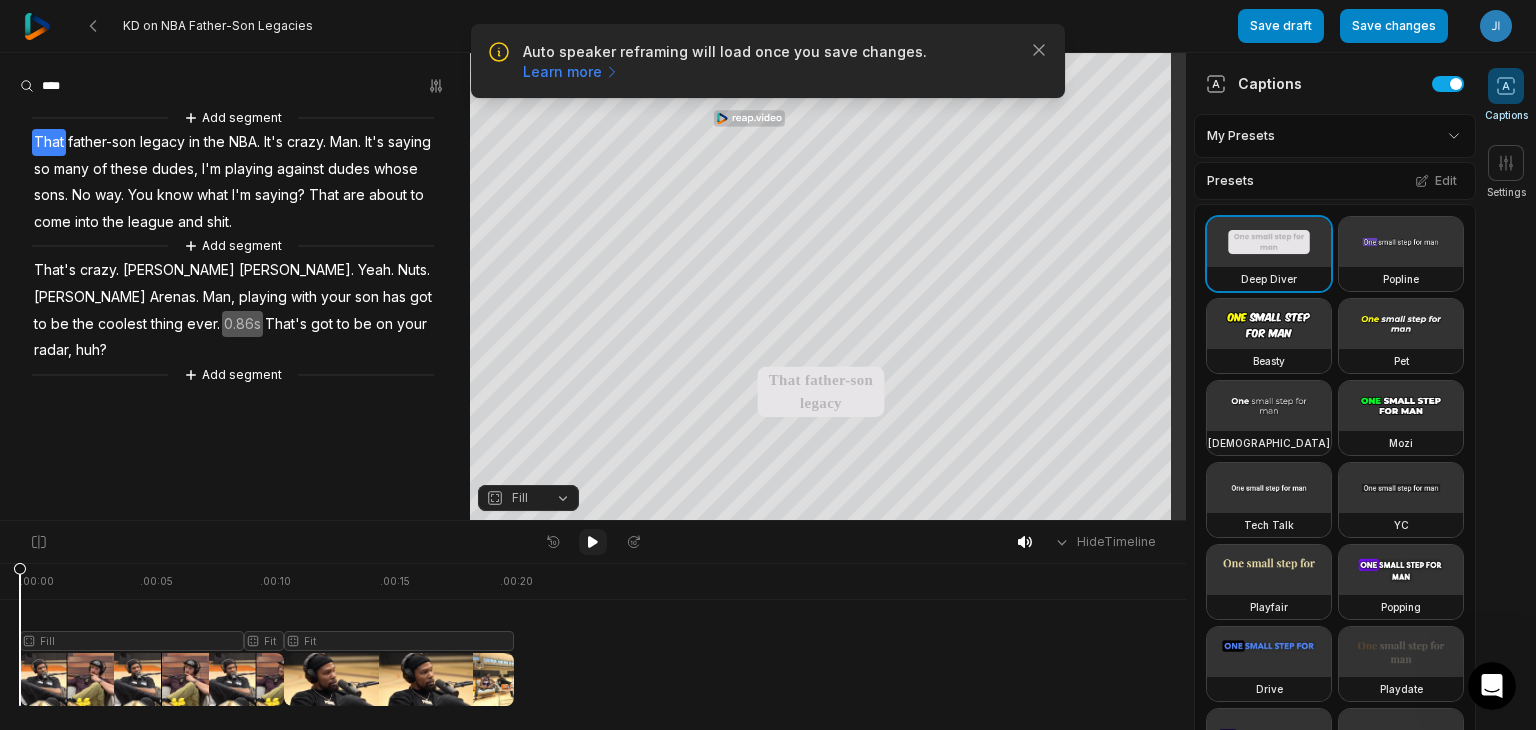click 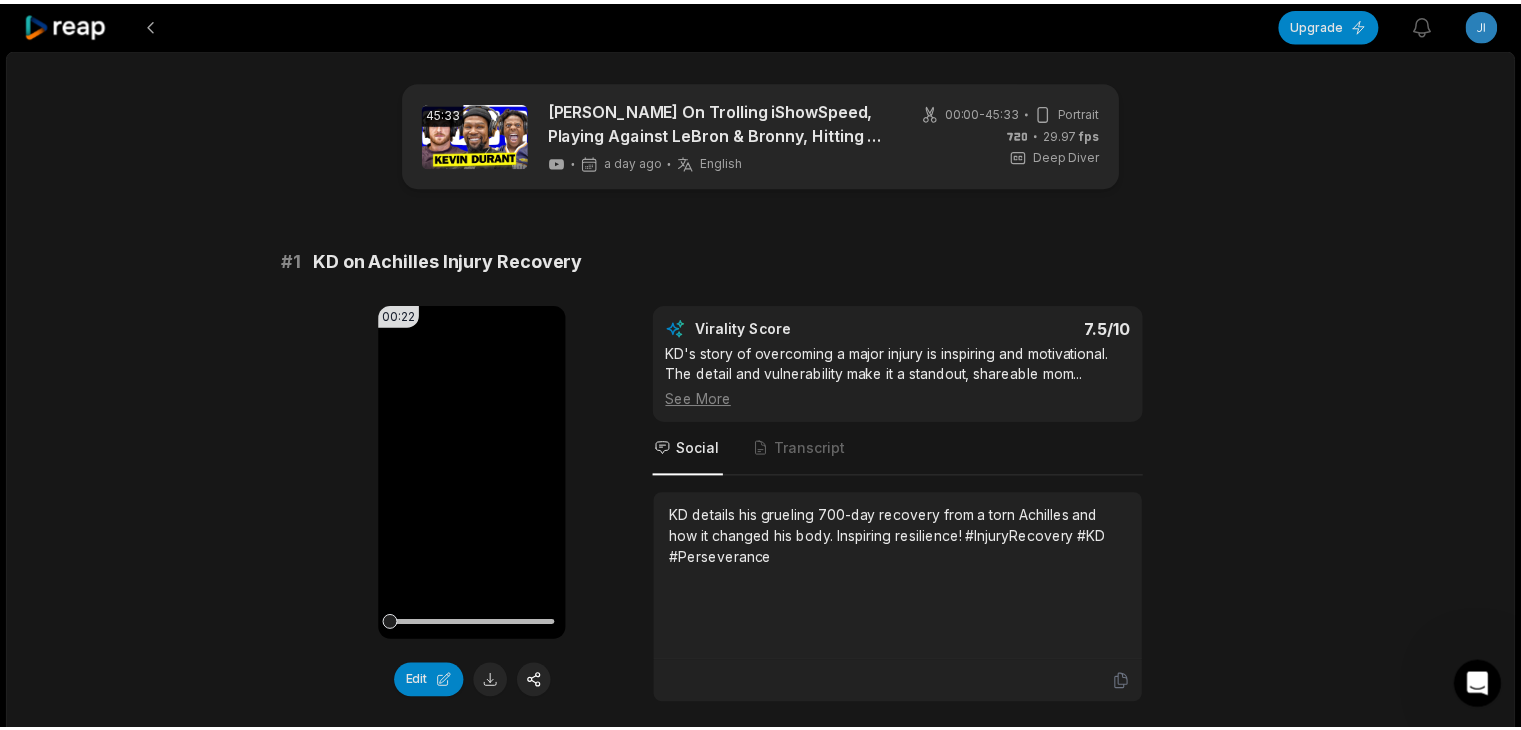 scroll, scrollTop: 1260, scrollLeft: 0, axis: vertical 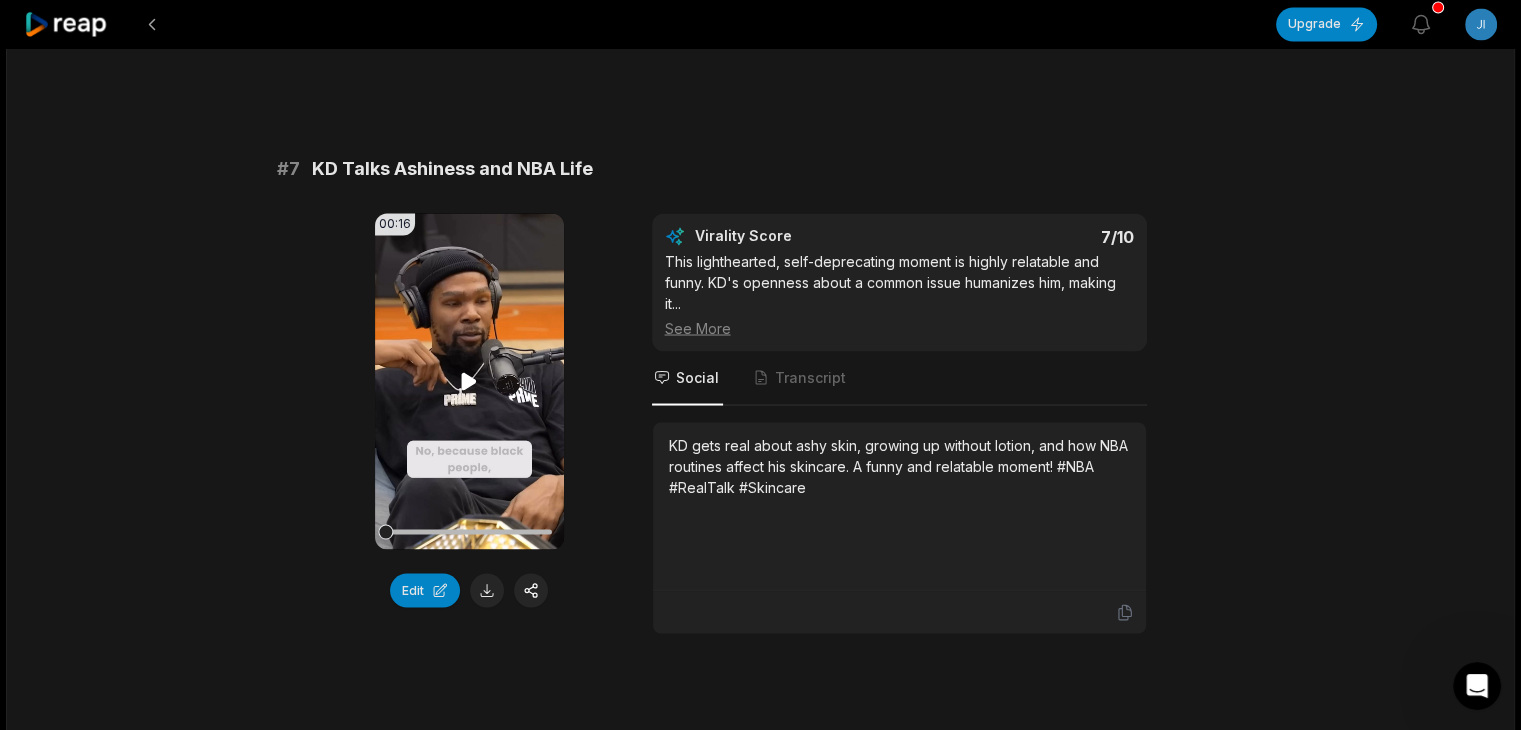 click 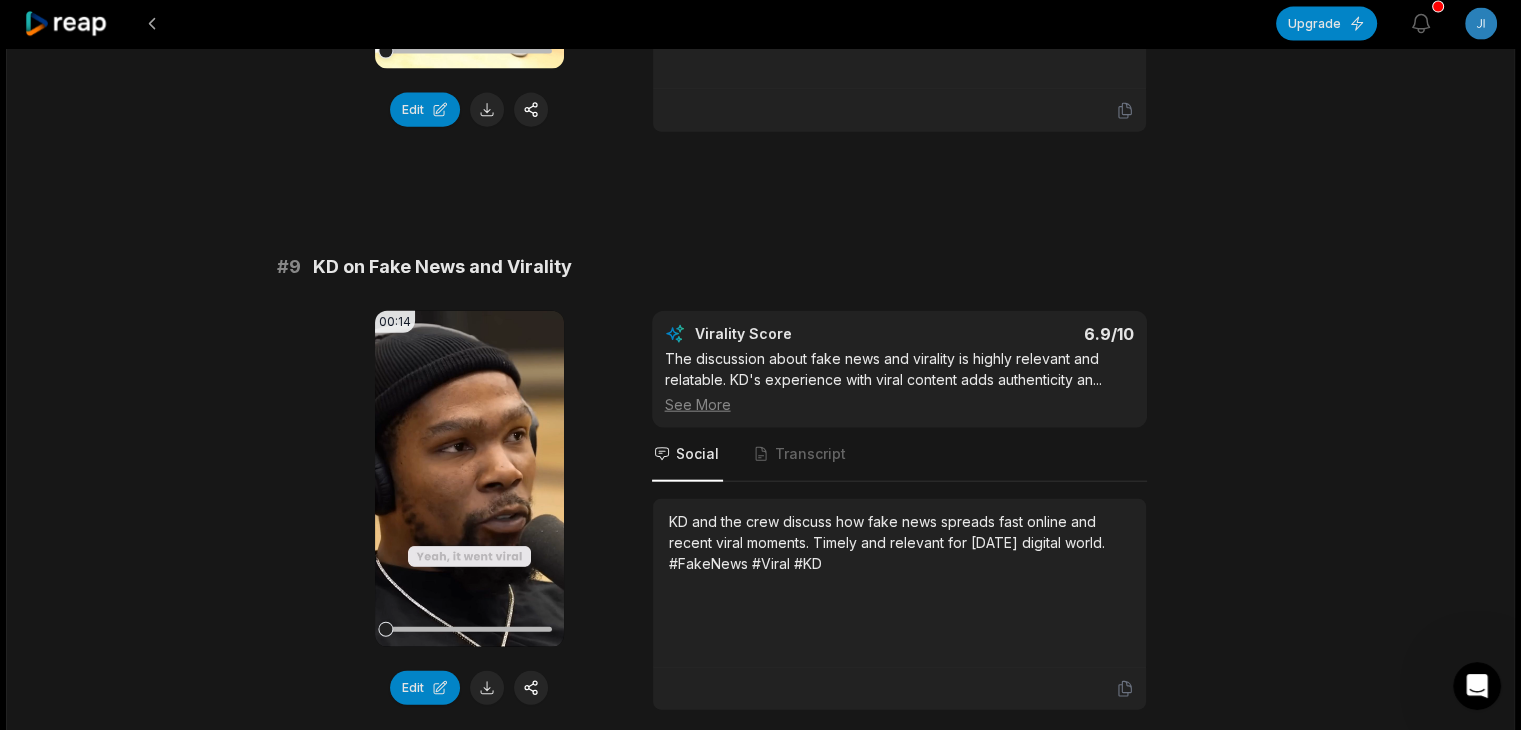 scroll, scrollTop: 4660, scrollLeft: 0, axis: vertical 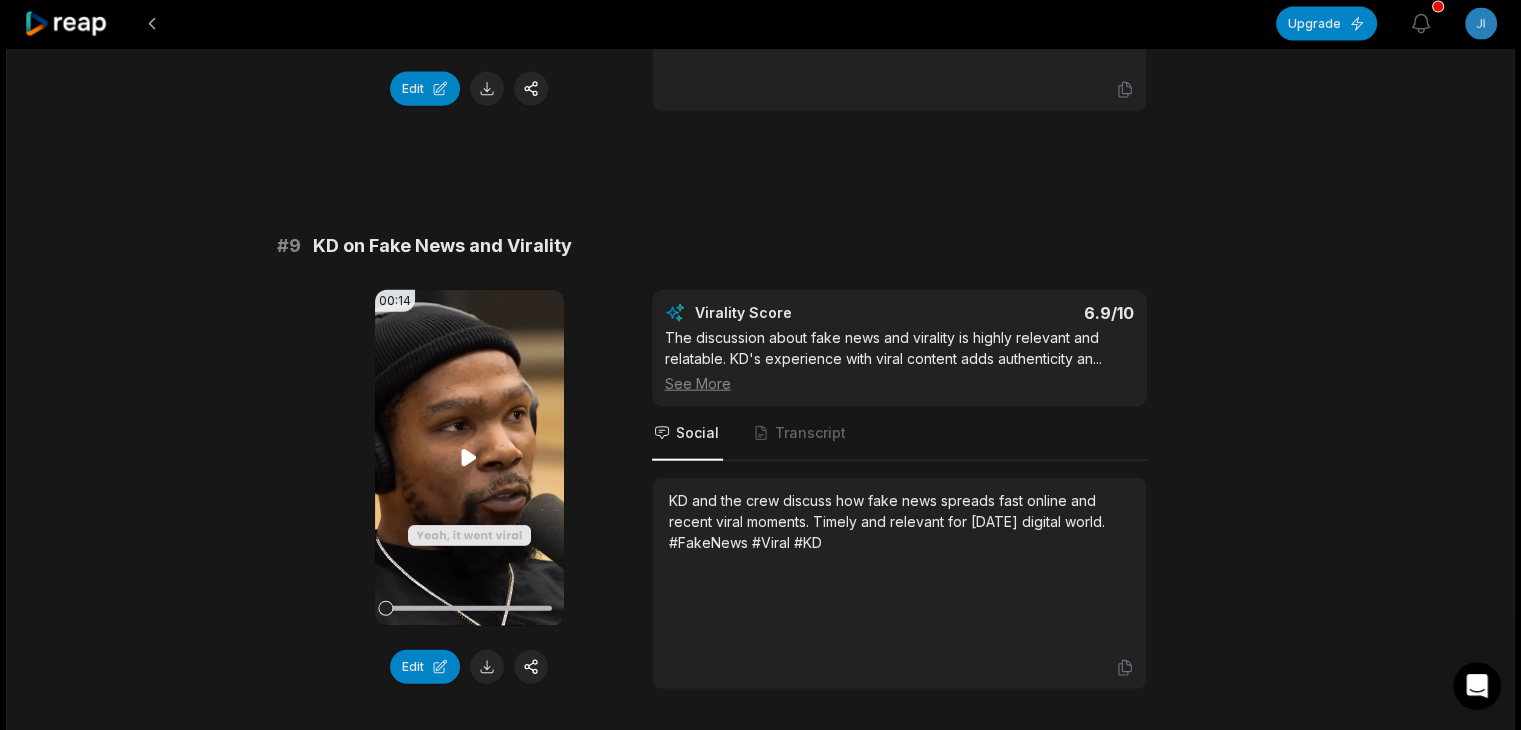 click 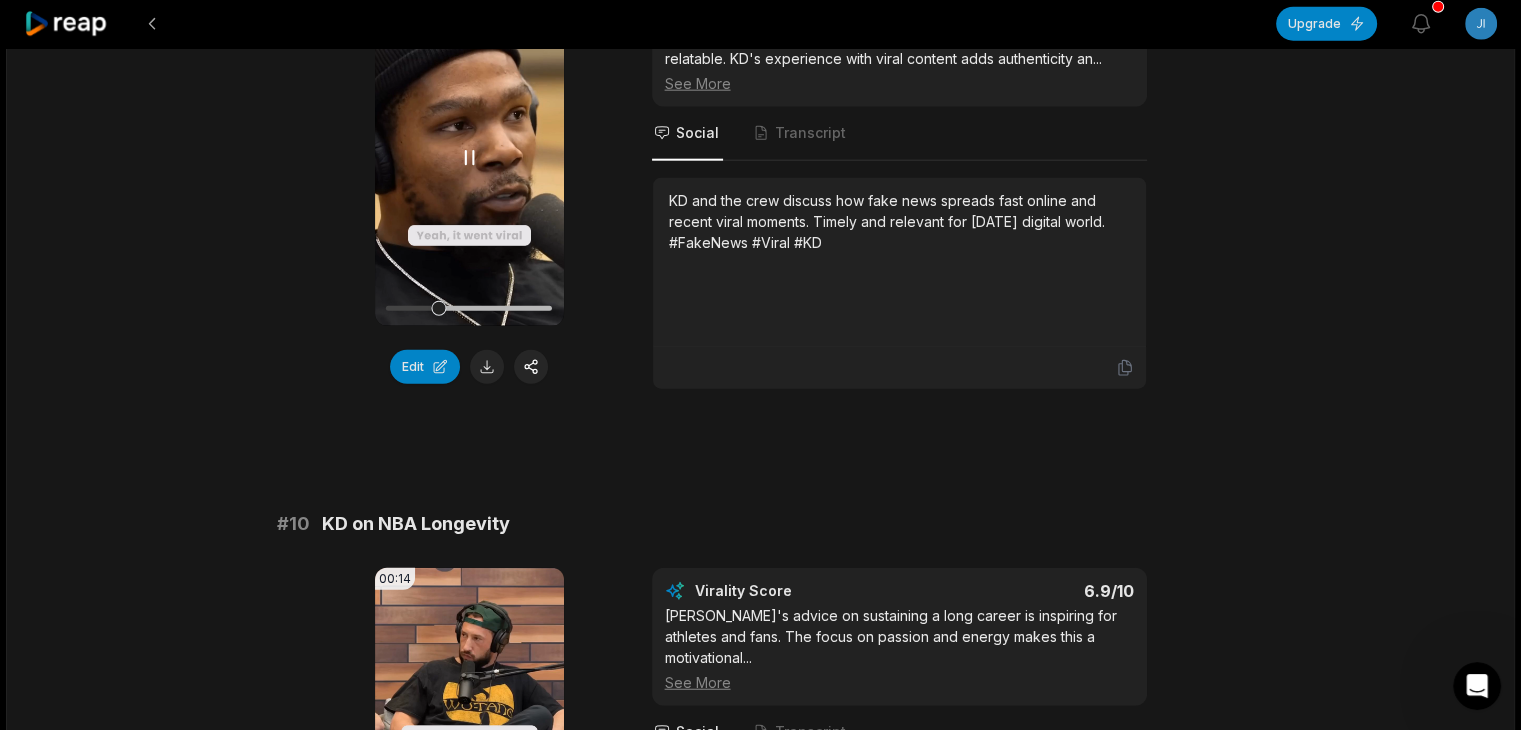 scroll, scrollTop: 5260, scrollLeft: 0, axis: vertical 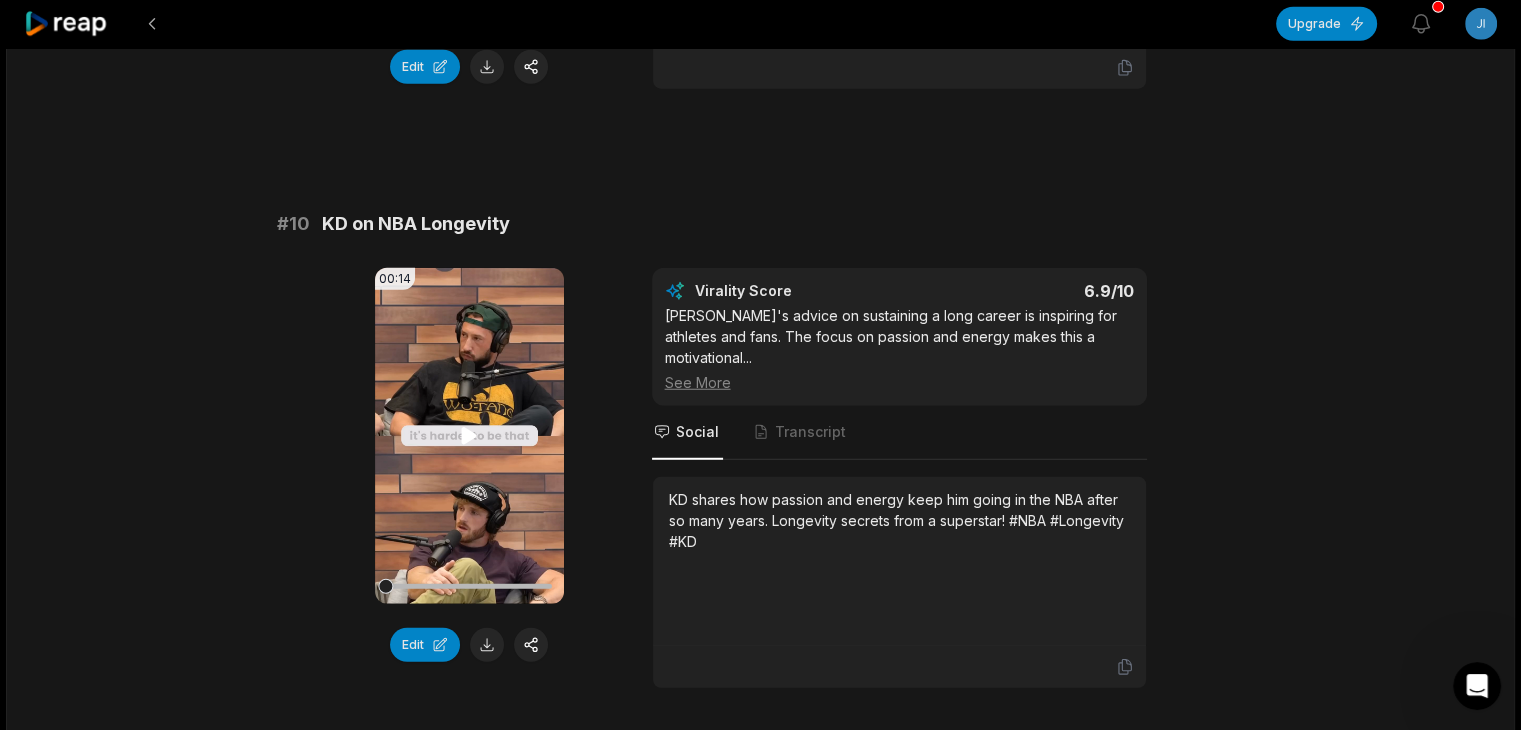 click 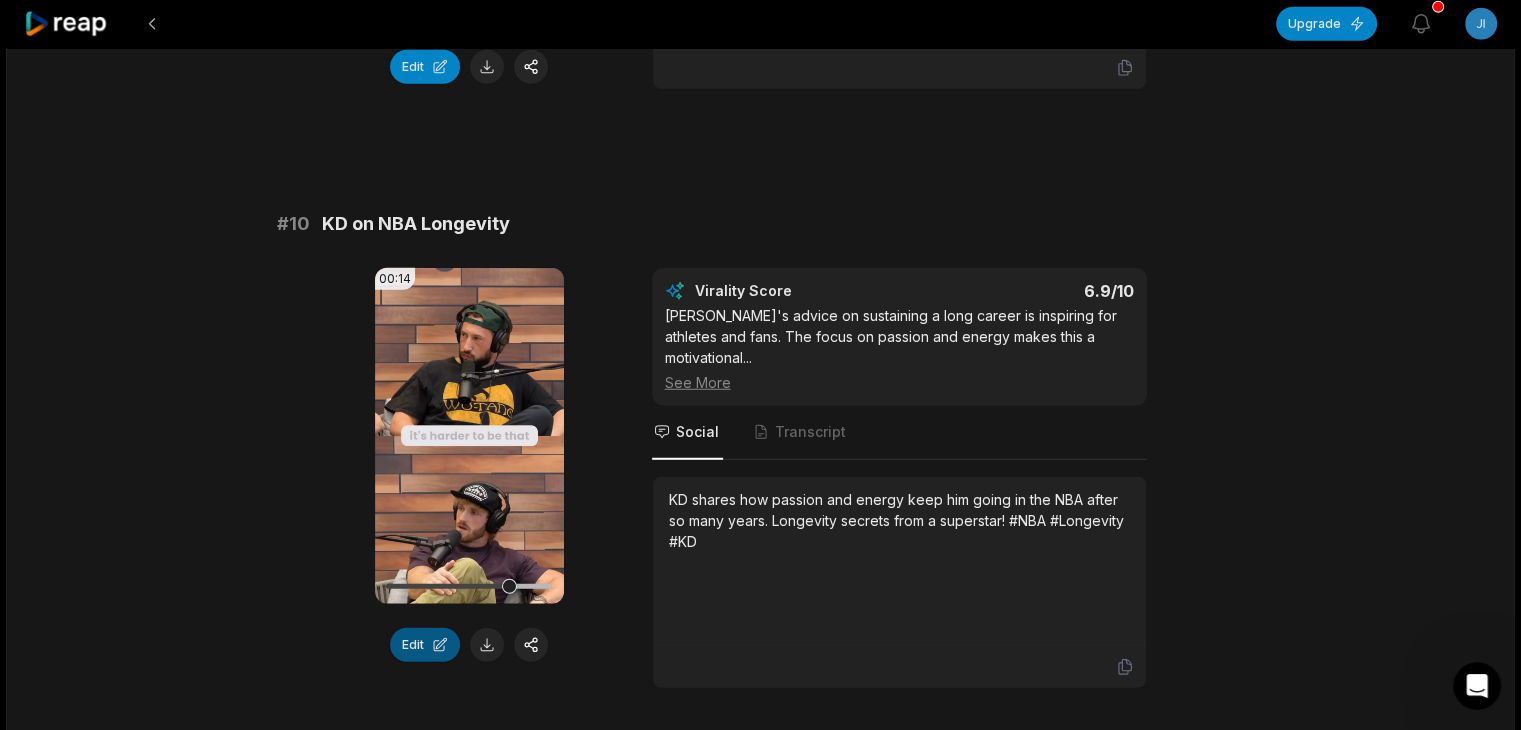 click on "Edit" at bounding box center [425, 645] 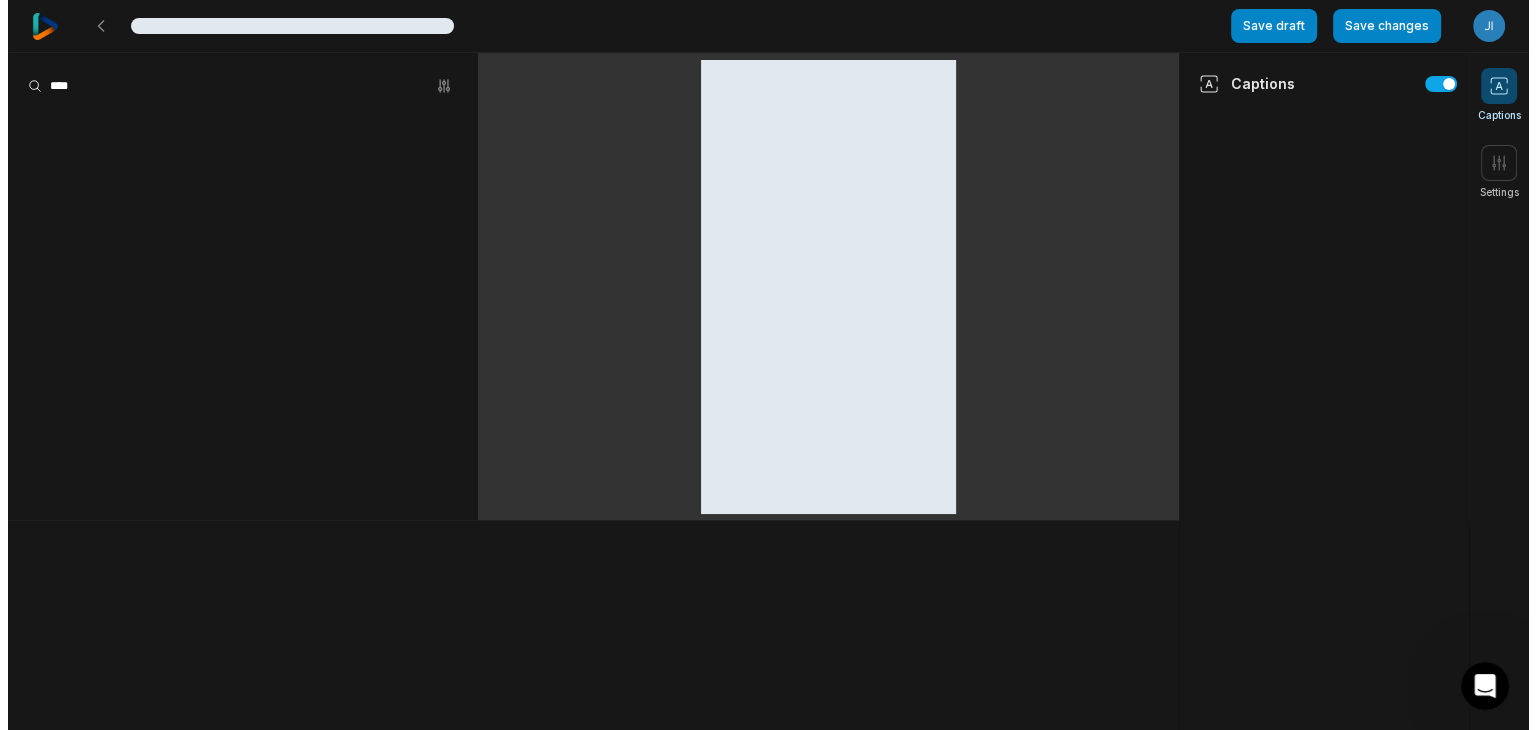 scroll, scrollTop: 0, scrollLeft: 0, axis: both 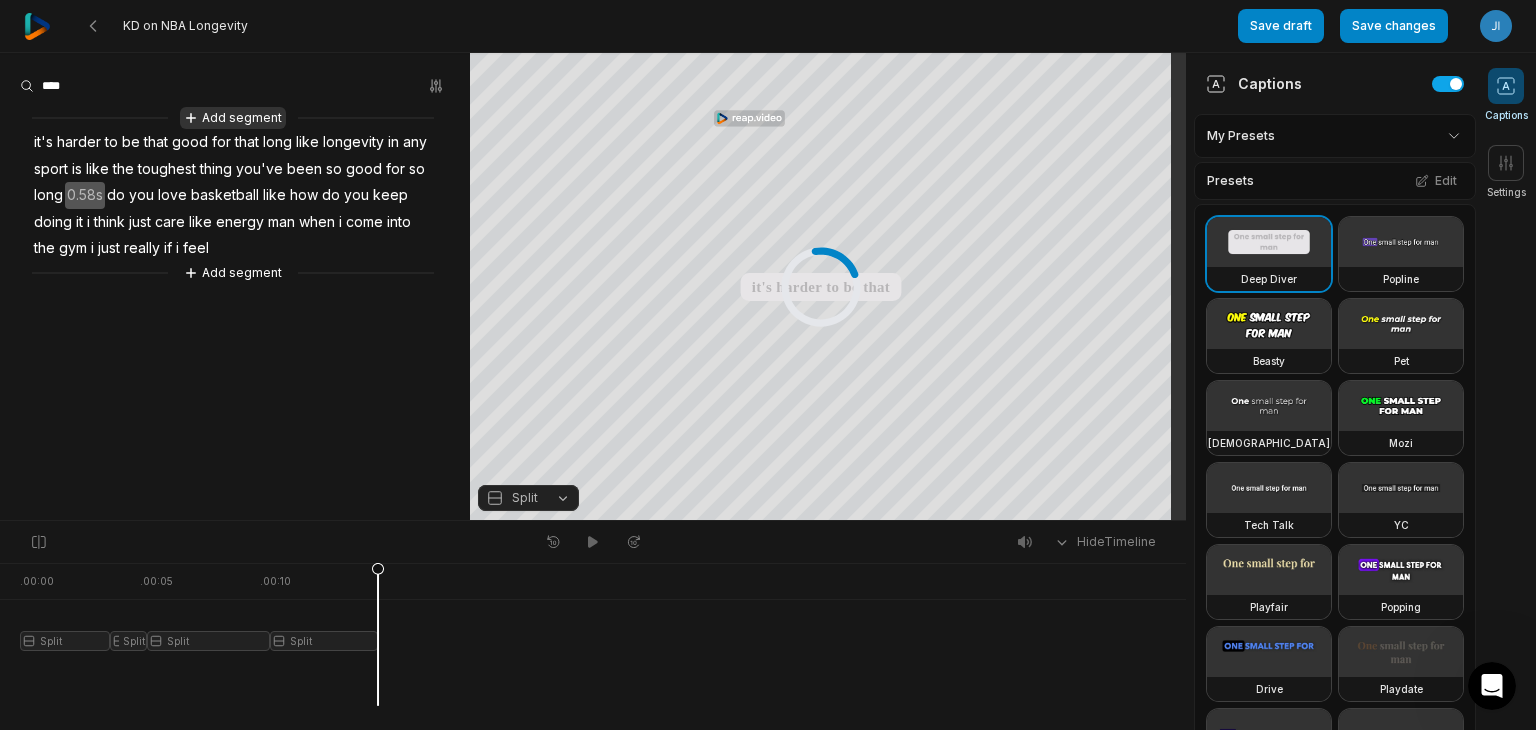 click on "Add segment" at bounding box center [233, 118] 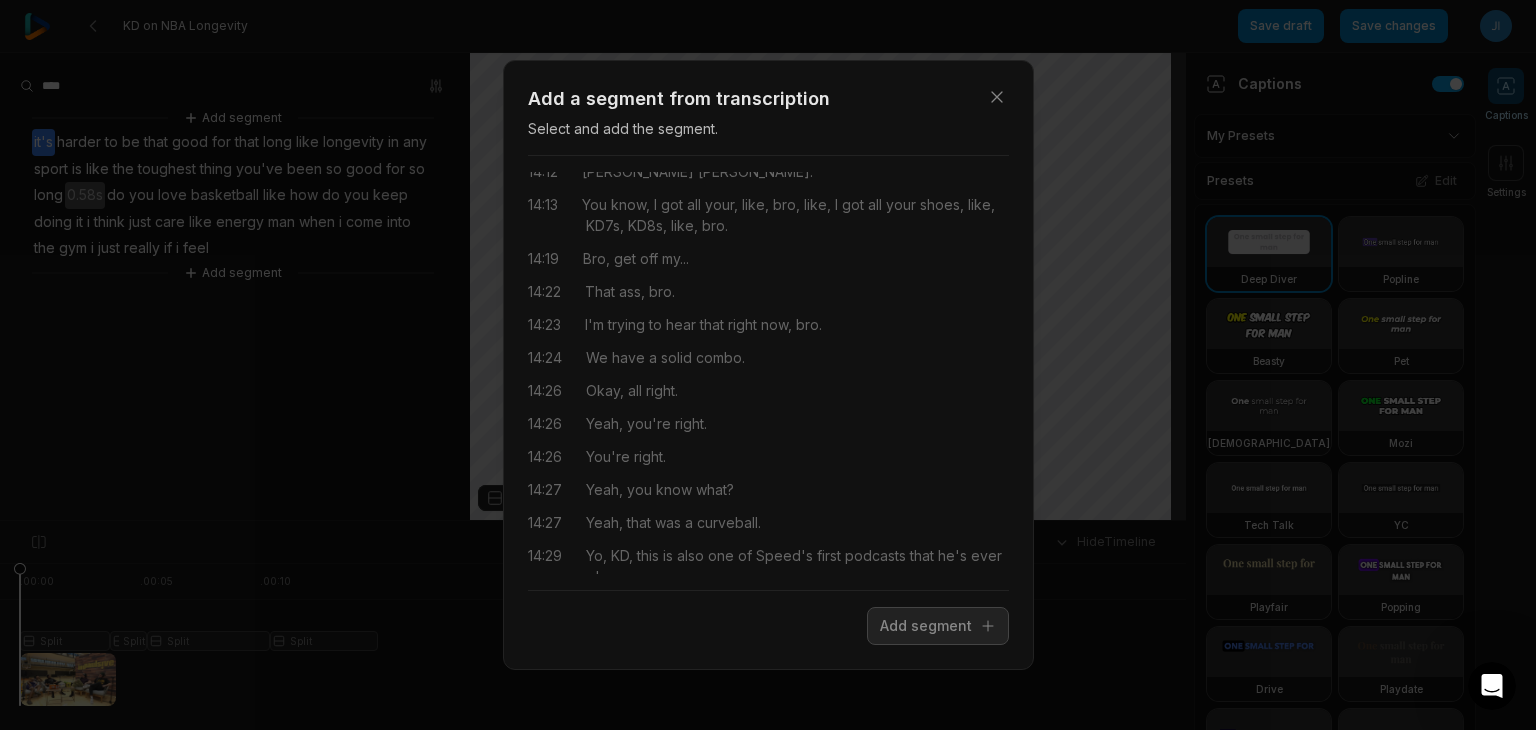 scroll, scrollTop: 16058, scrollLeft: 0, axis: vertical 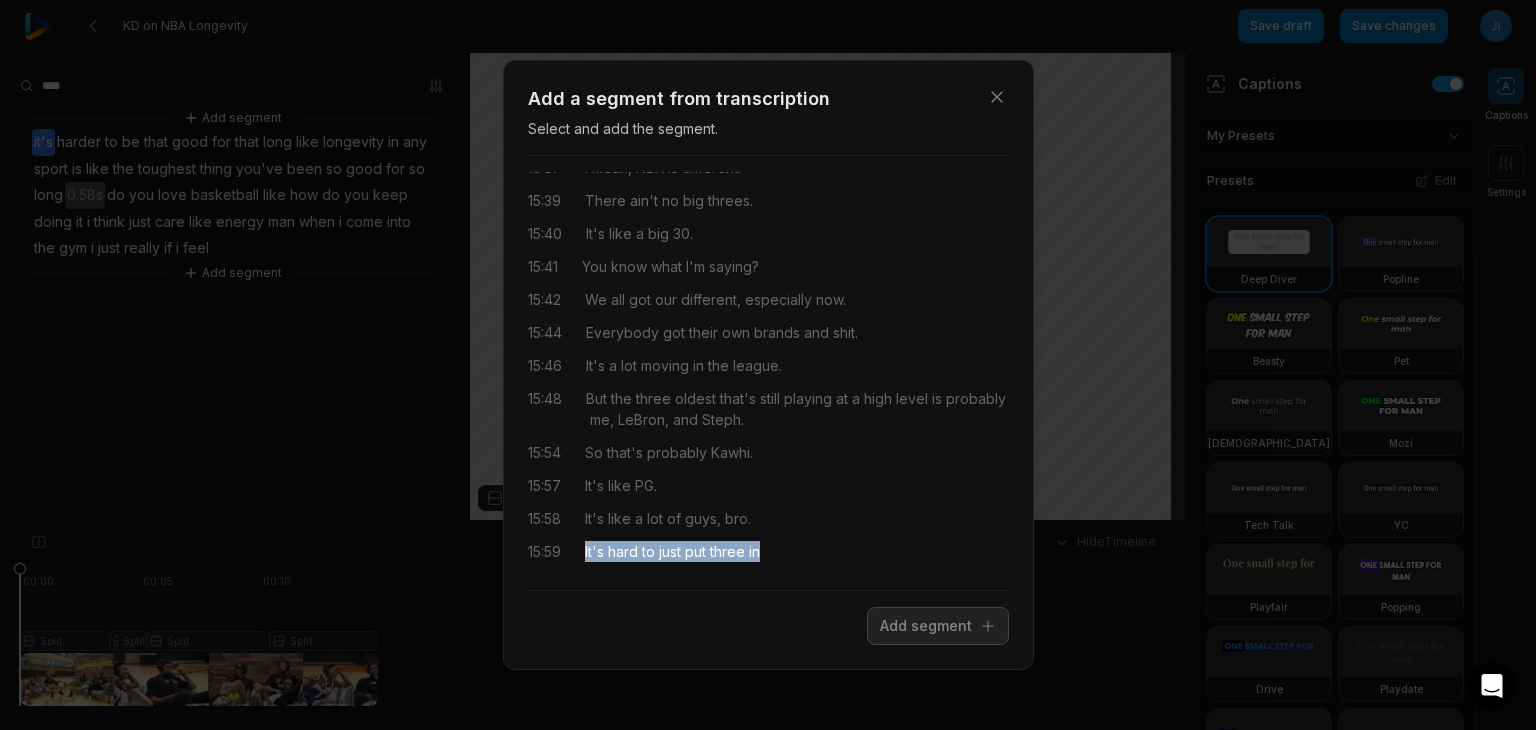 drag, startPoint x: 578, startPoint y: 544, endPoint x: 805, endPoint y: 563, distance: 227.79376 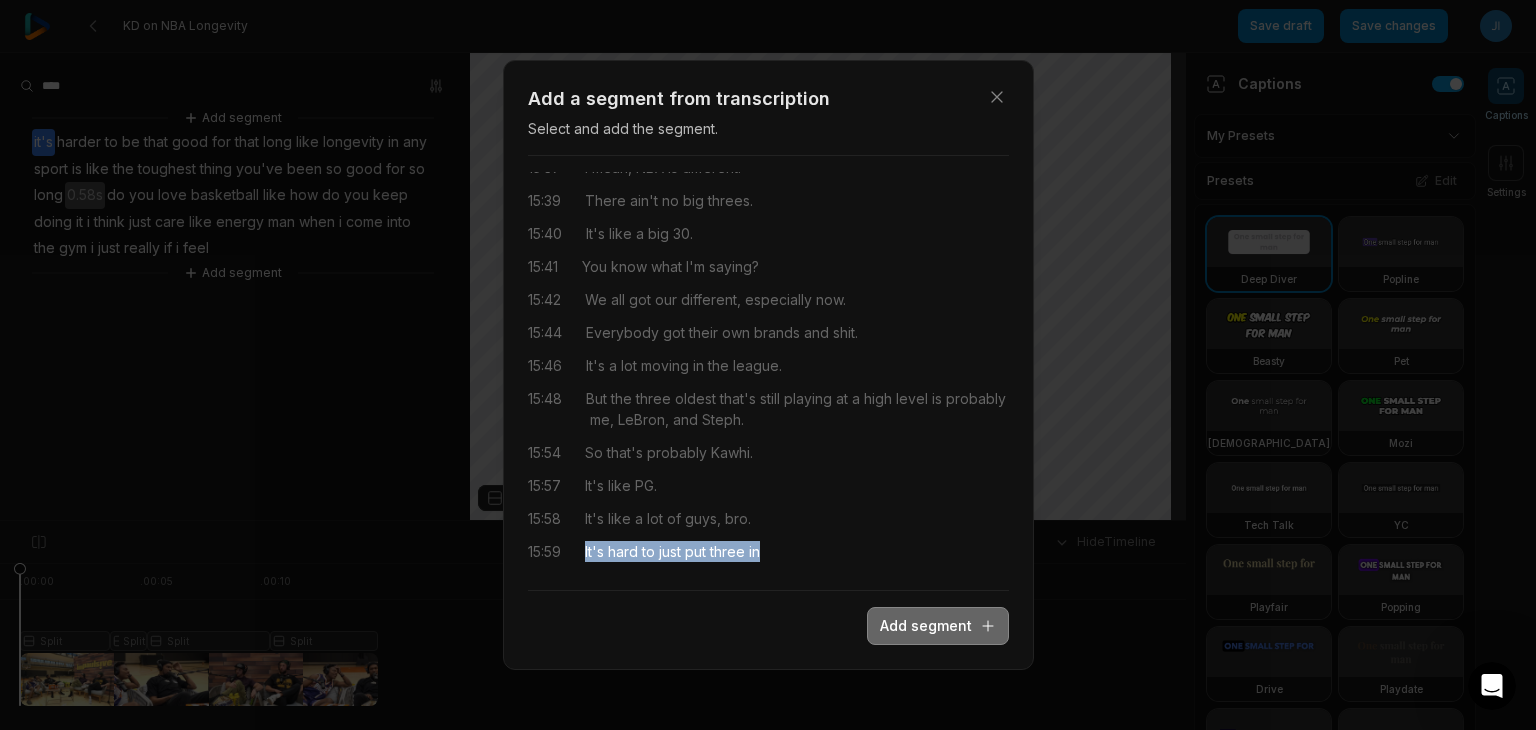 click on "Add segment" at bounding box center [938, 626] 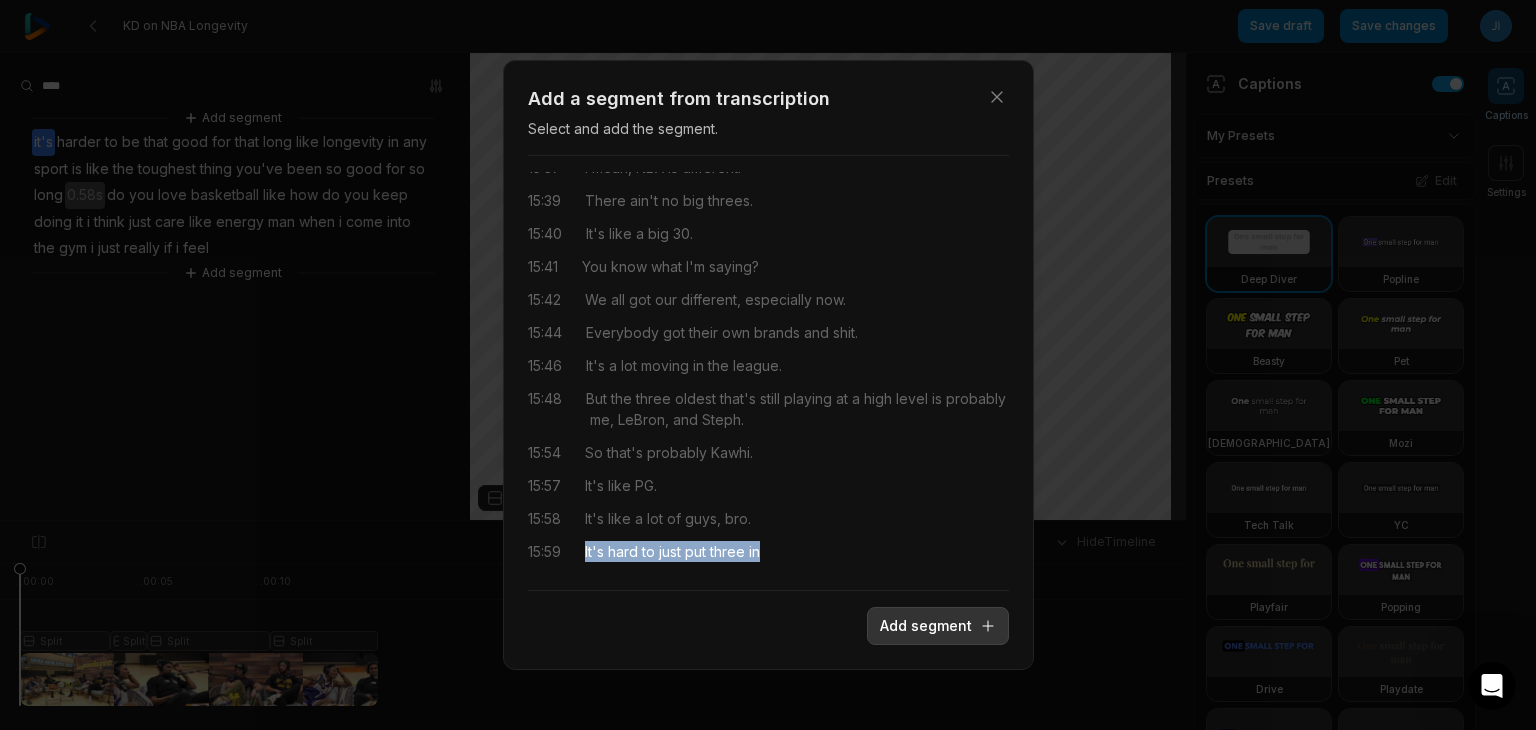 scroll, scrollTop: 0, scrollLeft: 0, axis: both 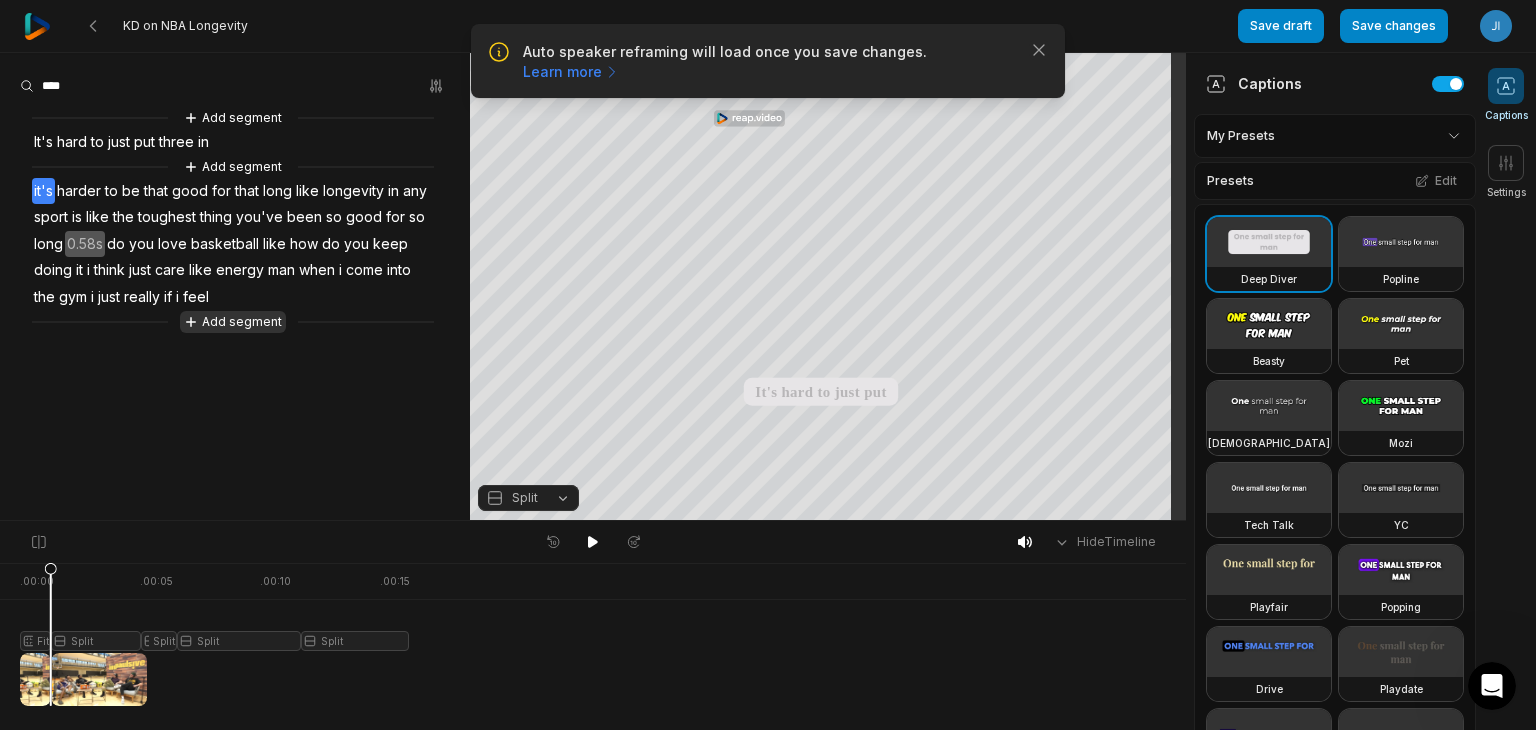 click on "Add segment" at bounding box center (233, 322) 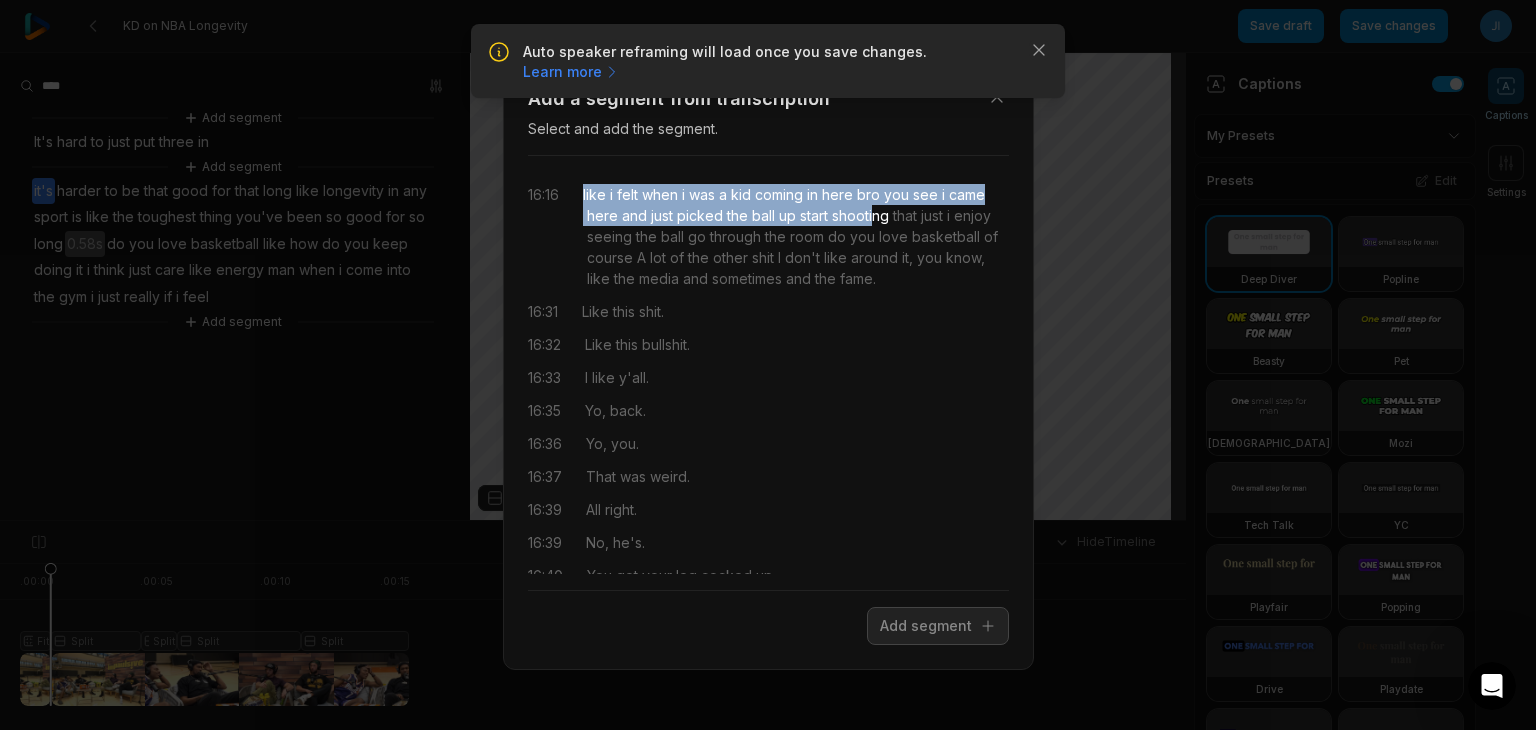 drag, startPoint x: 633, startPoint y: 198, endPoint x: 876, endPoint y: 209, distance: 243.24884 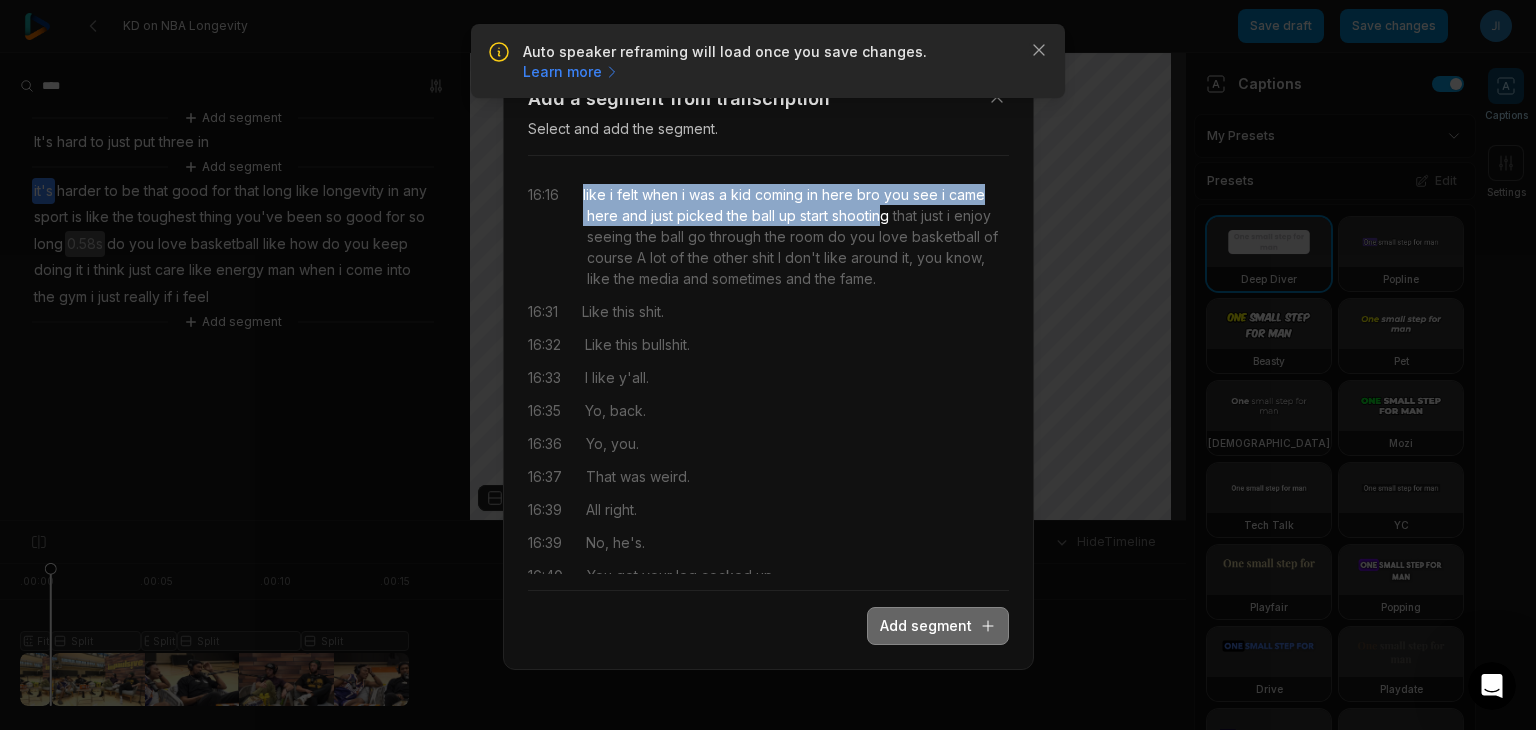 click on "Add segment" at bounding box center [938, 626] 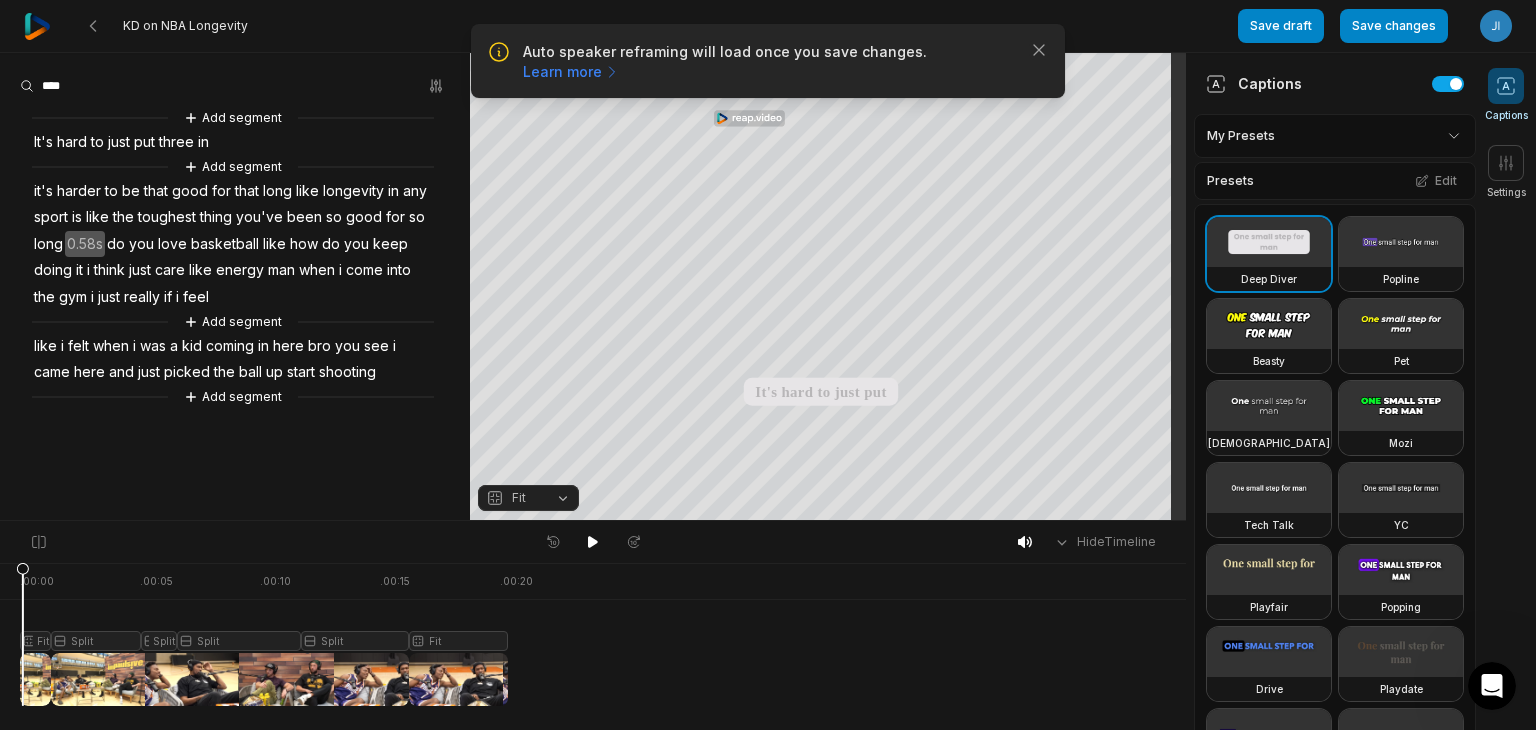 drag, startPoint x: 47, startPoint y: 566, endPoint x: 16, endPoint y: 565, distance: 31.016125 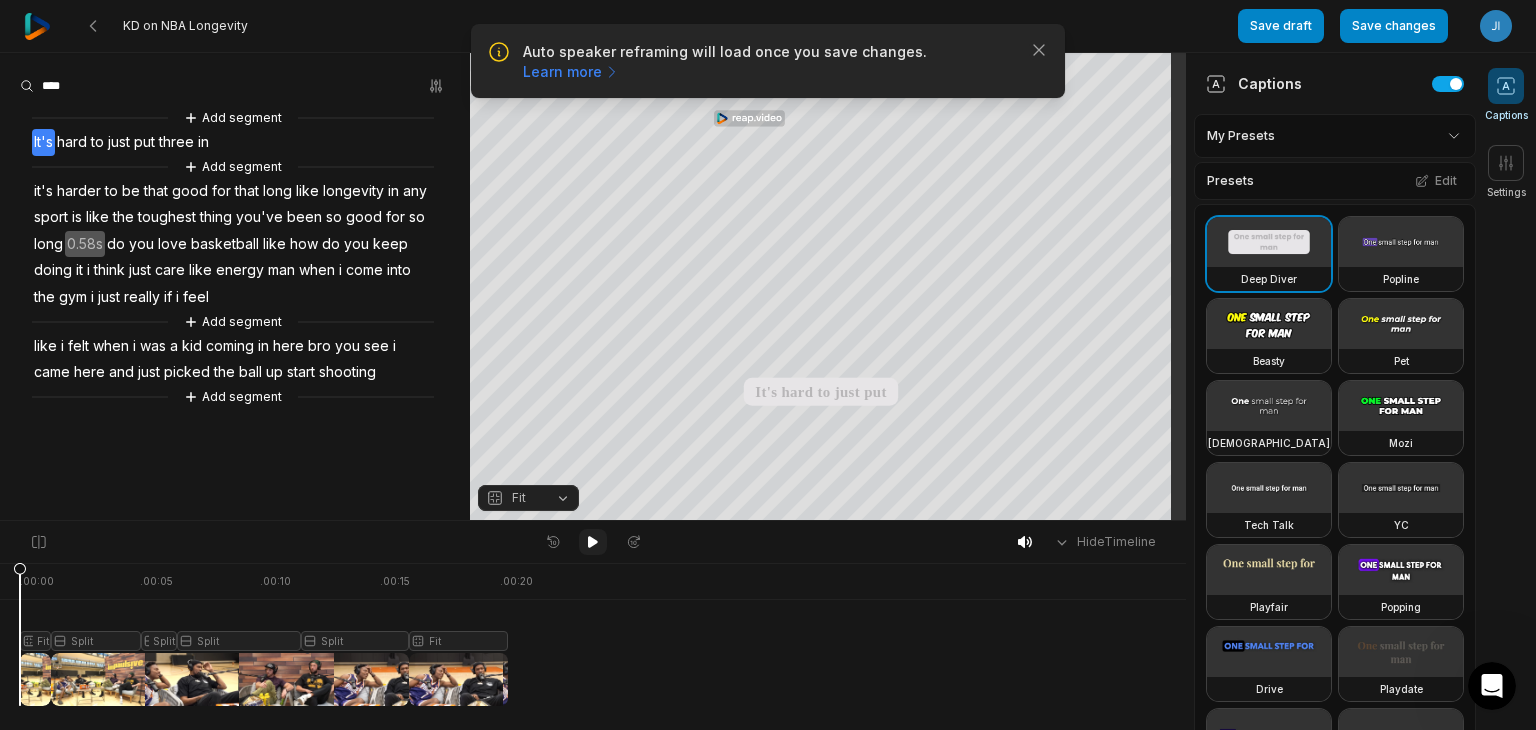 click 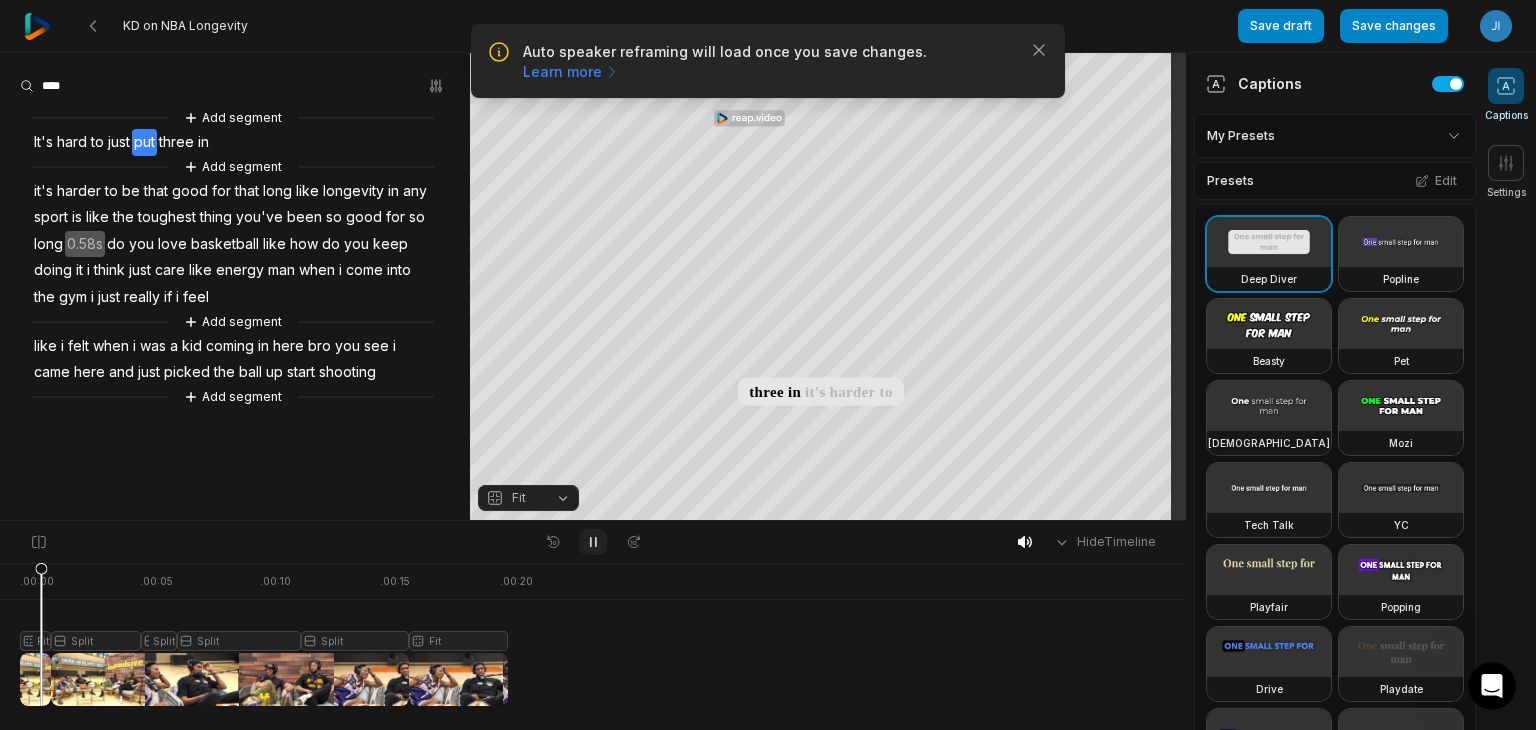 click 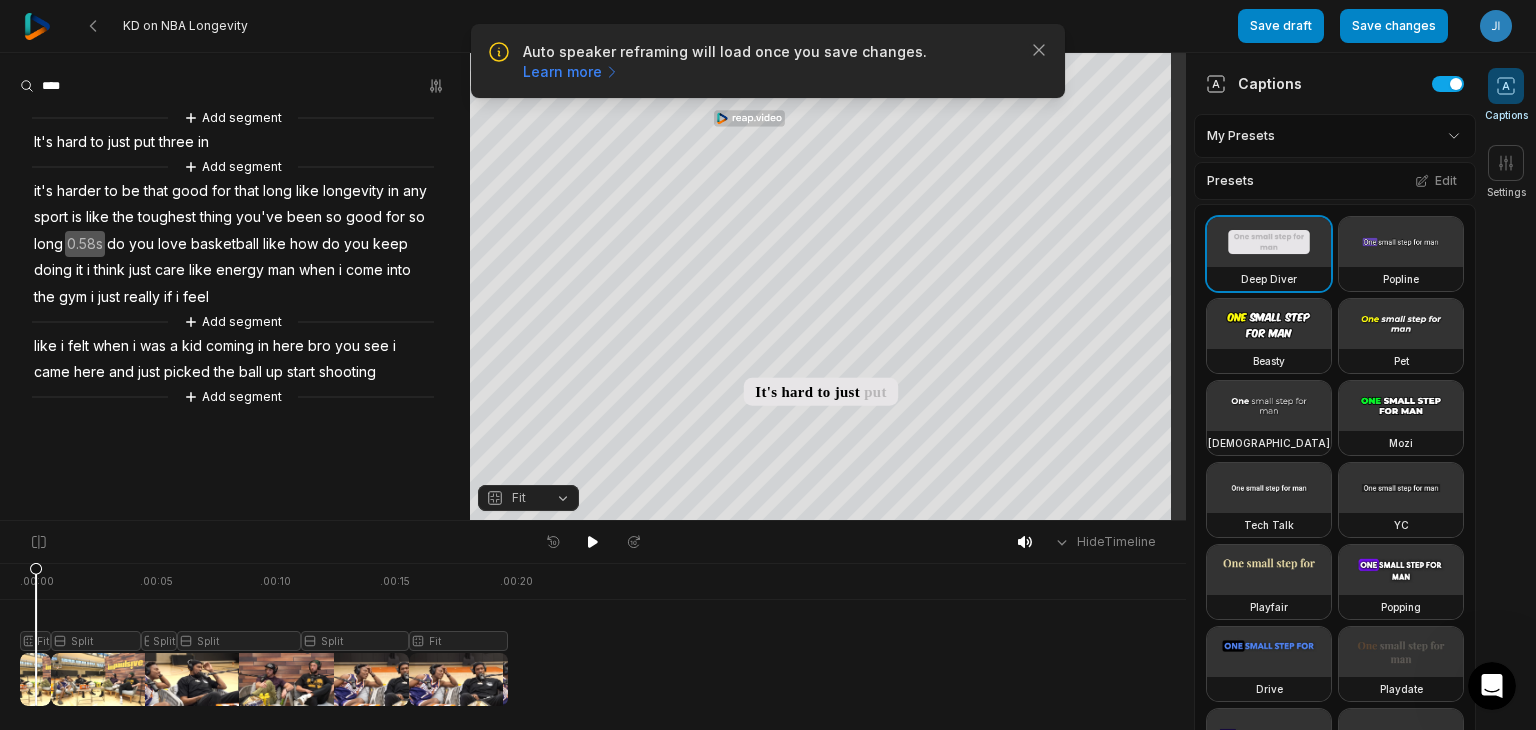 click 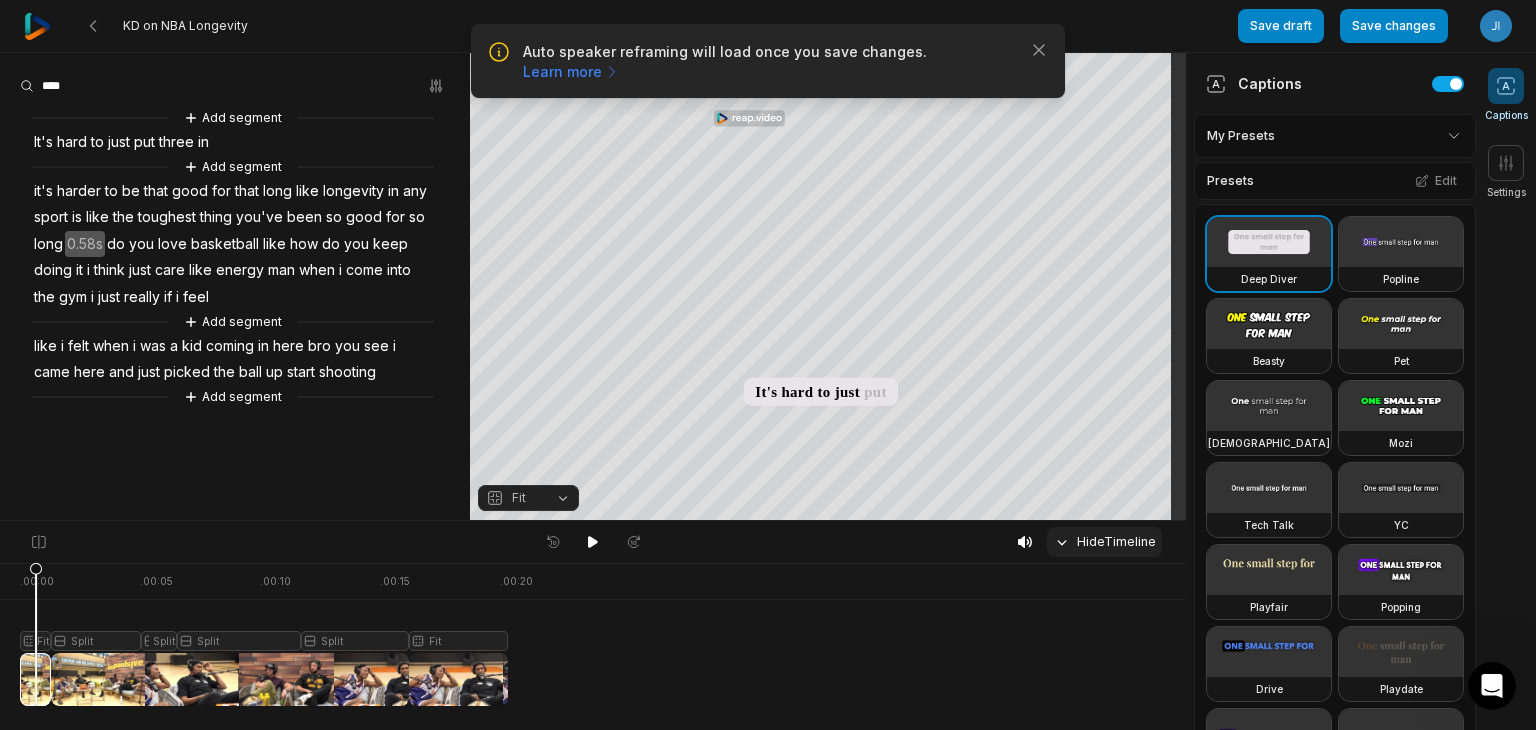 click on "Hide  Timeline" at bounding box center [1104, 542] 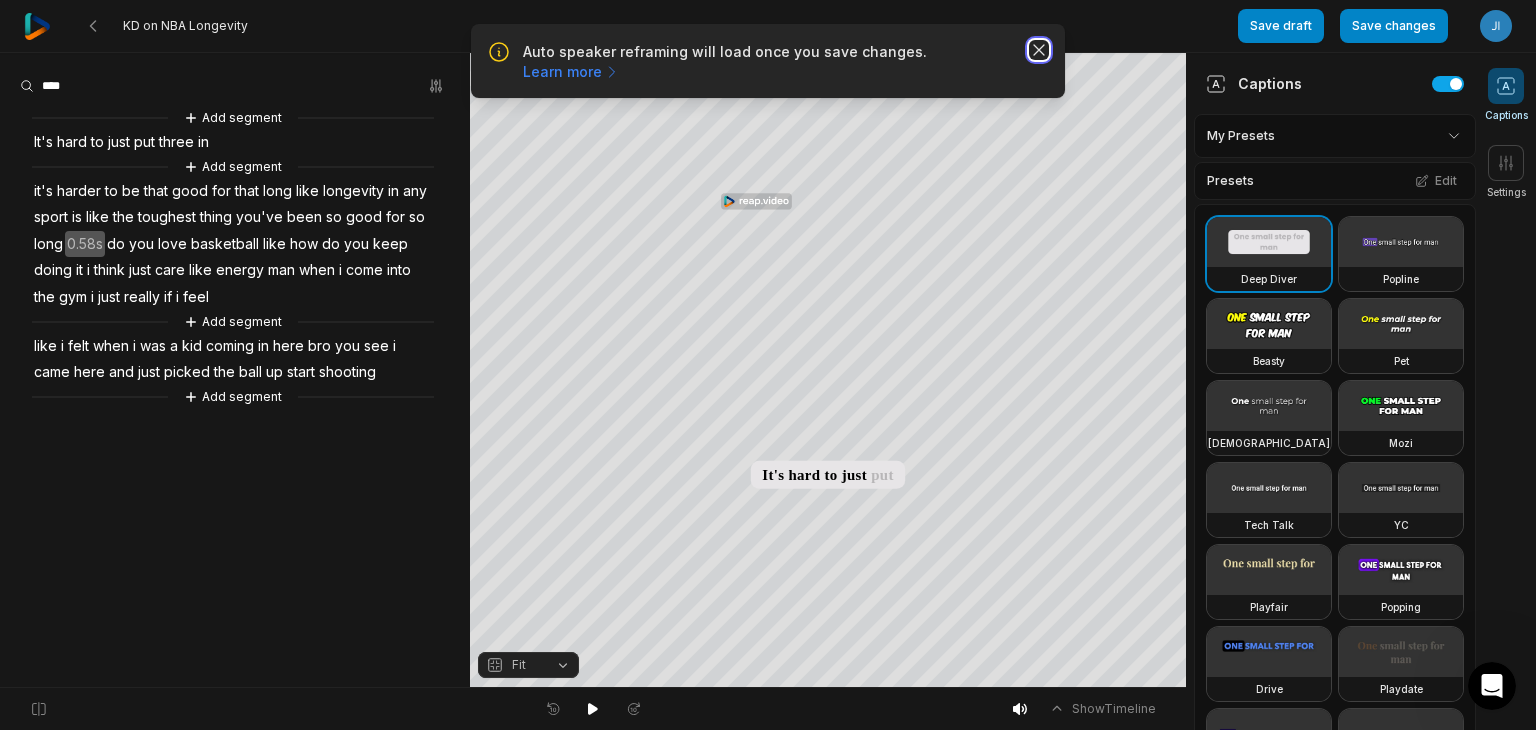 click 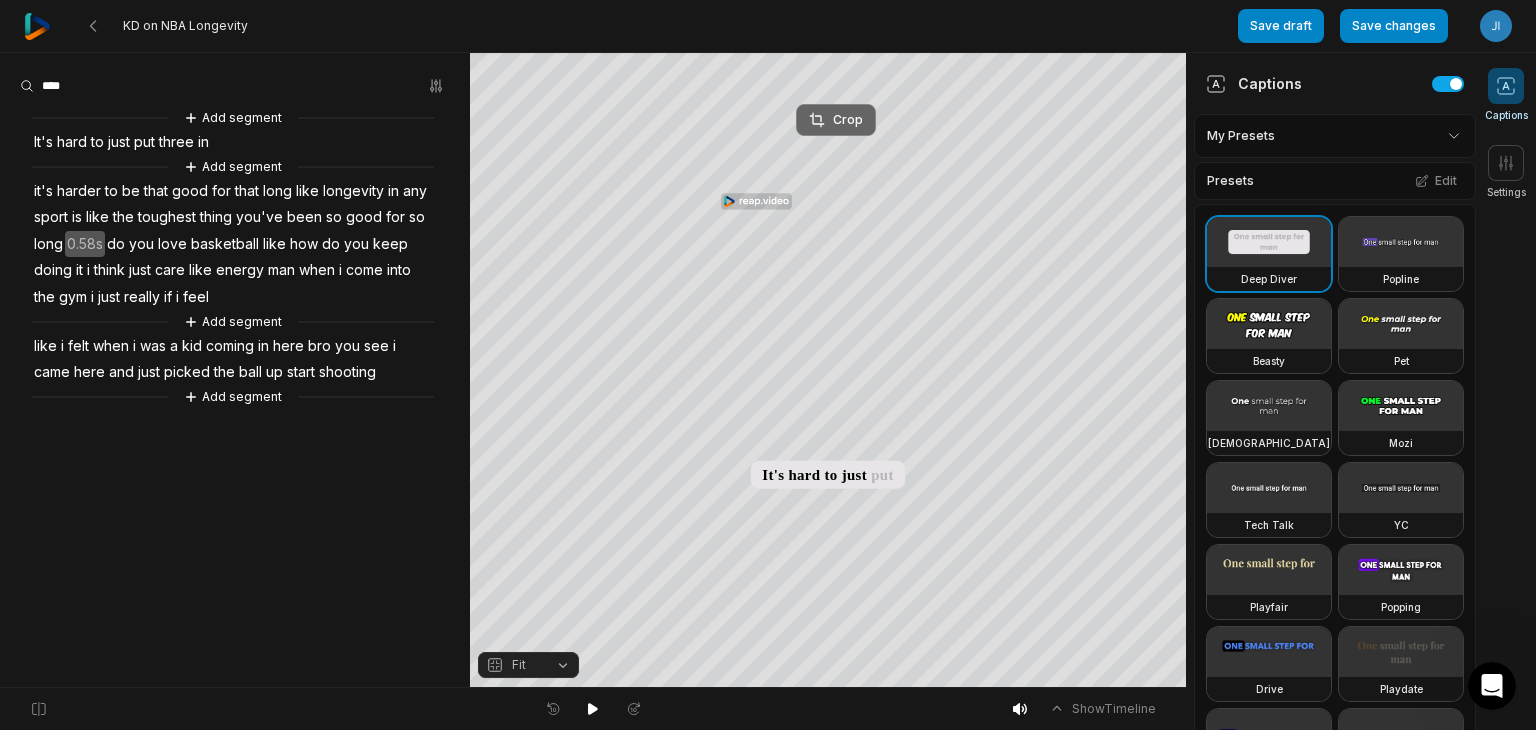click on "Crop" at bounding box center (836, 120) 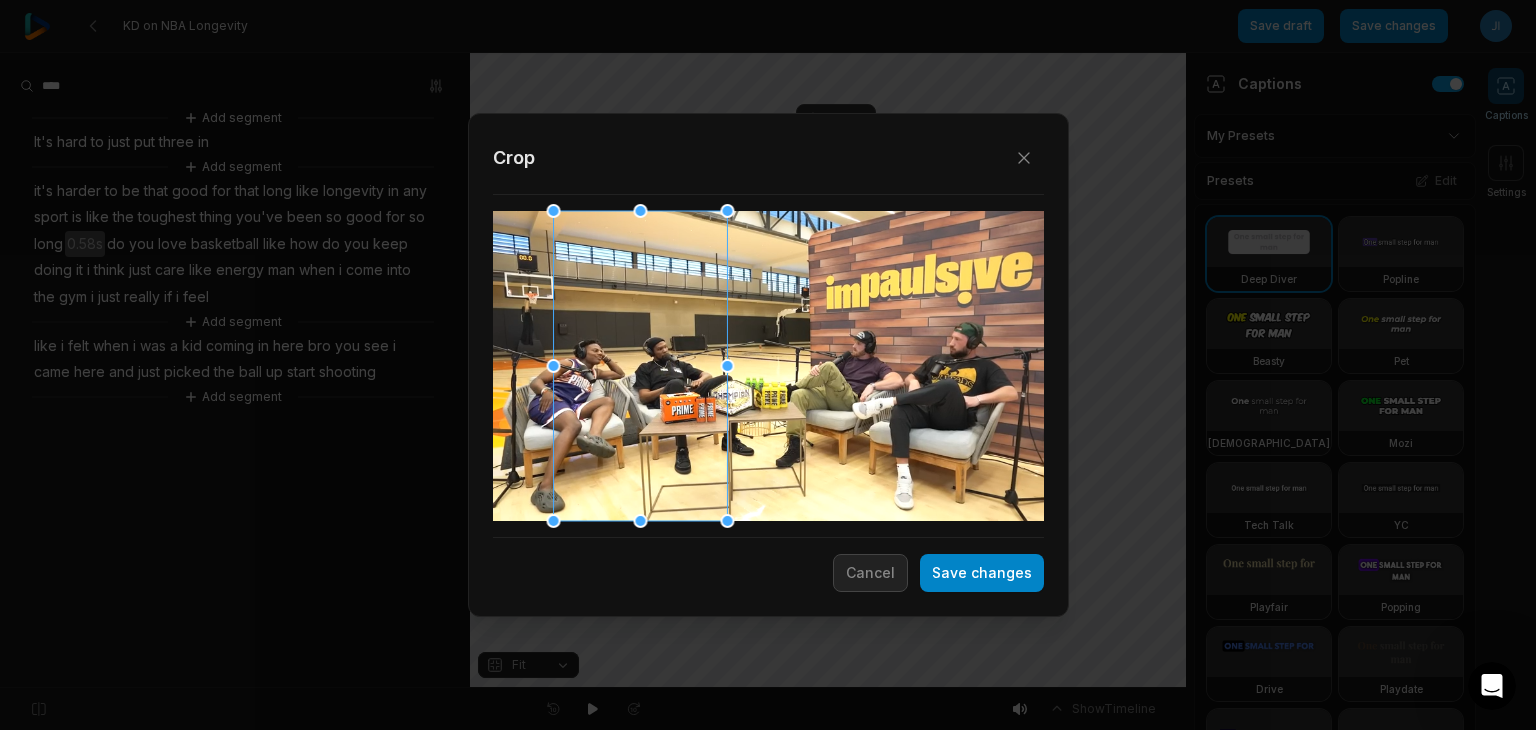 drag, startPoint x: 765, startPoint y: 387, endPoint x: 656, endPoint y: 391, distance: 109.07337 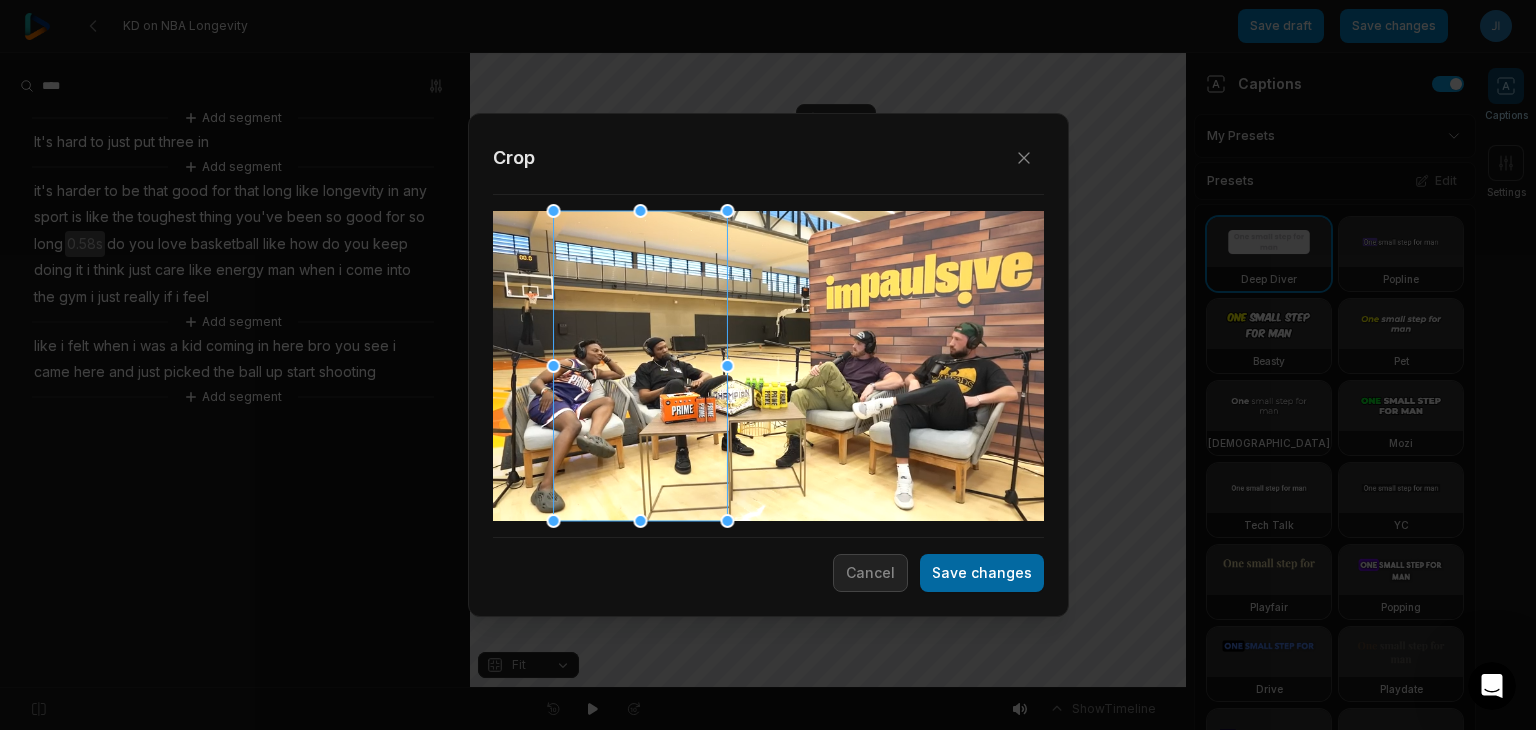 click on "Save changes" at bounding box center (982, 573) 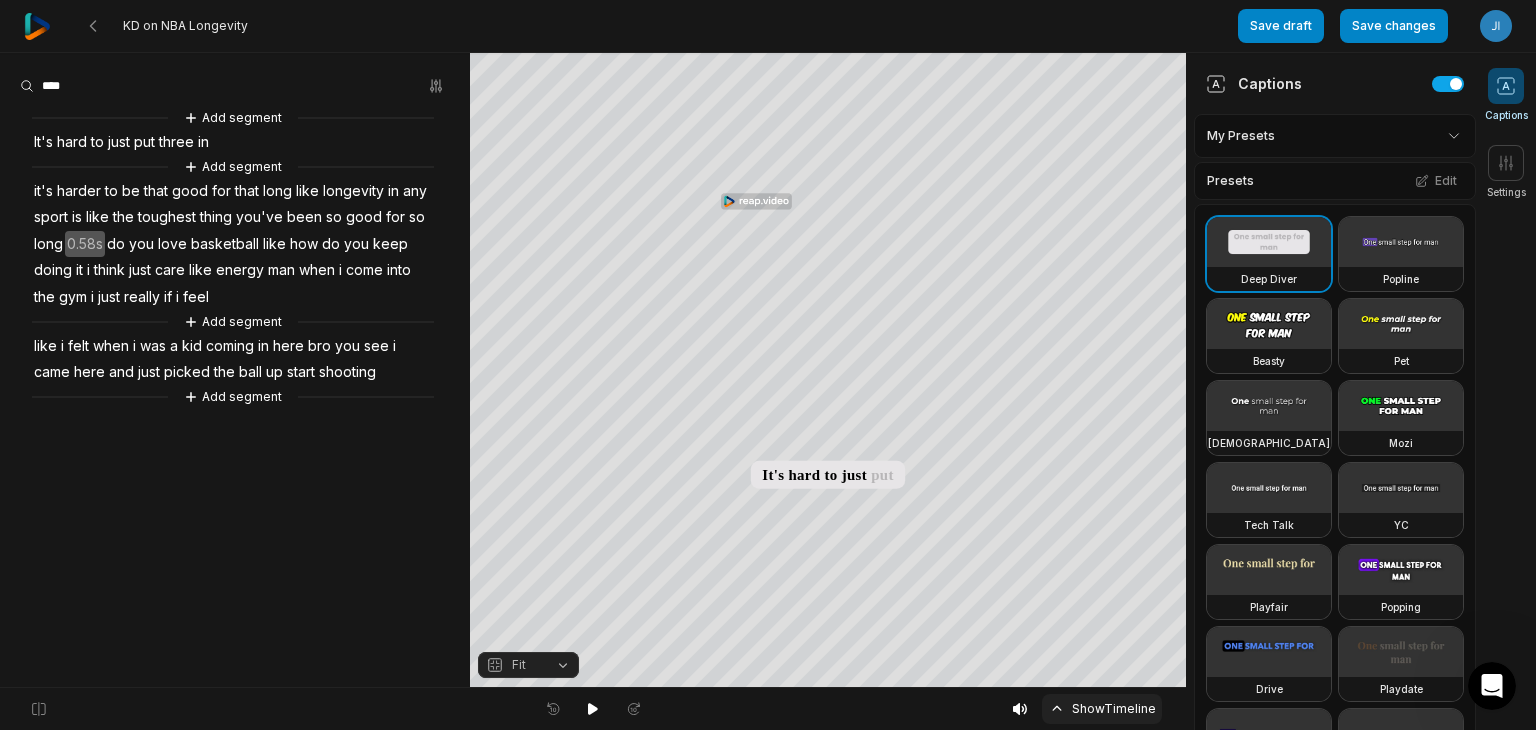 click 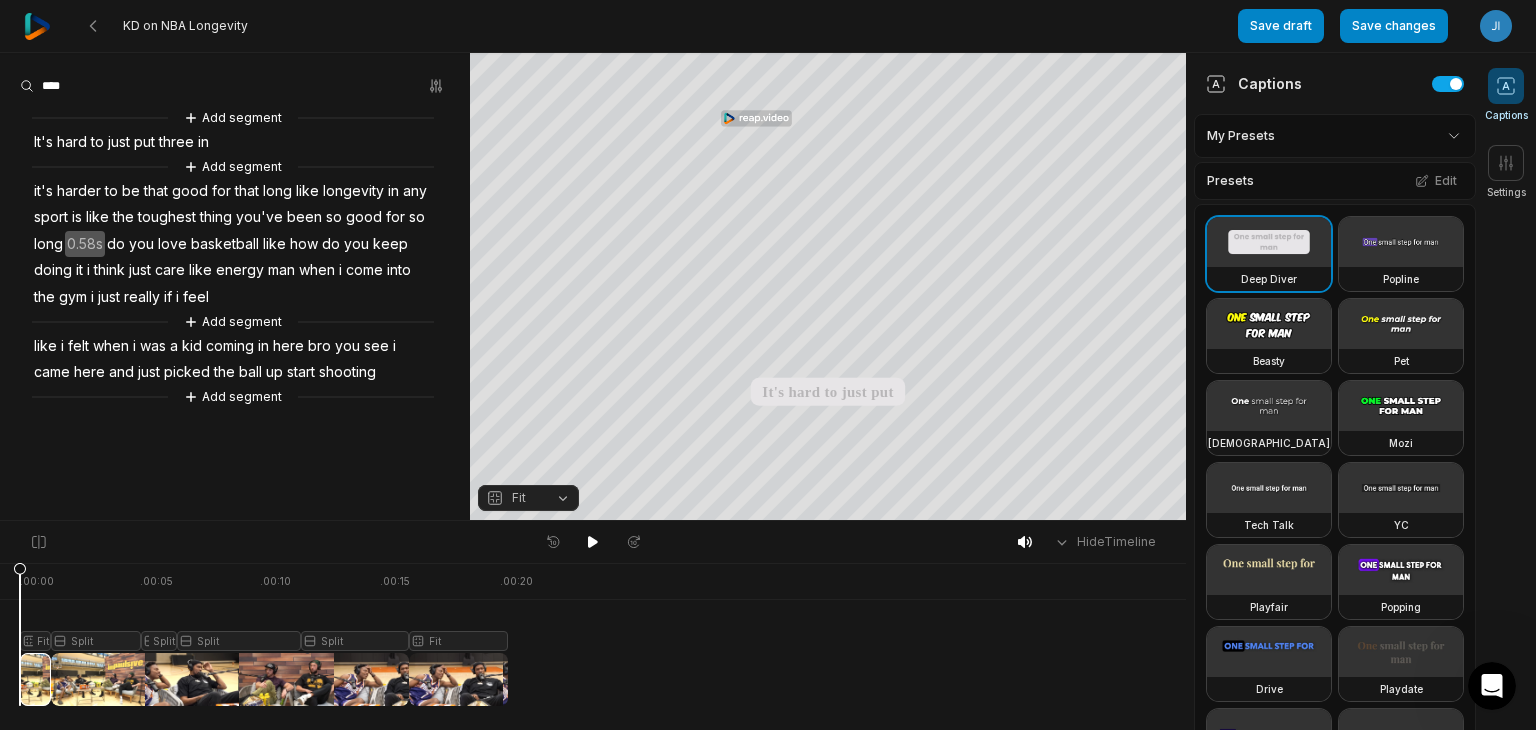 drag, startPoint x: 36, startPoint y: 566, endPoint x: 10, endPoint y: 571, distance: 26.476404 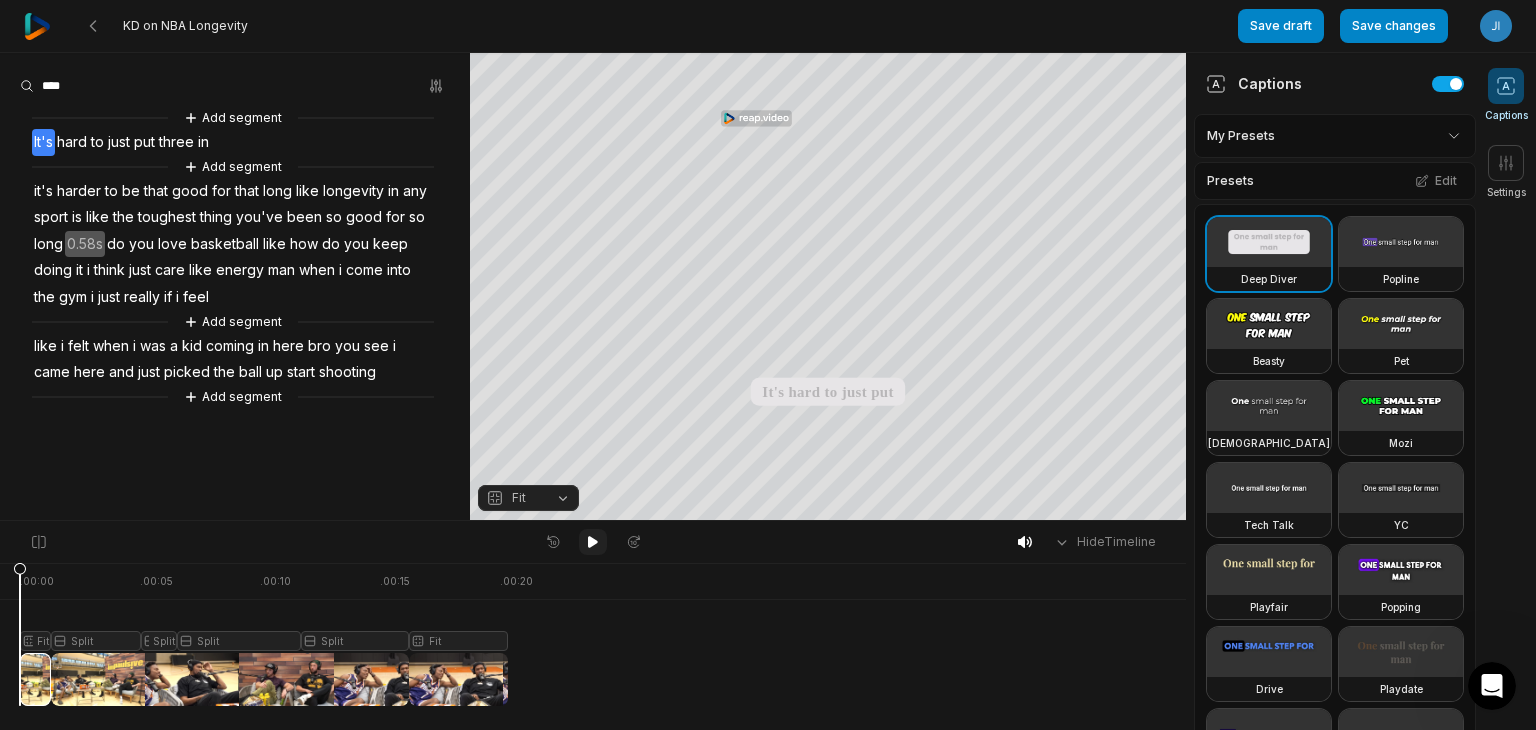 click 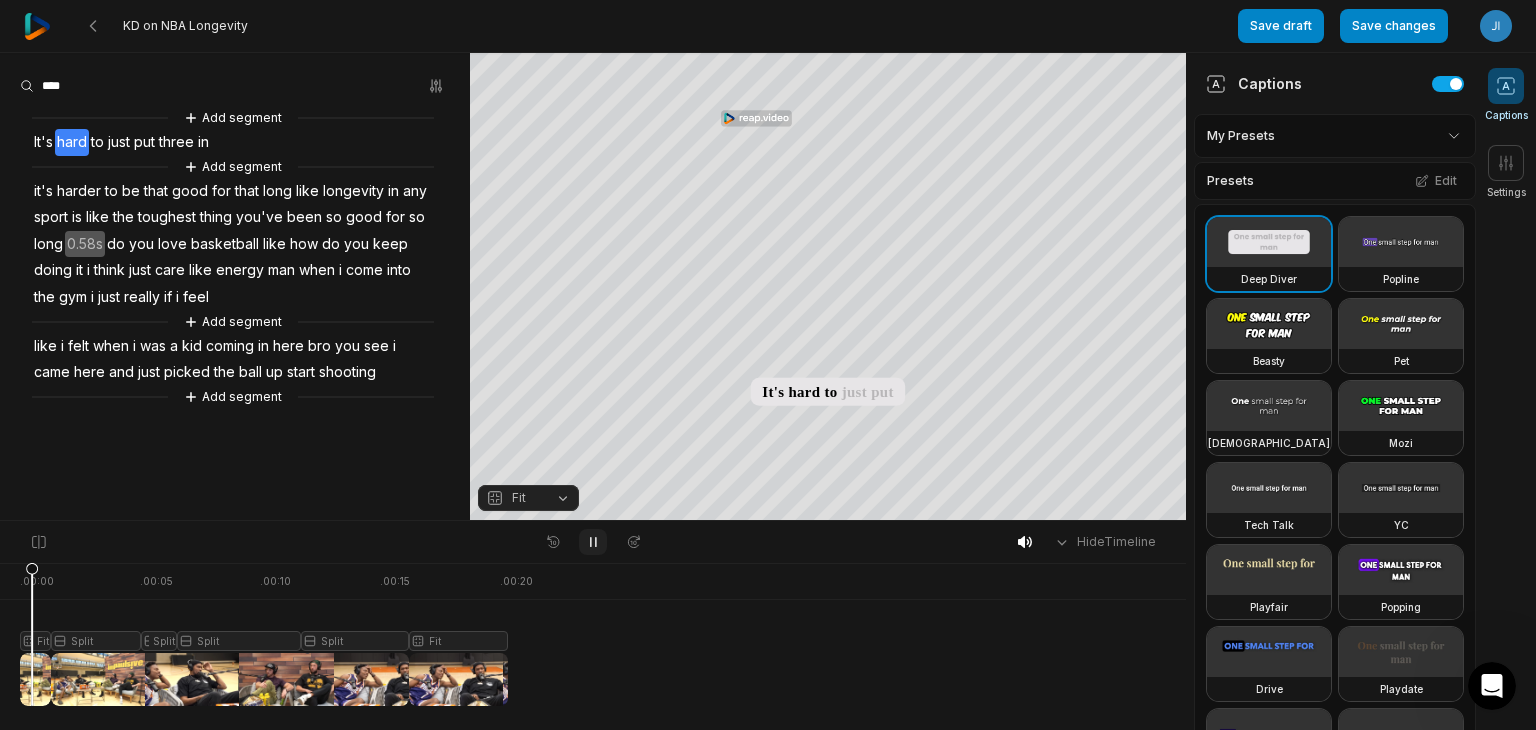 click 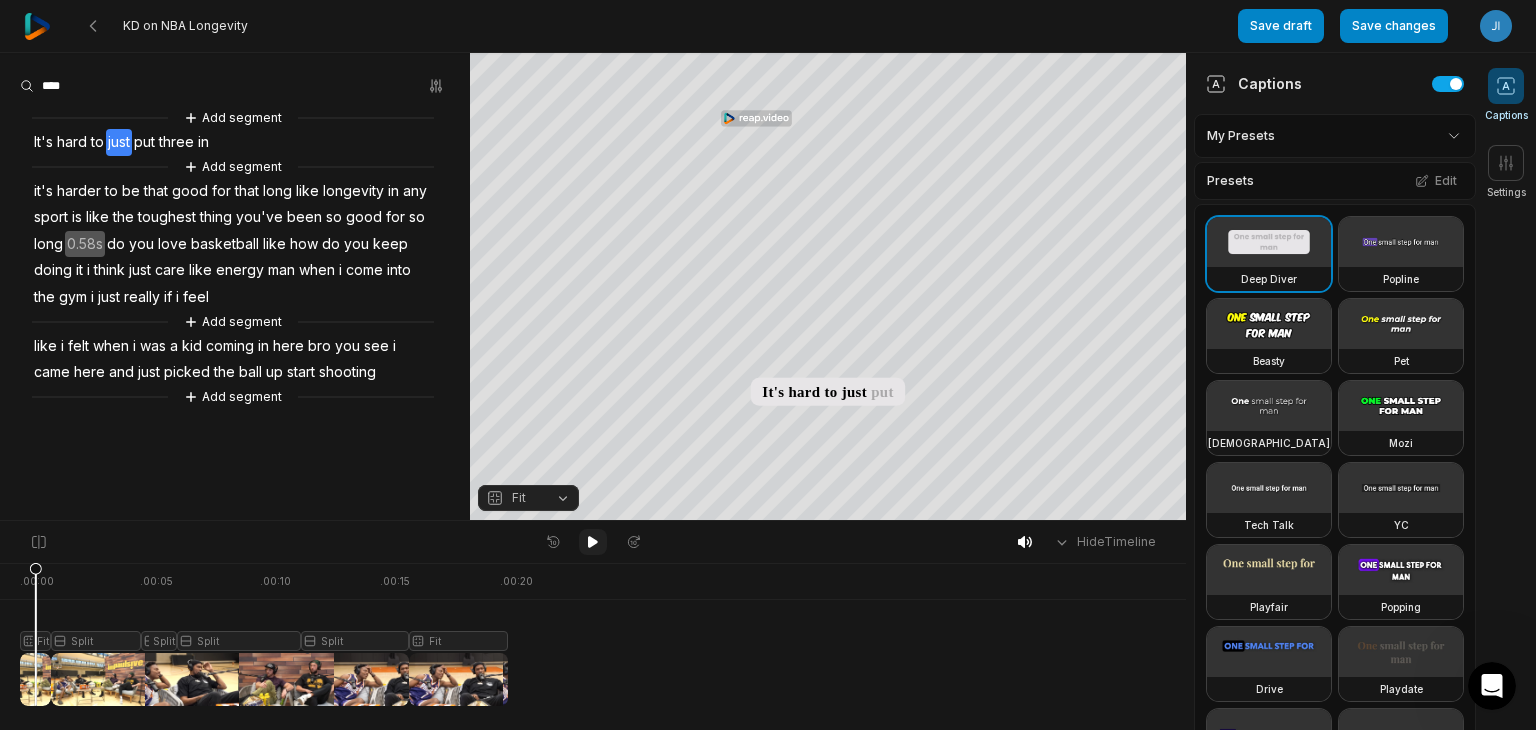 type 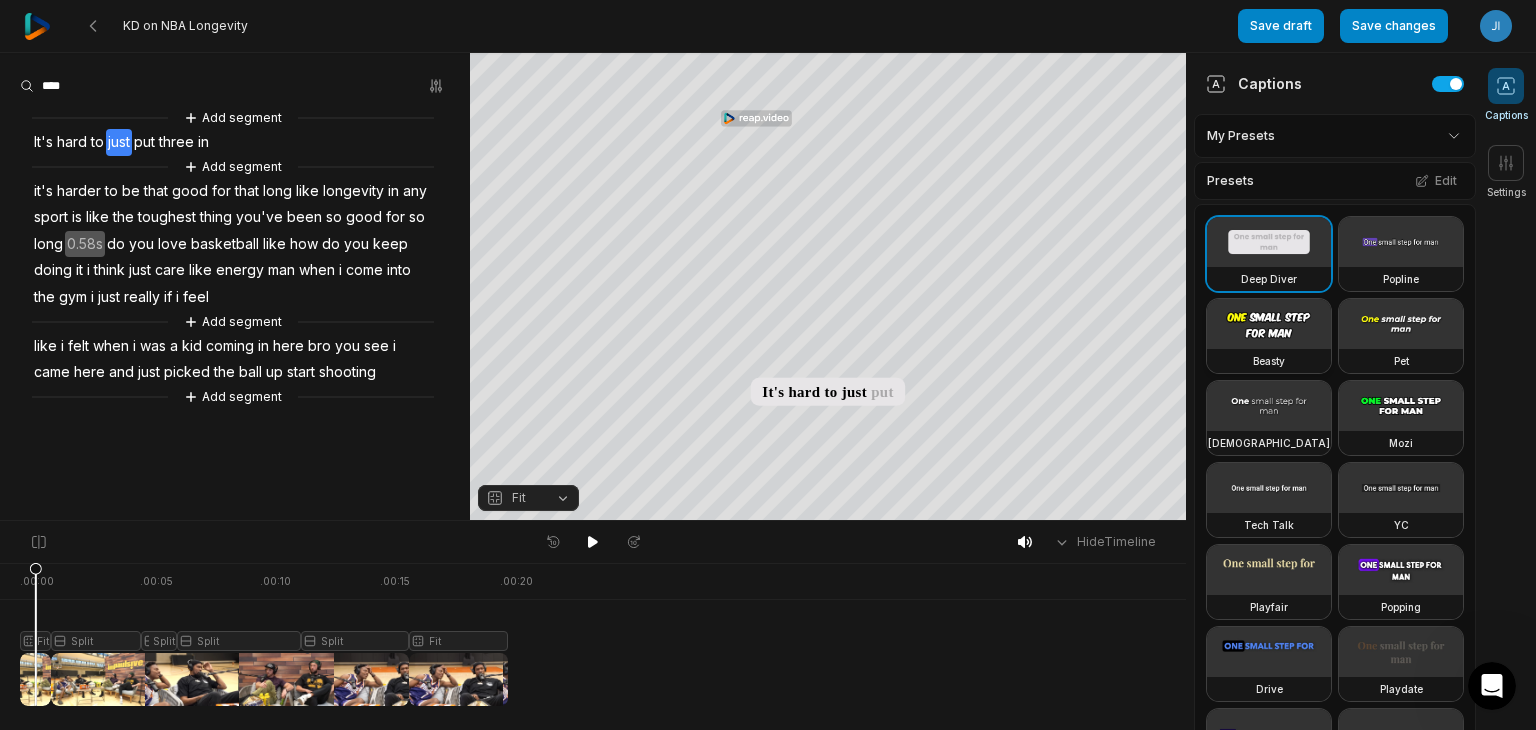 click at bounding box center [1269, 324] 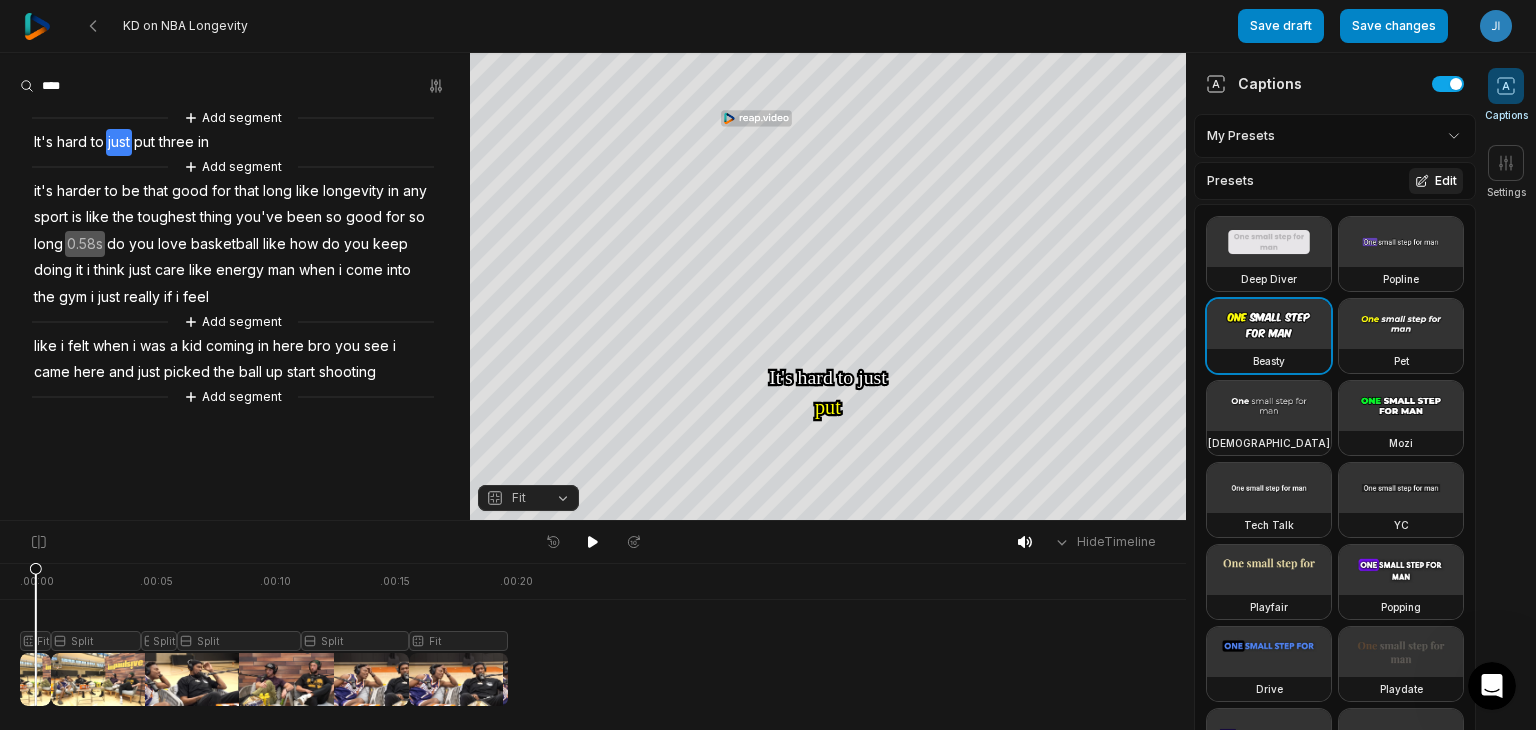 click 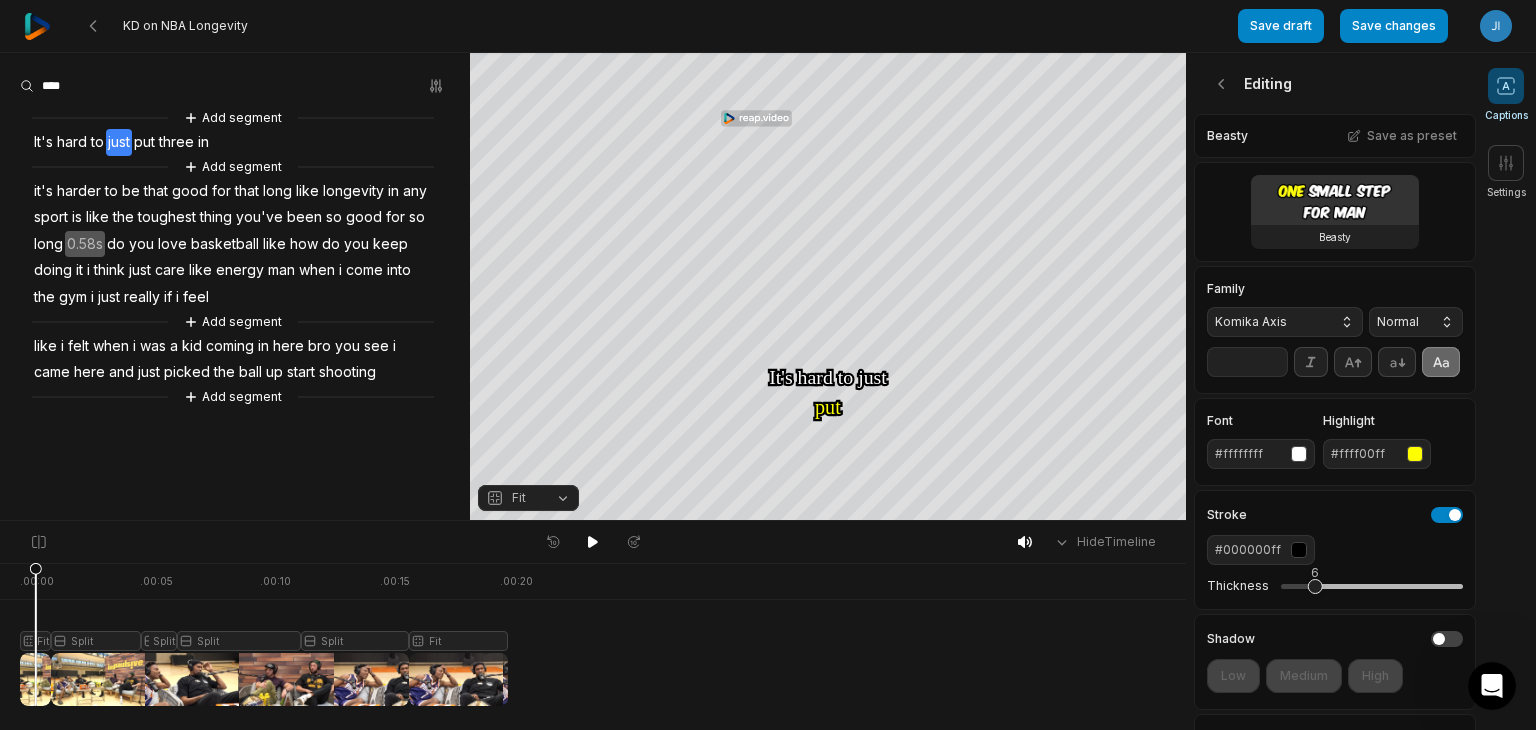 click on "Komika Axis" at bounding box center (1285, 322) 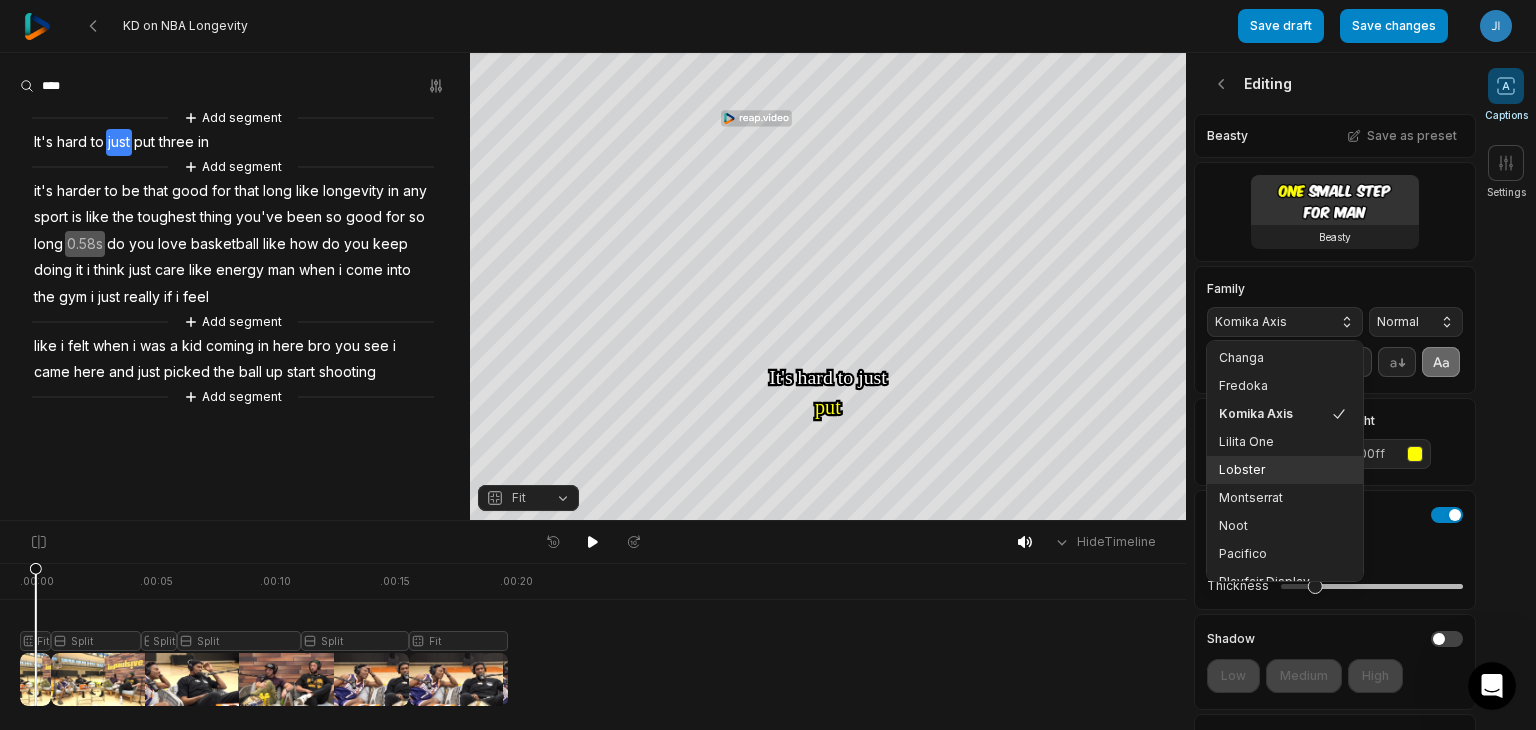 scroll, scrollTop: 216, scrollLeft: 0, axis: vertical 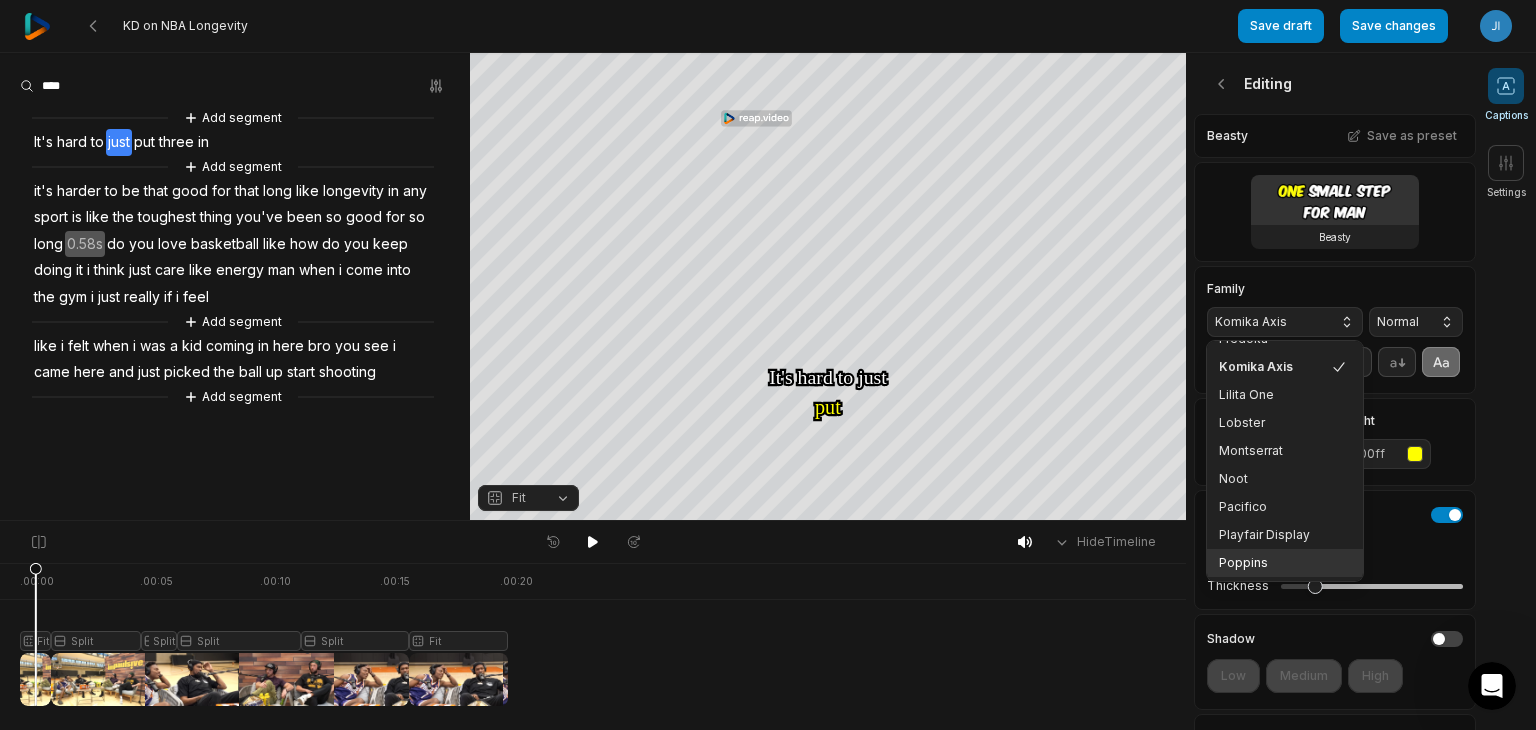 click on "Poppins" at bounding box center [1273, 563] 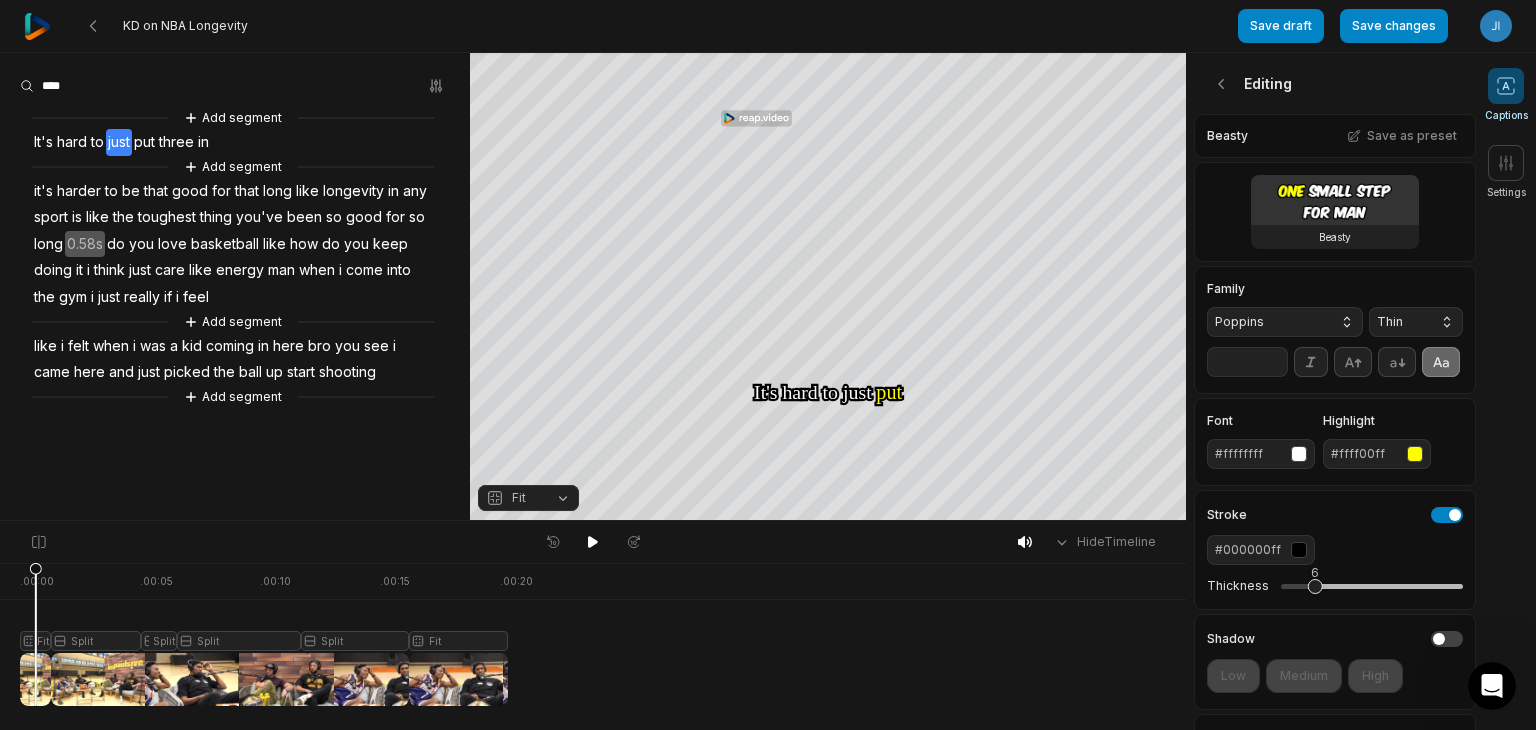 click on "Thin" at bounding box center (1416, 322) 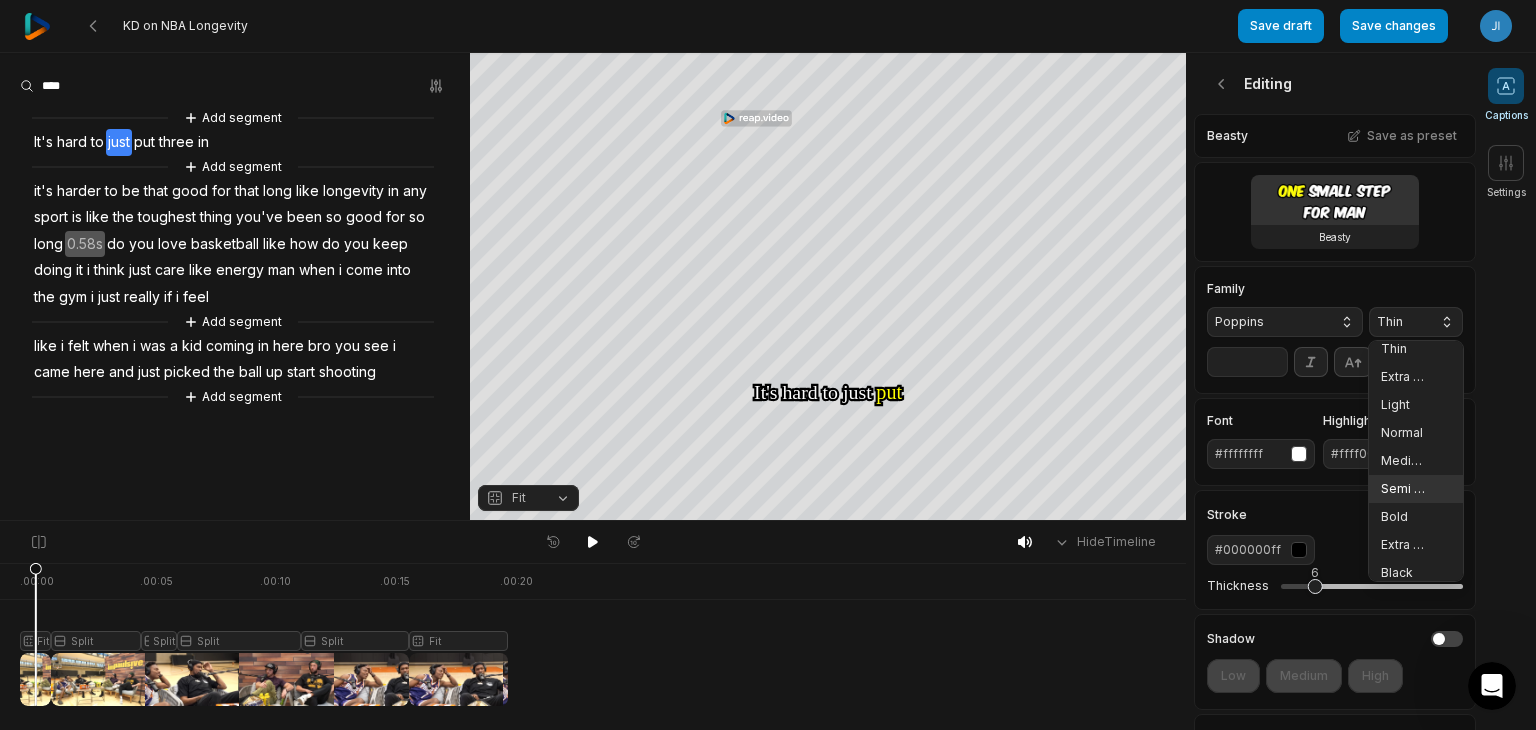scroll, scrollTop: 20, scrollLeft: 0, axis: vertical 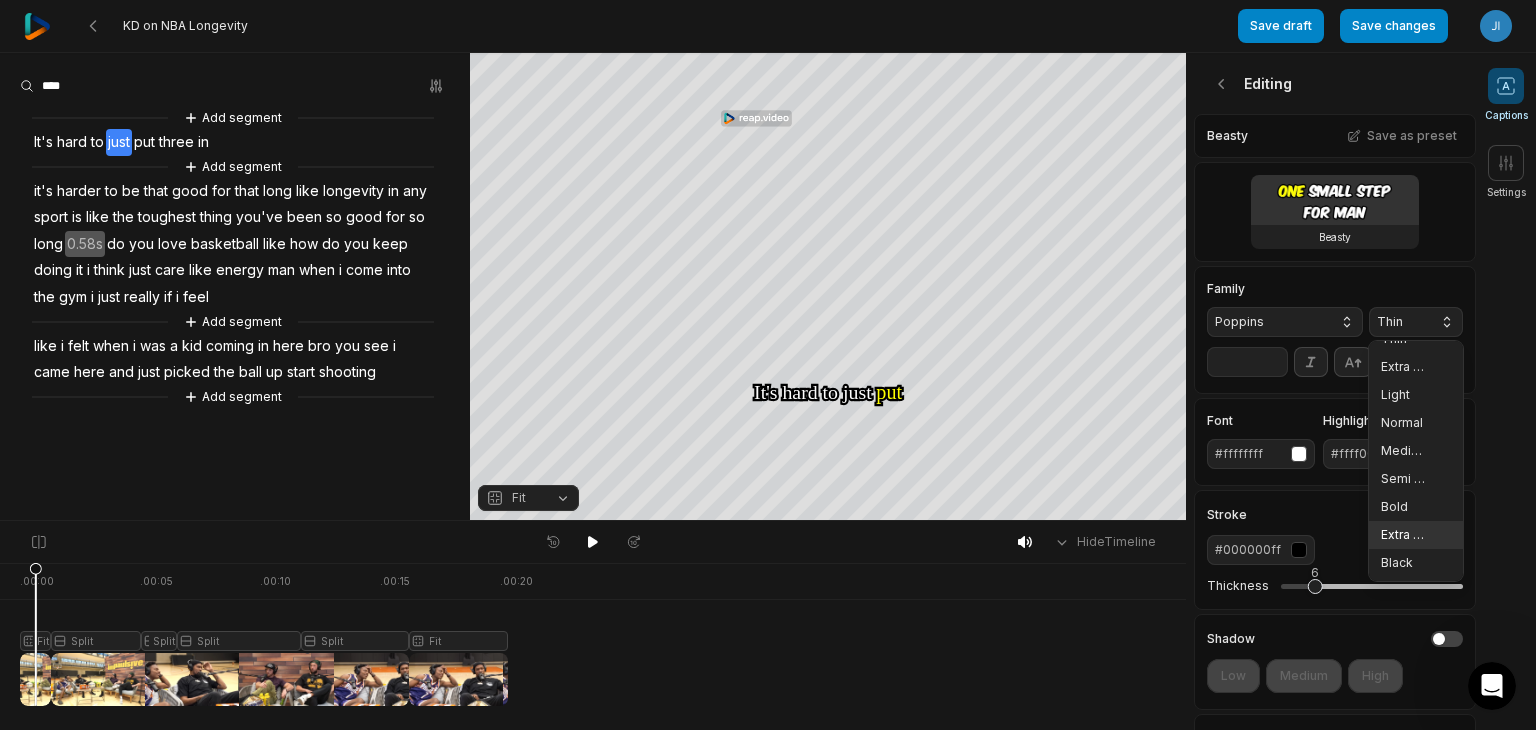 click on "Extra Bold" at bounding box center [1404, 535] 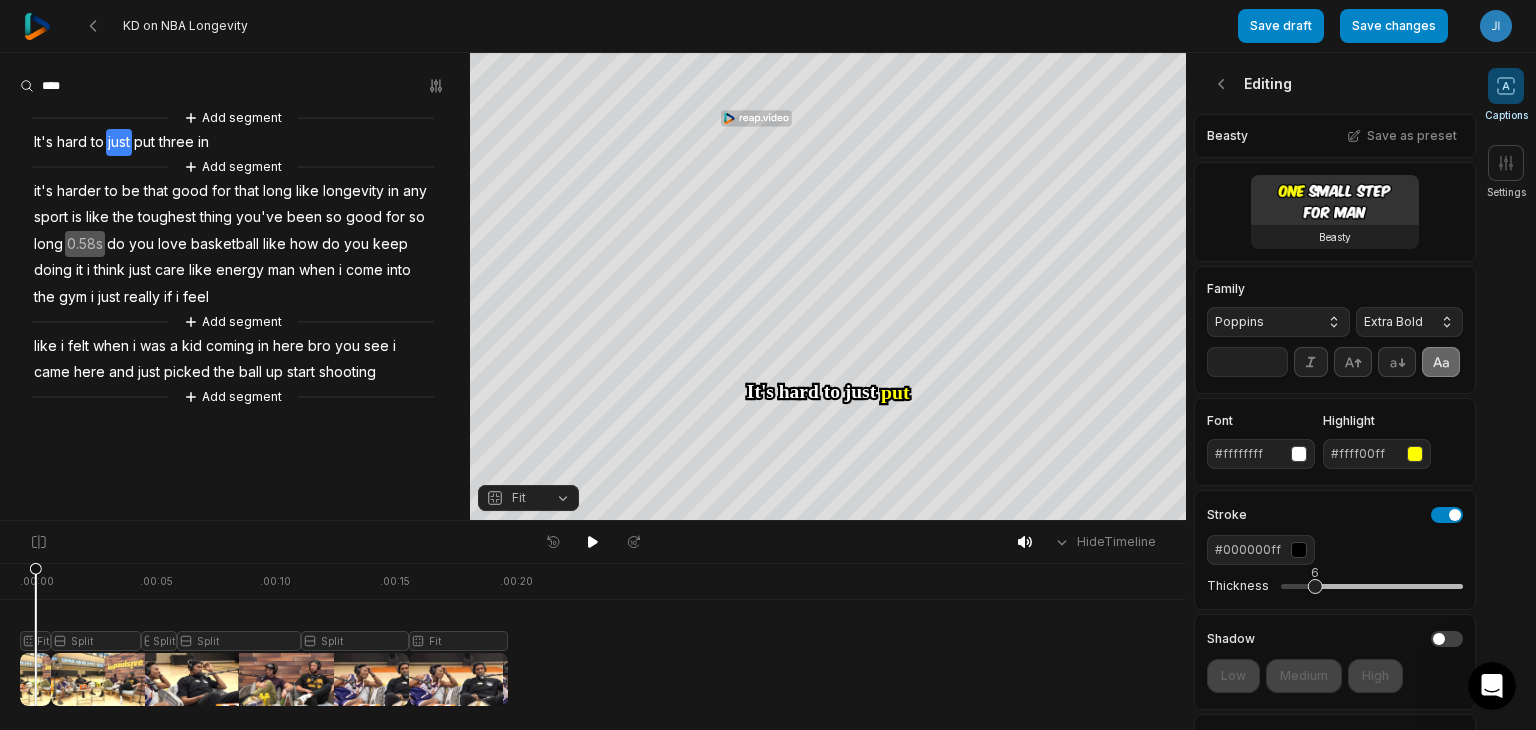 click on "**" at bounding box center [1247, 362] 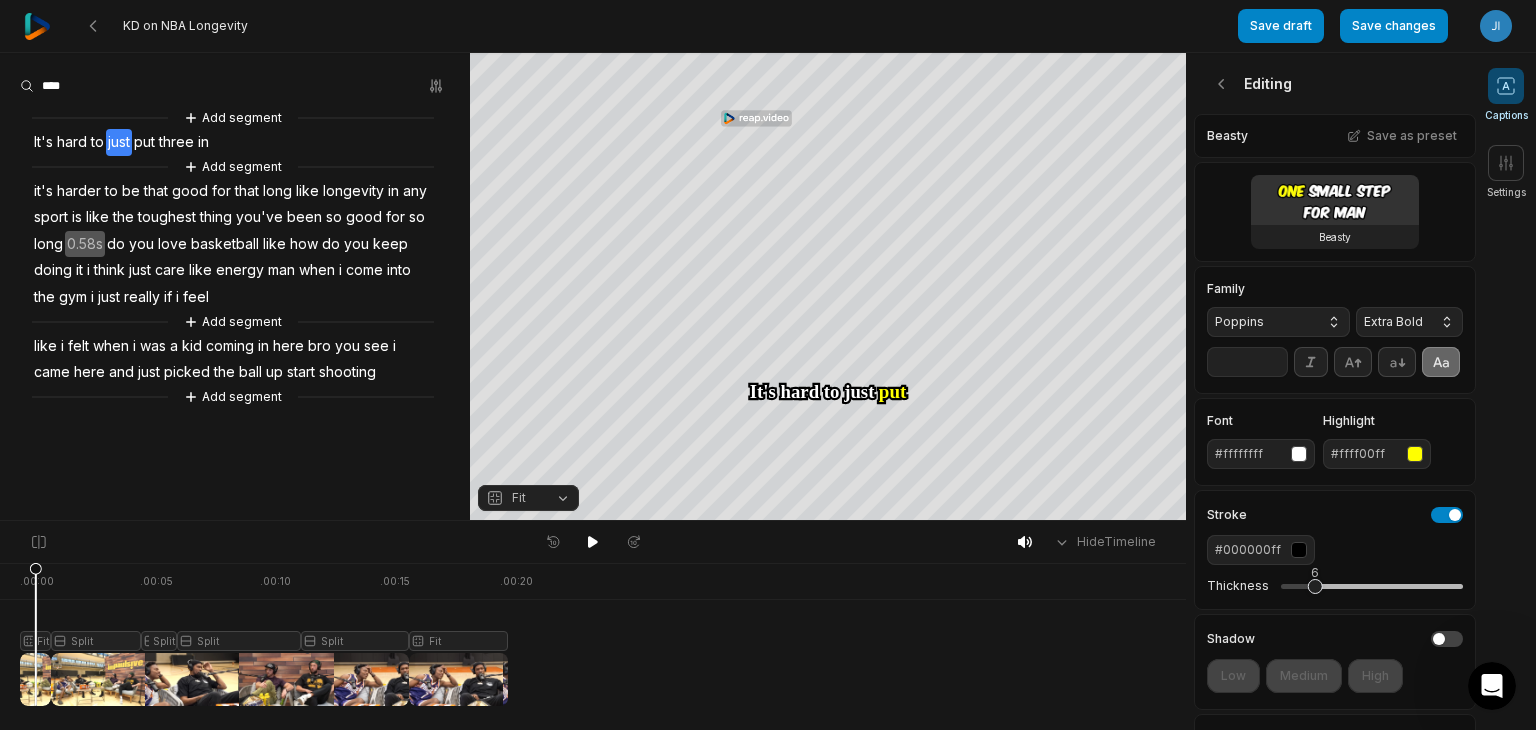 click on "**" at bounding box center (1247, 362) 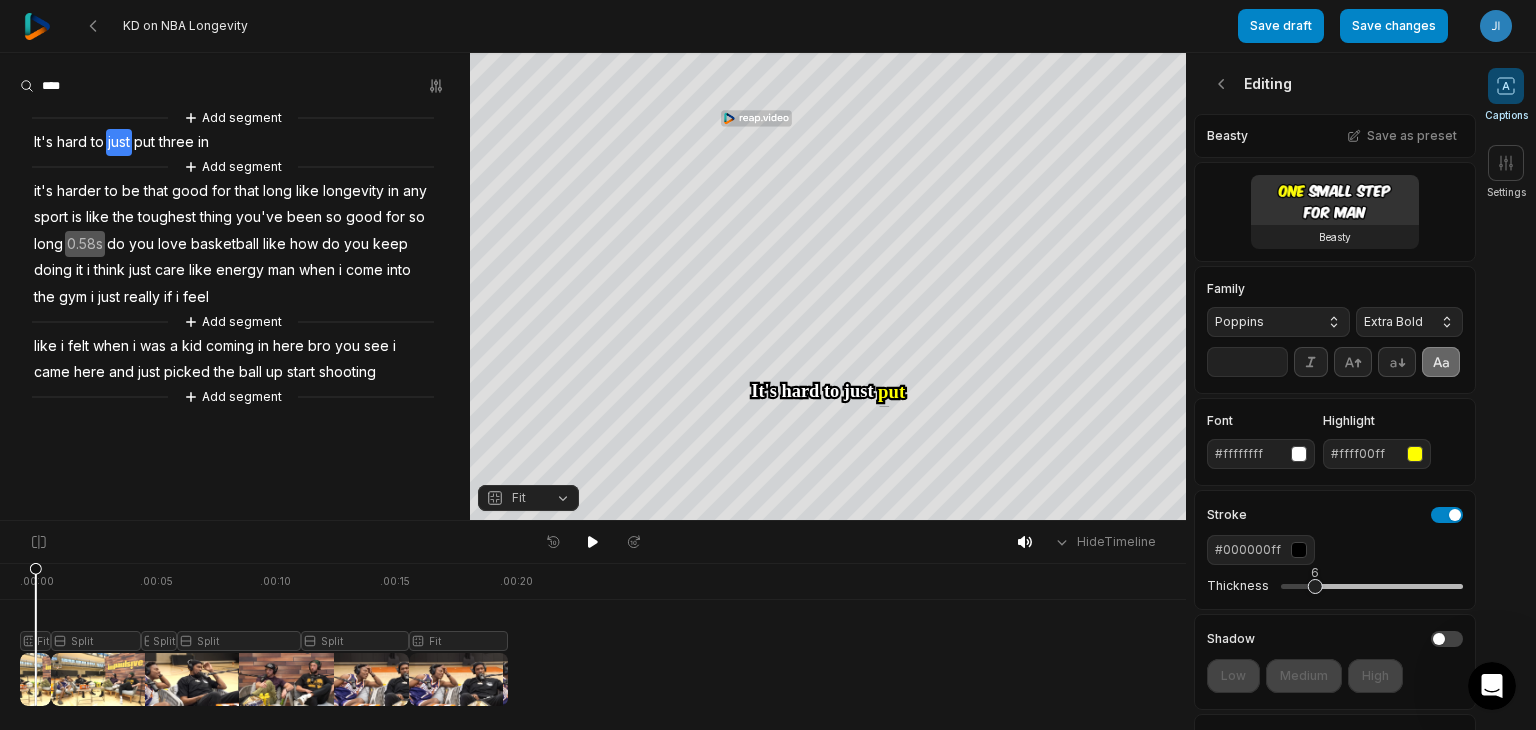 click on "**" at bounding box center (1247, 362) 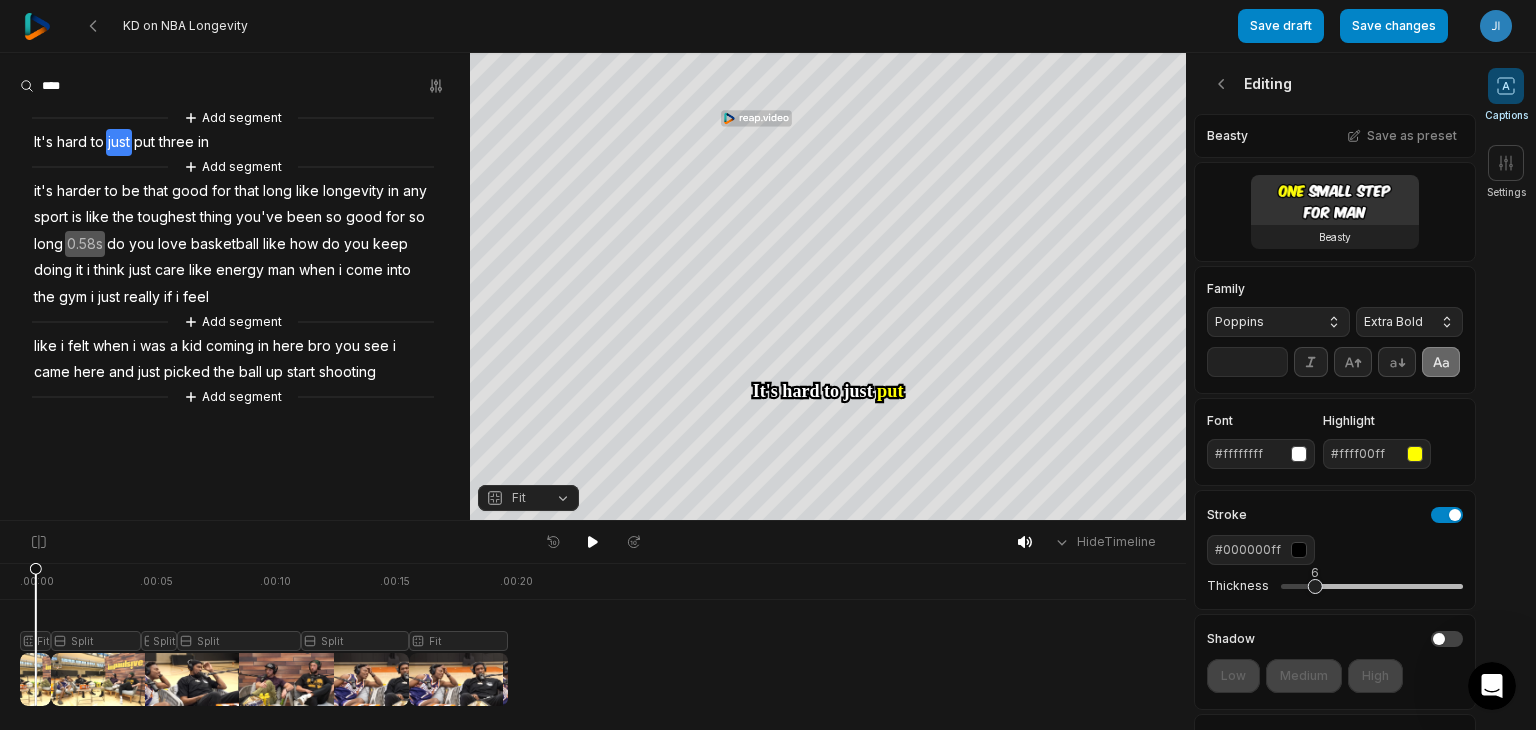 type on "**" 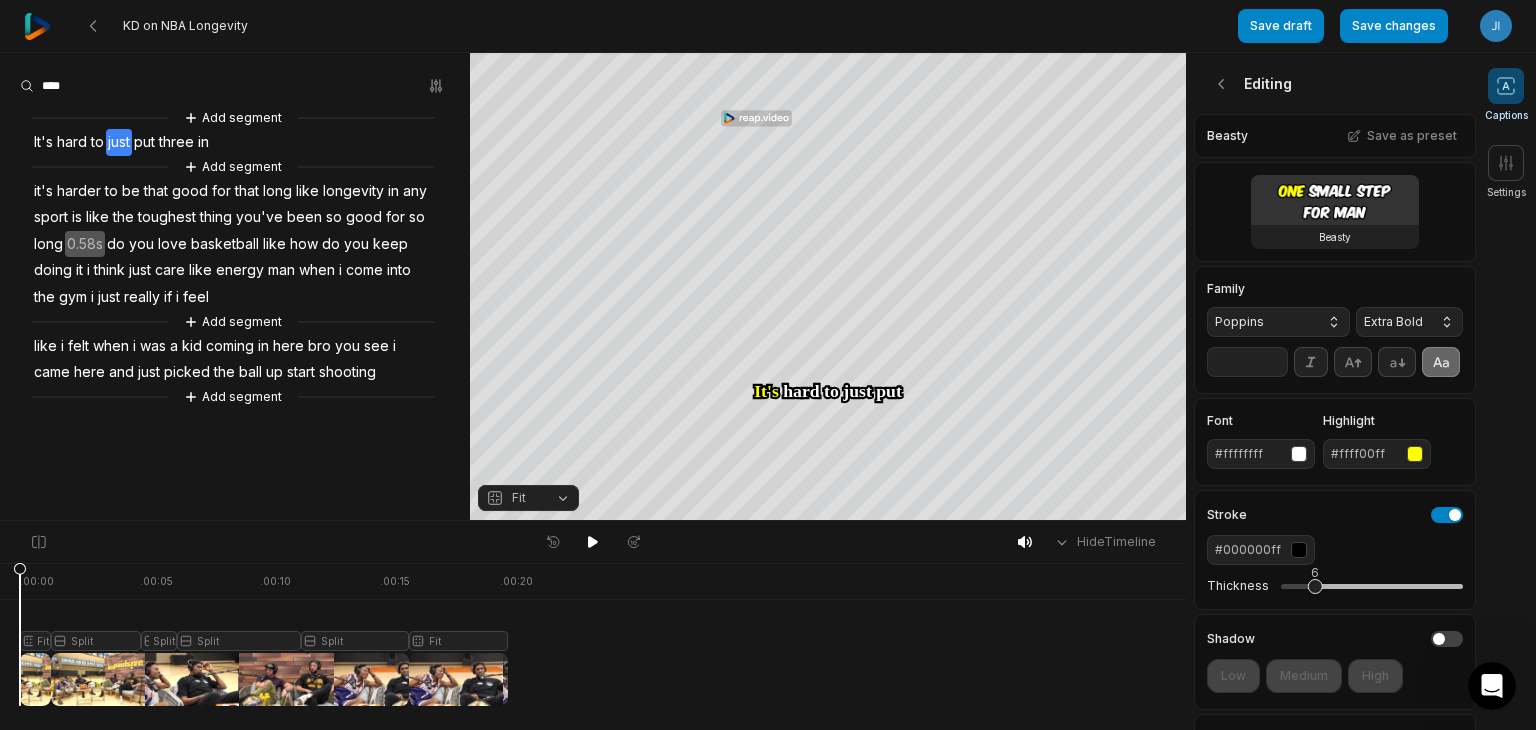 drag, startPoint x: 32, startPoint y: 568, endPoint x: 16, endPoint y: 577, distance: 18.35756 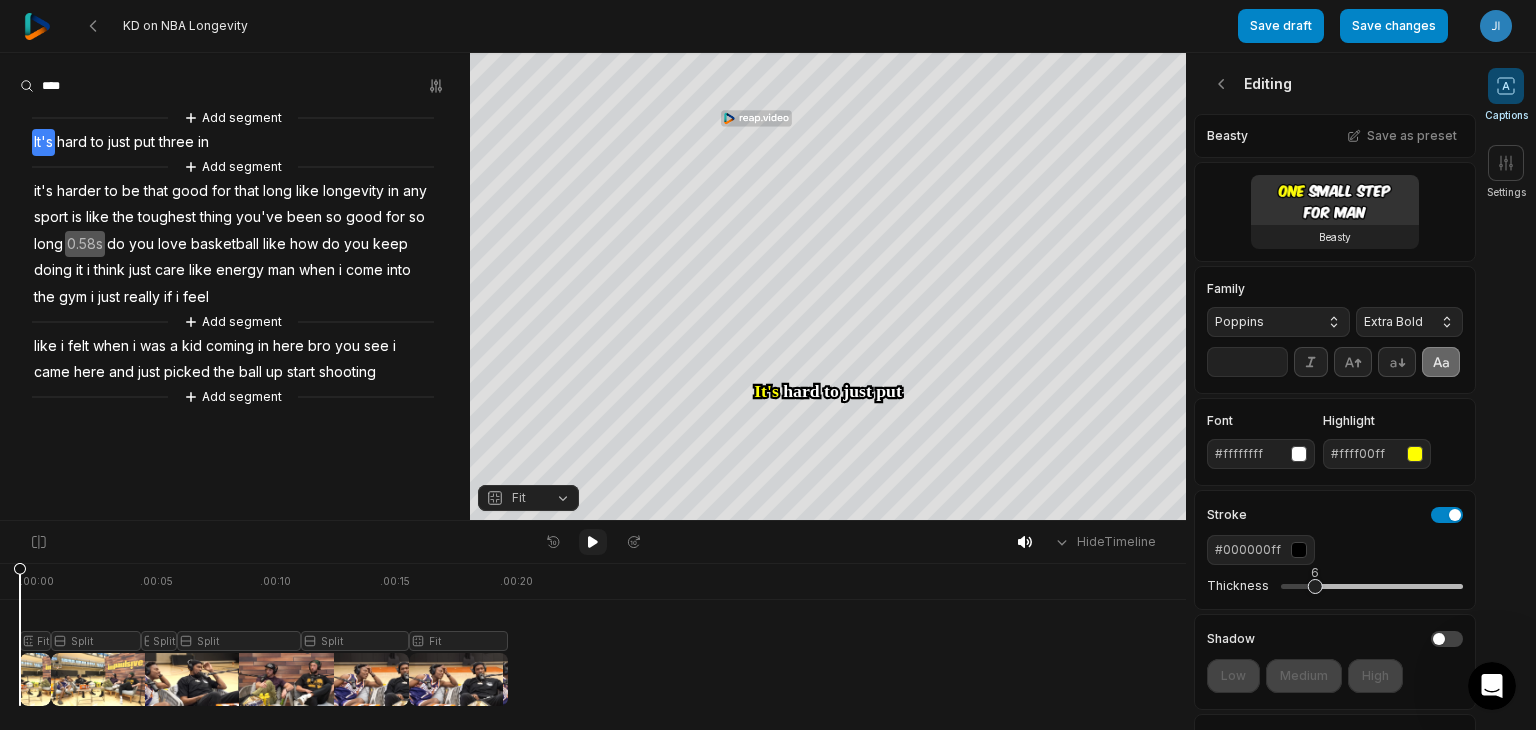 click 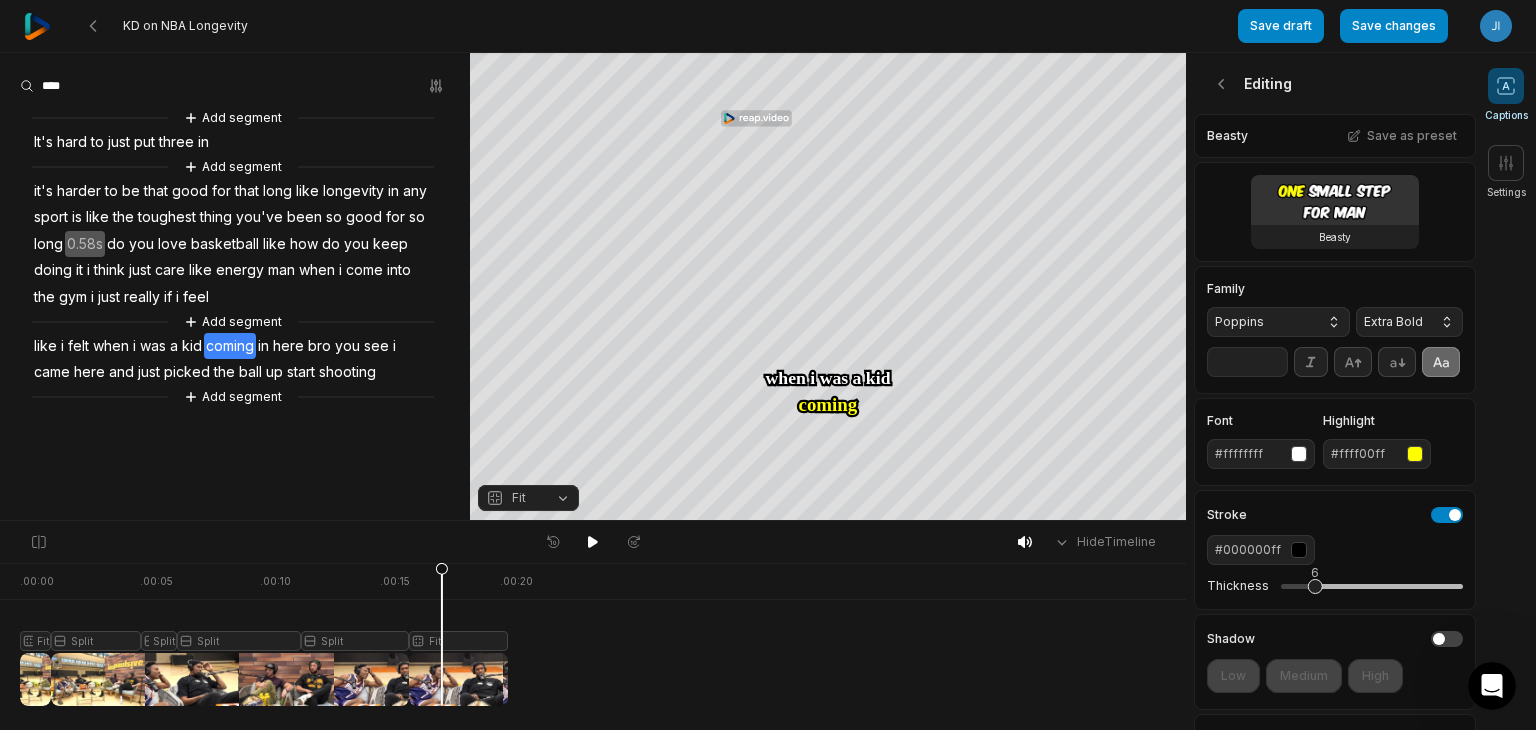 click at bounding box center [264, 634] 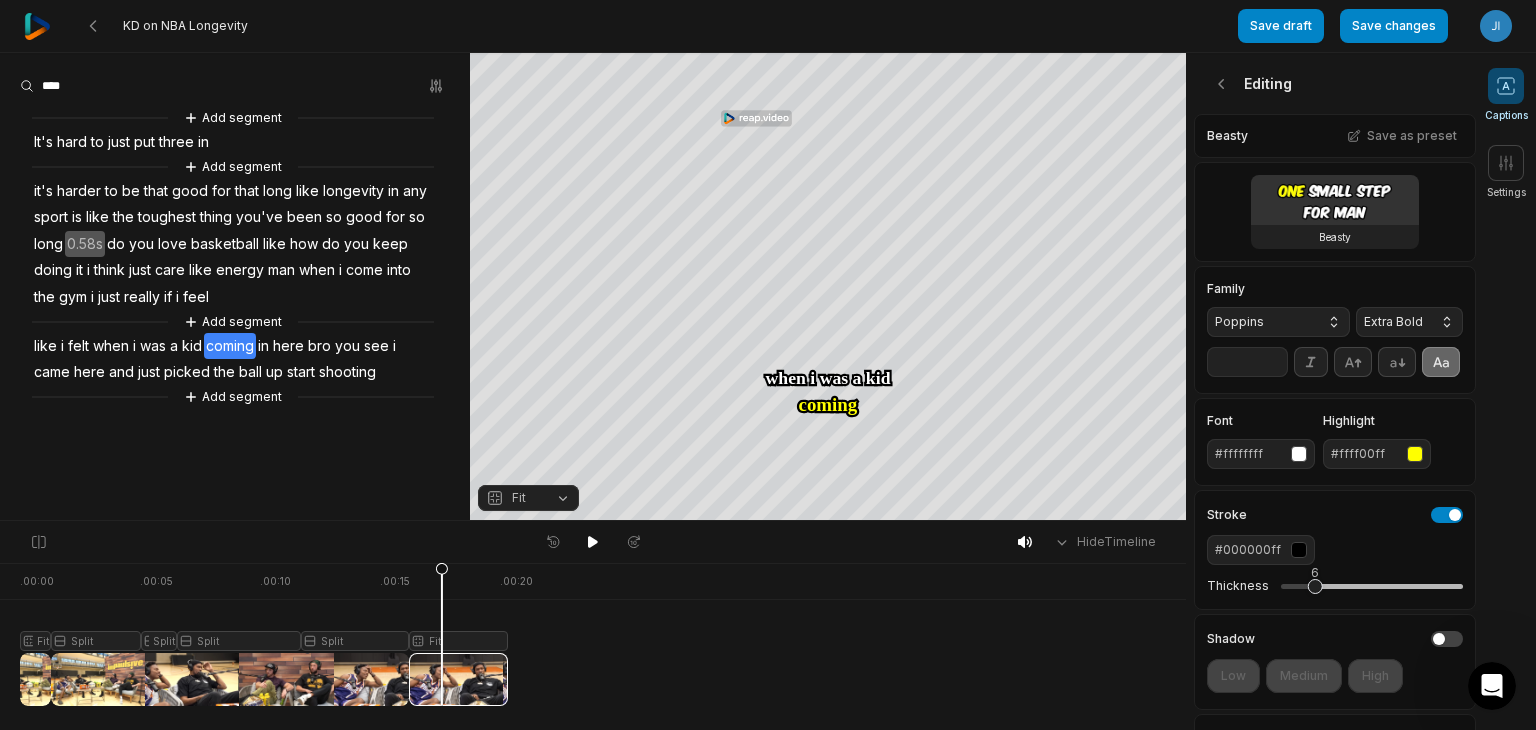 click on "Fit" at bounding box center (528, 498) 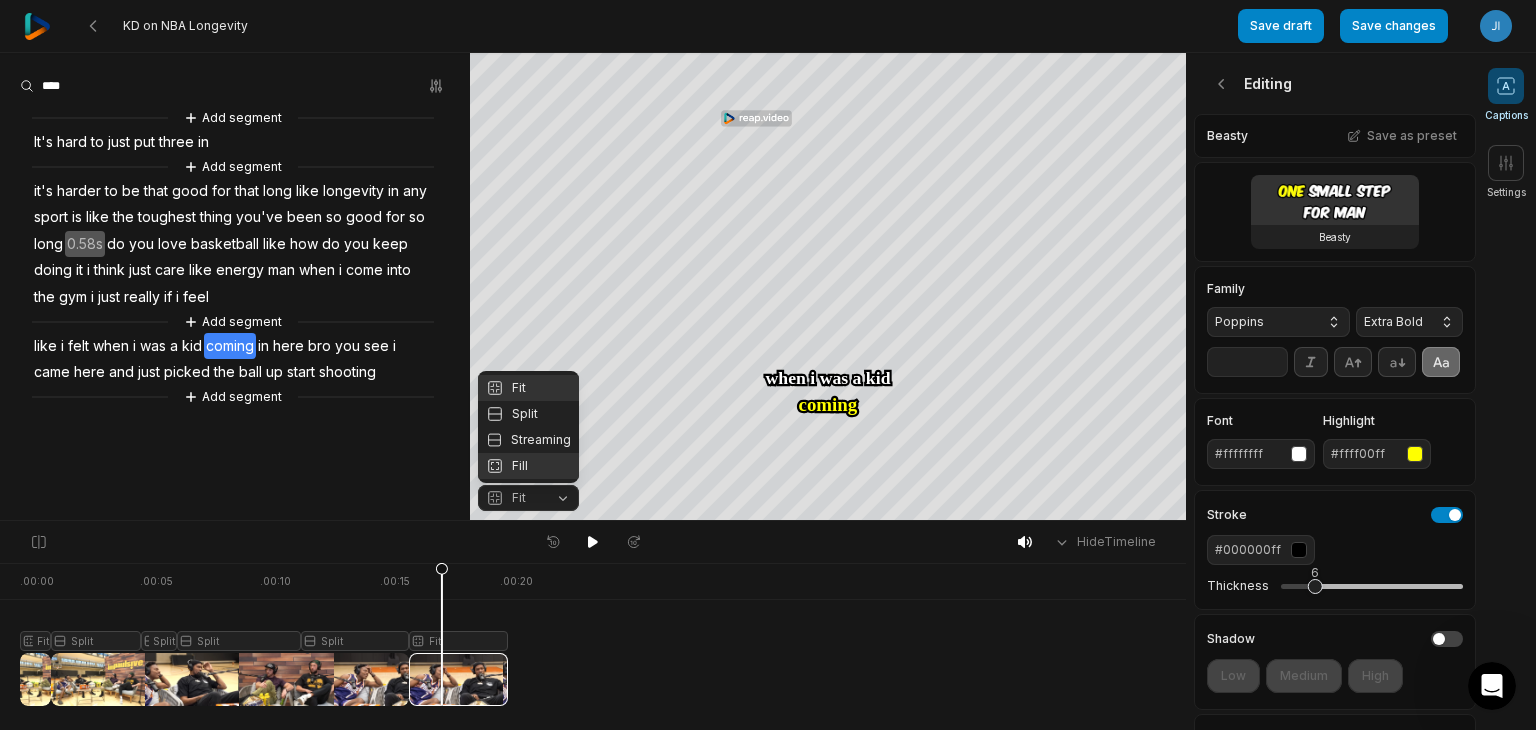 click on "Fill" at bounding box center (528, 466) 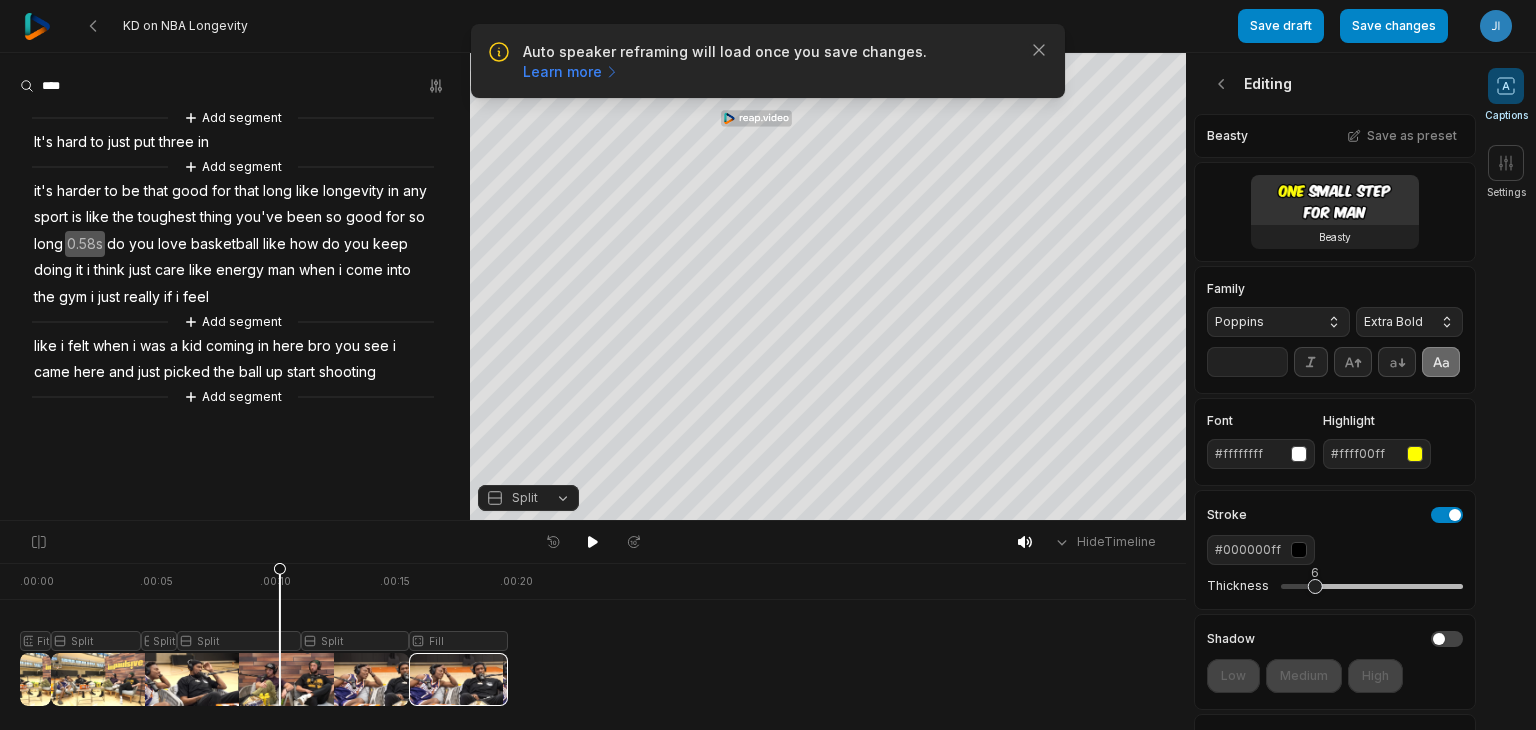 scroll, scrollTop: 0, scrollLeft: 0, axis: both 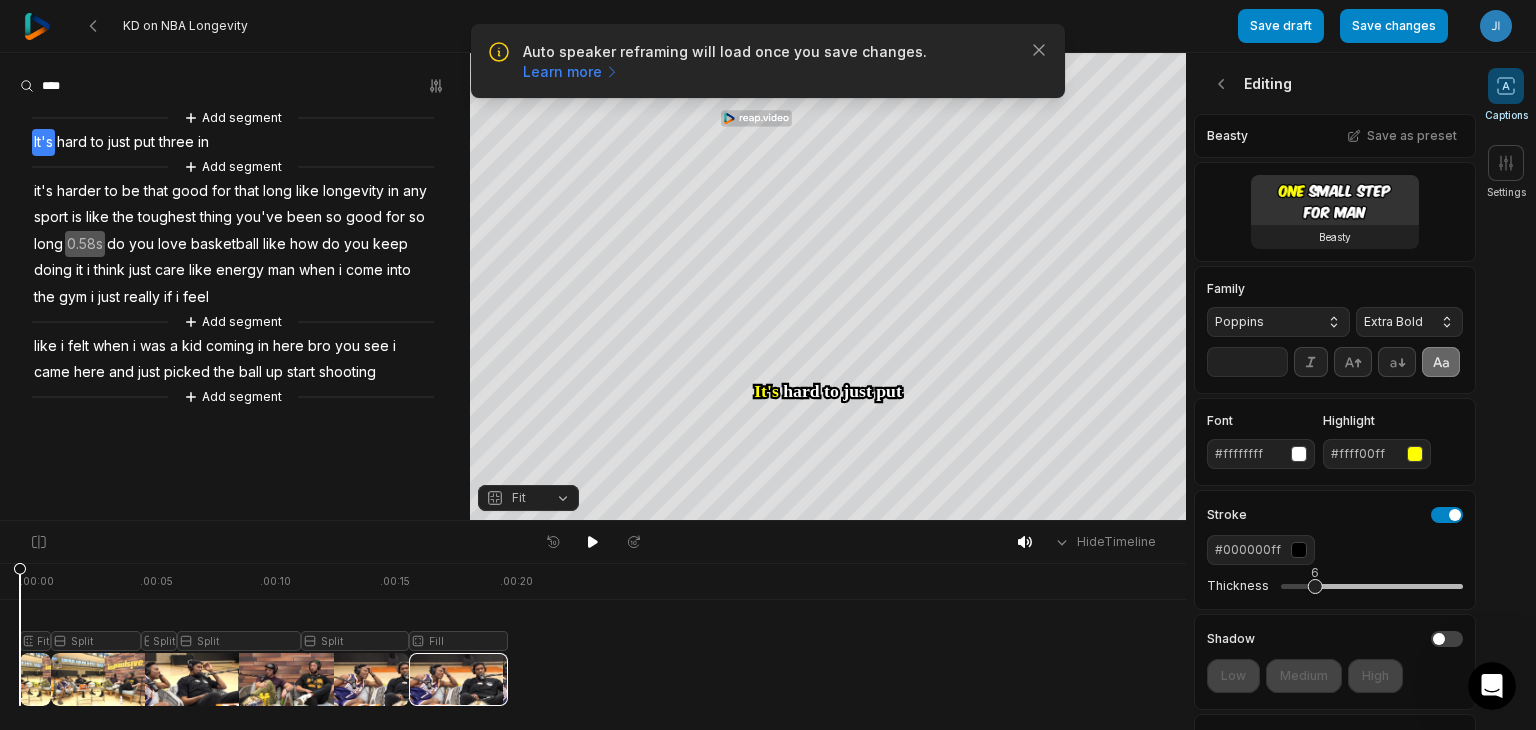 click on "Auto speaker reframing will load once you save changes.  Learn more  Close KD on NBA Longevity Save draft Save changes Open user menu Captions Settings Your browser does not support mp4 format. Your browser does not support mp4 format. It's It's   hard hard   to to   just just   put put three three   in in   it's it's   harder harder   to to be be   that that   good good   for for   that that long long   like like   longevity longevity   in in any any   sport sport   is is   like like   the the toughest toughest   thing thing   you've you've been been   so so   good good   for for   so so long long do do   you you   love love basketball basketball like like   how how   do do   you you   keep keep doing doing it it   i i   think think   just just   care care   like like energy energy   man man   when when   i i come come into into   the the   gym gym   i i   just just really really if if   i i   feel feel   like like   i i   felt felt when when   i i   was was" at bounding box center [768, 260] 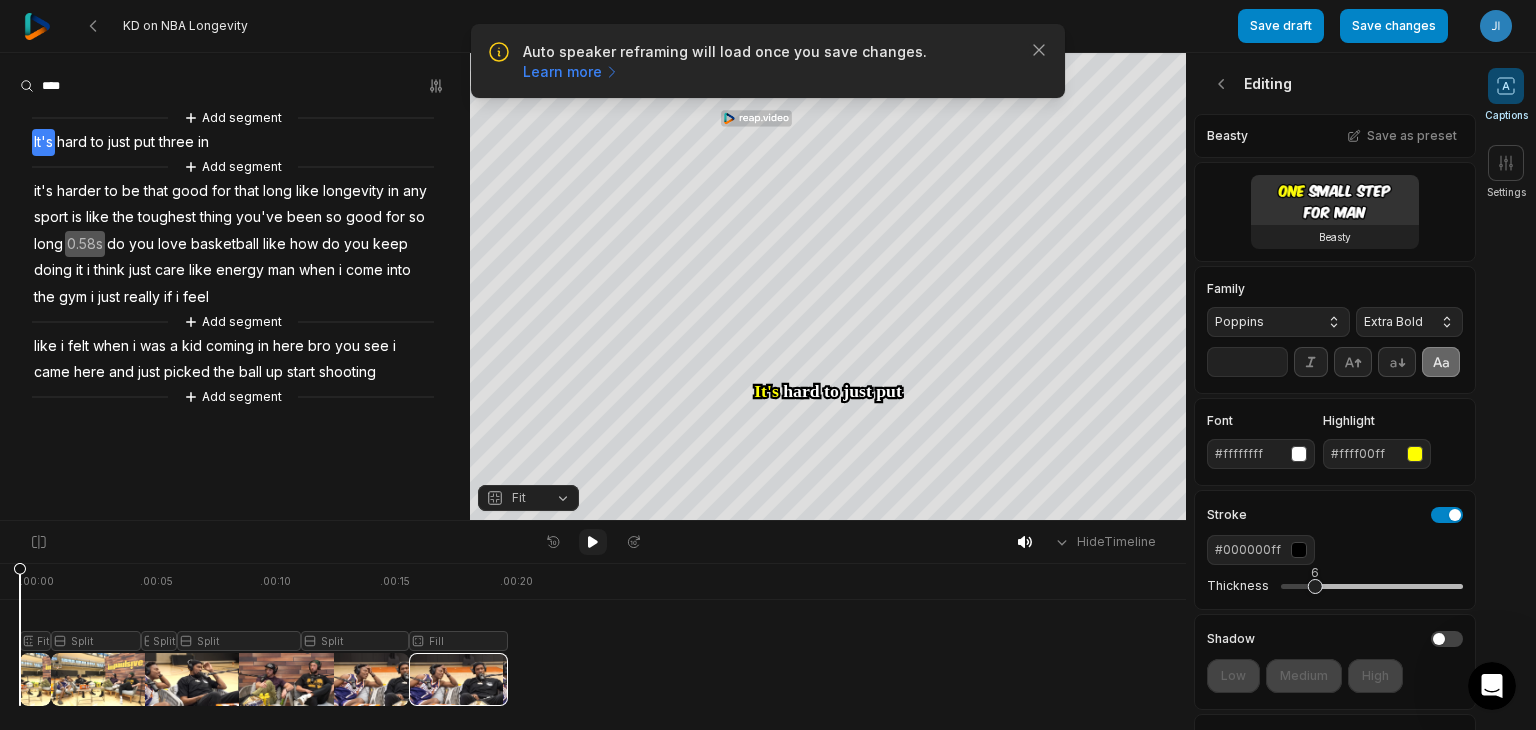 click 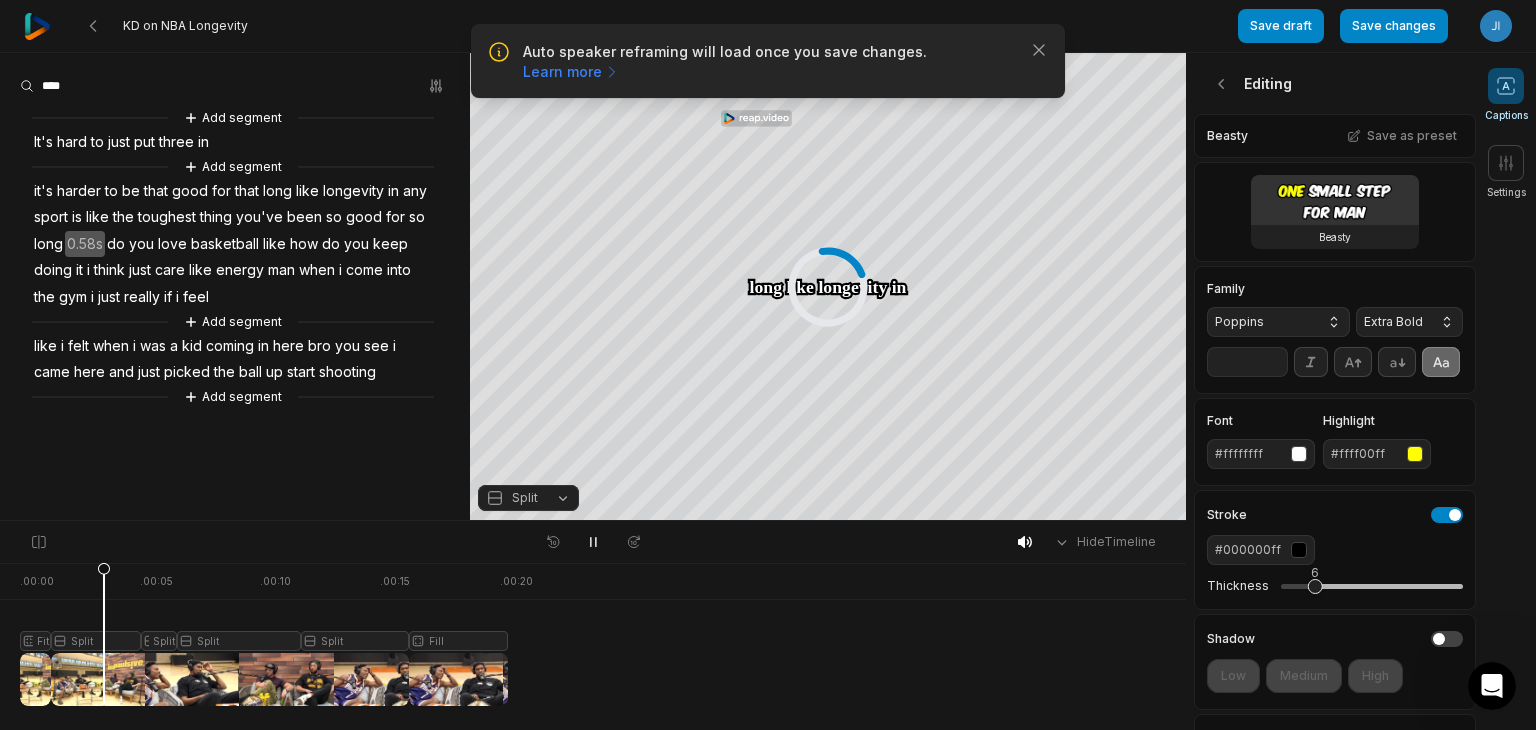 click at bounding box center [264, 634] 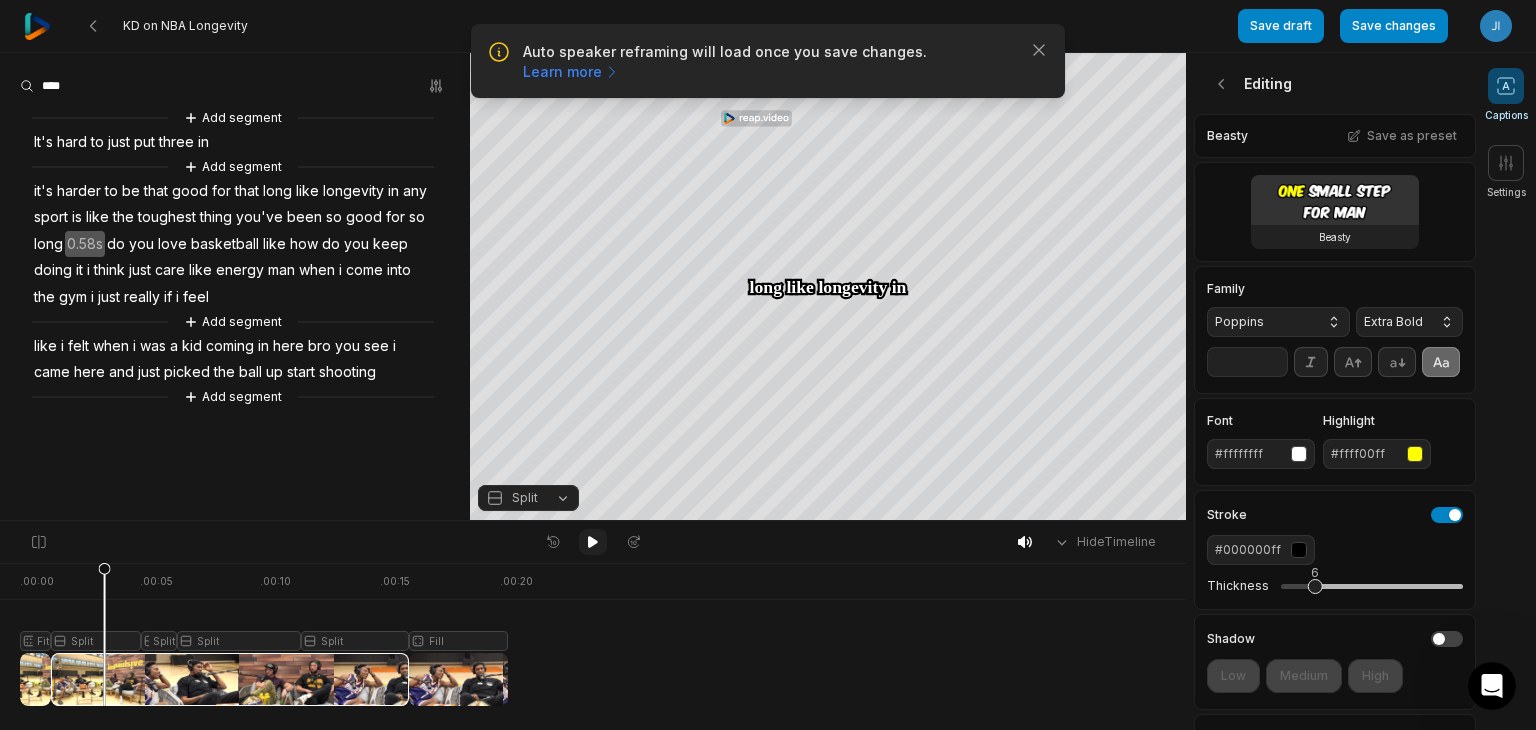 click at bounding box center [593, 542] 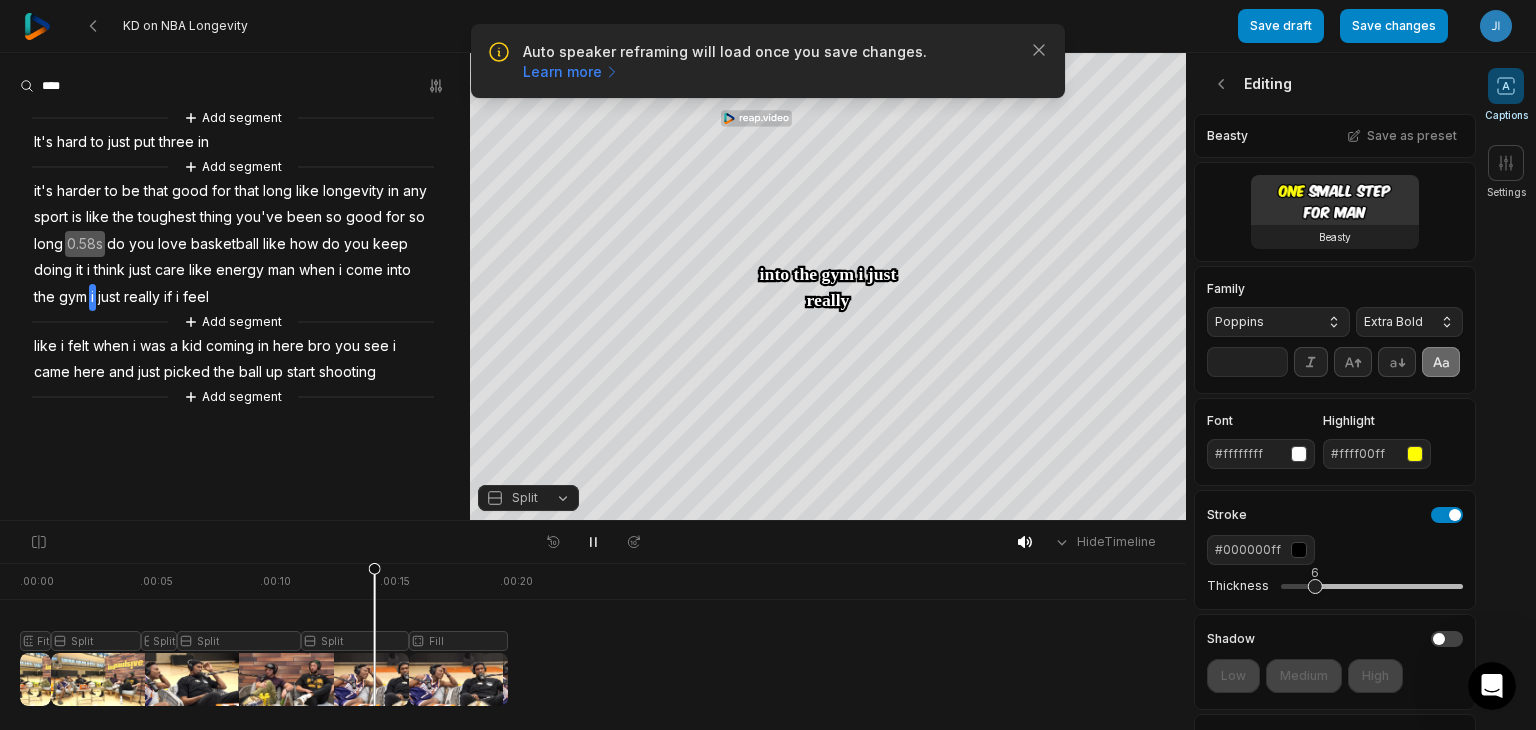 click on "just" at bounding box center [109, 297] 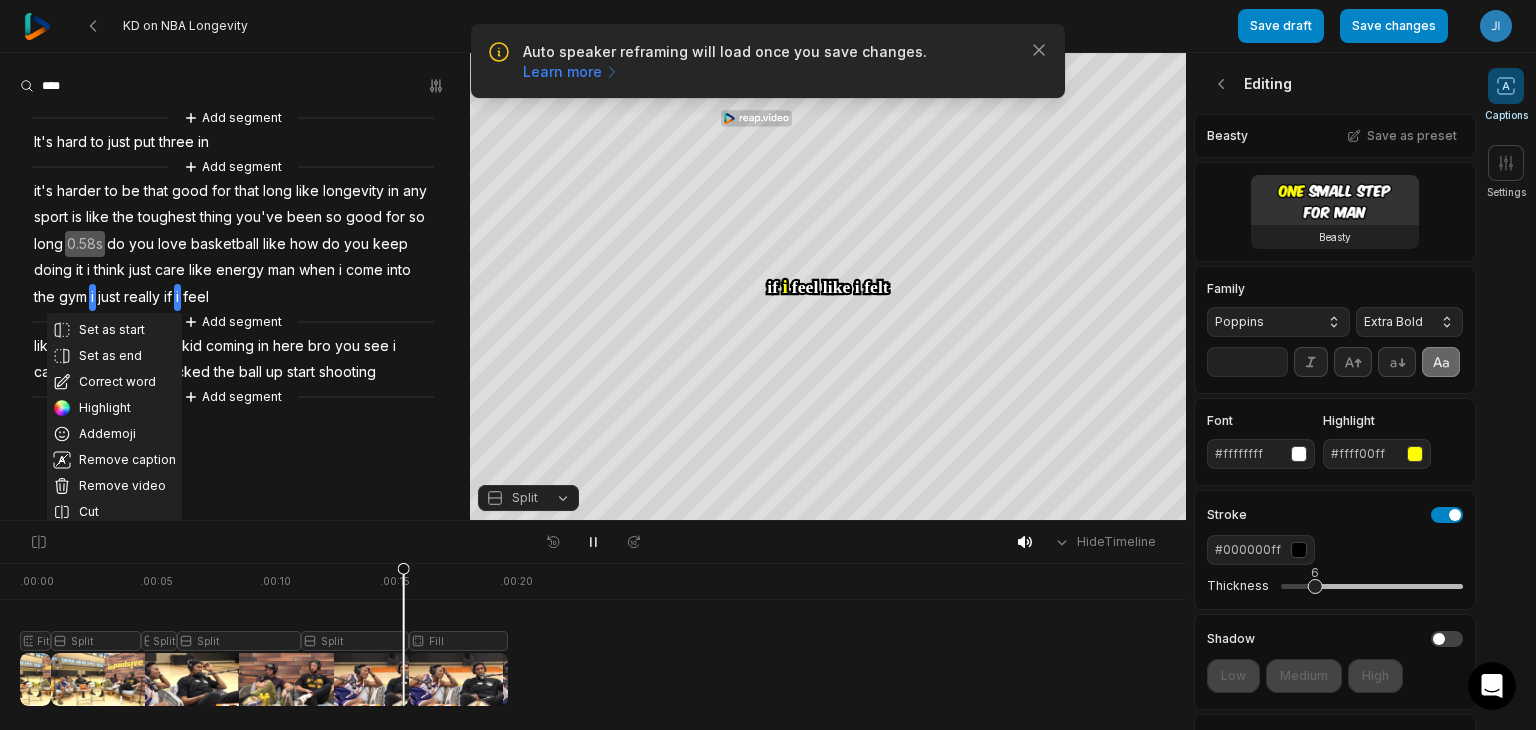 click on "Set as start Set as end Correct word Highlight Add  emoji Remove caption Remove video Cut   Add segment It's hard to just put three in   Add segment it's harder to be that good for that long like longevity in any sport is like the toughest thing you've been so good for so long 0.58s do you love basketball like how do you keep doing it i think just care like energy man when i come into the gym i just really if i feel   Add segment like i felt when i was a kid coming in here bro you see i came here and just picked the ball up start shooting   Add segment" at bounding box center (235, 257) 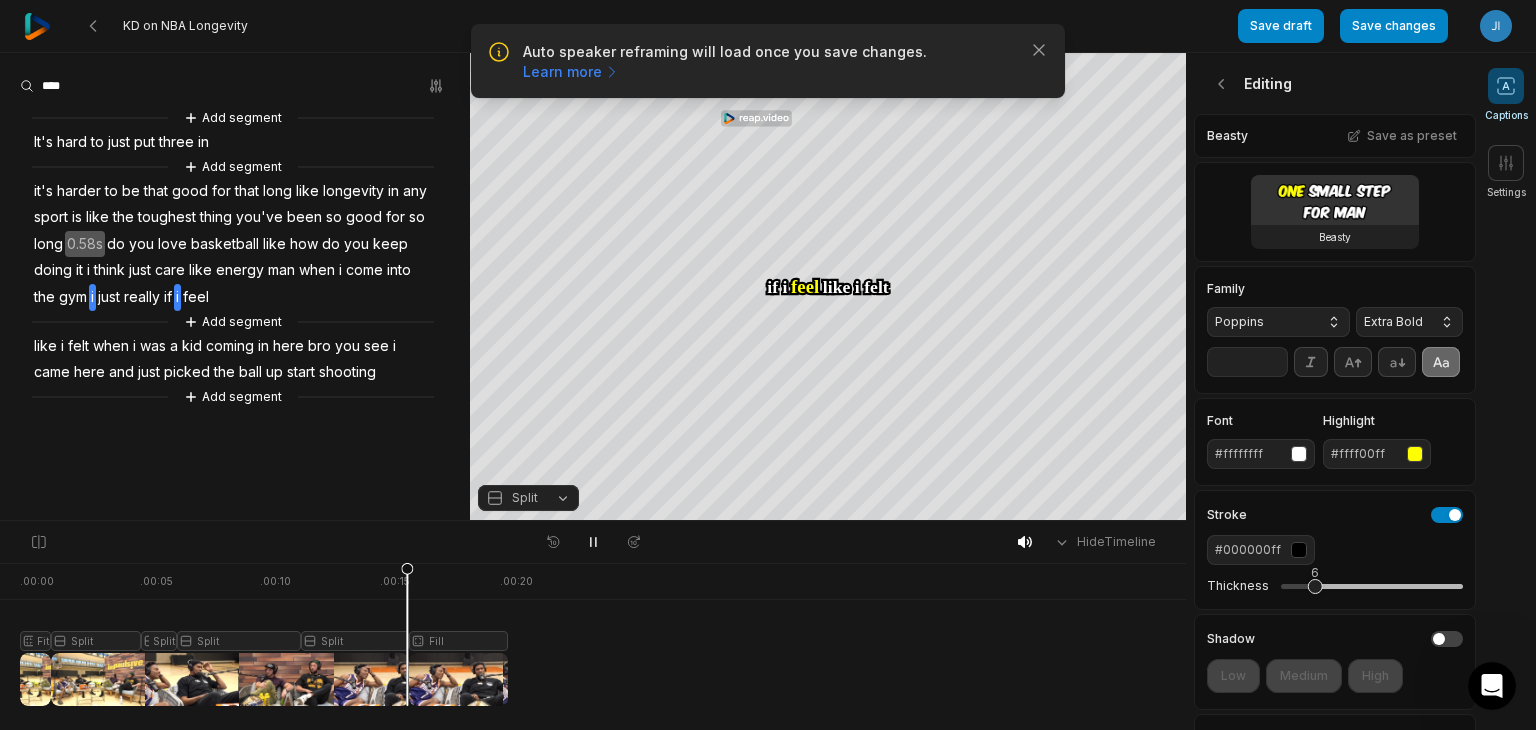 click on "Add segment It's hard to just put three in   Add segment it's harder to be that good for that long like longevity in any sport is like the toughest thing you've been so good for so long 0.58s do you love basketball like how do you keep doing it i think just care like energy man when i come into the gym i just really if i feel   Add segment like i felt when i was a kid coming in here bro you see i came here and just picked the ball up start shooting   Add segment" at bounding box center [235, 257] 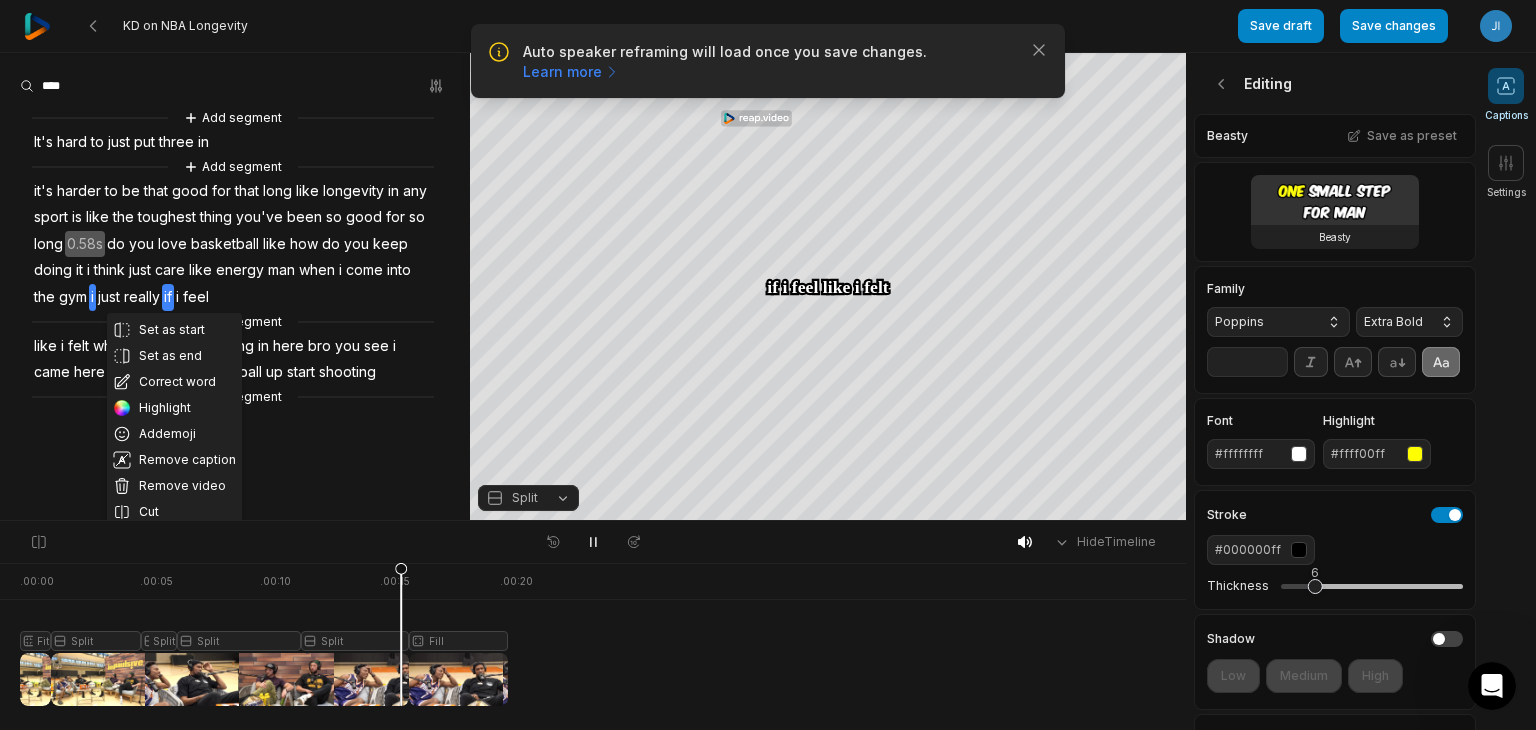 click on "Set as start Set as end Correct word Highlight Add  emoji Remove caption Remove video Cut   Add segment It's hard to just put three in   Add segment it's harder to be that good for that long like longevity in any sport is like the toughest thing you've been so good for so long 0.58s do you love basketball like how do you keep doing it i think just care like energy man when i come into the gym i just really if i feel   Add segment like i felt when i was a kid coming in here bro you see i came here and just picked the ball up start shooting   Add segment" at bounding box center [235, 257] 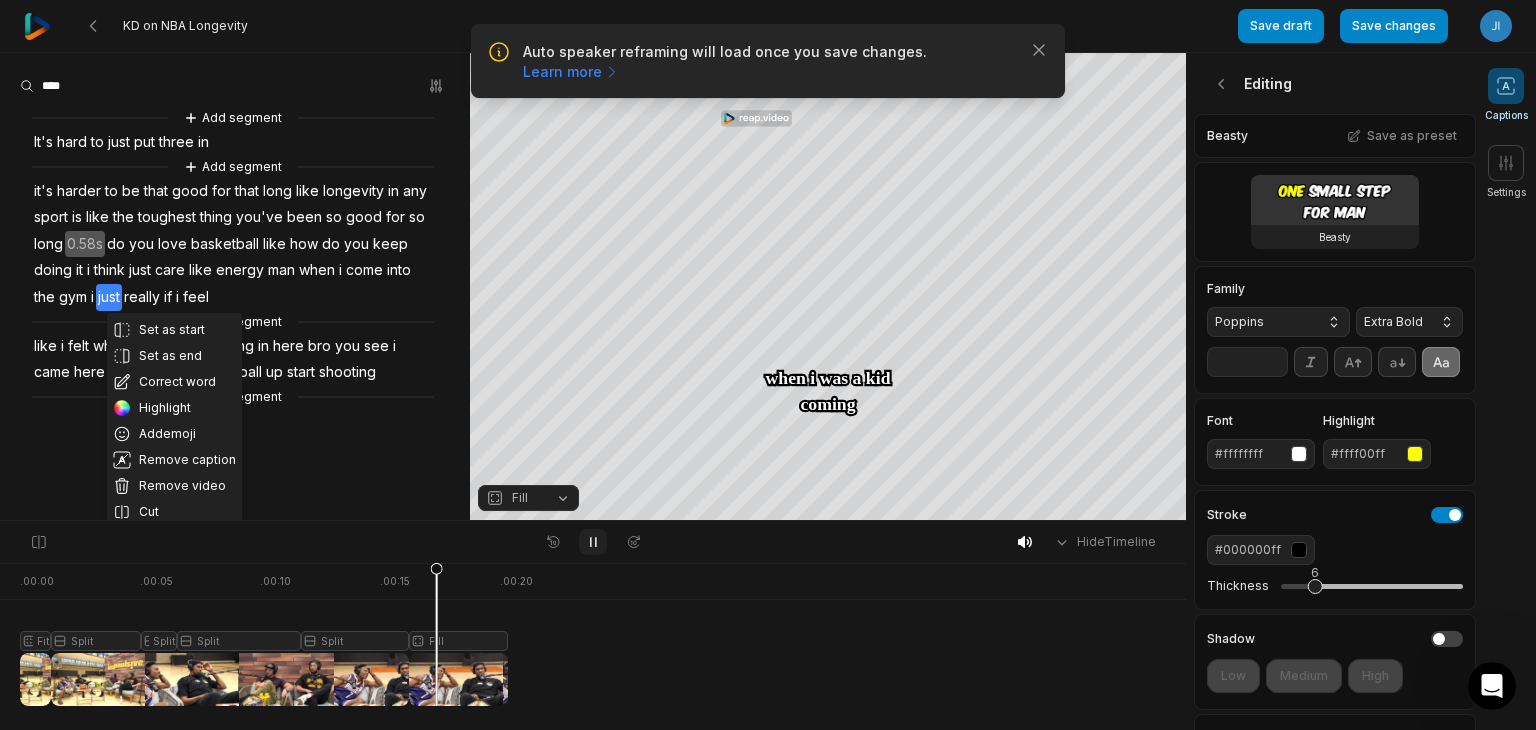 click 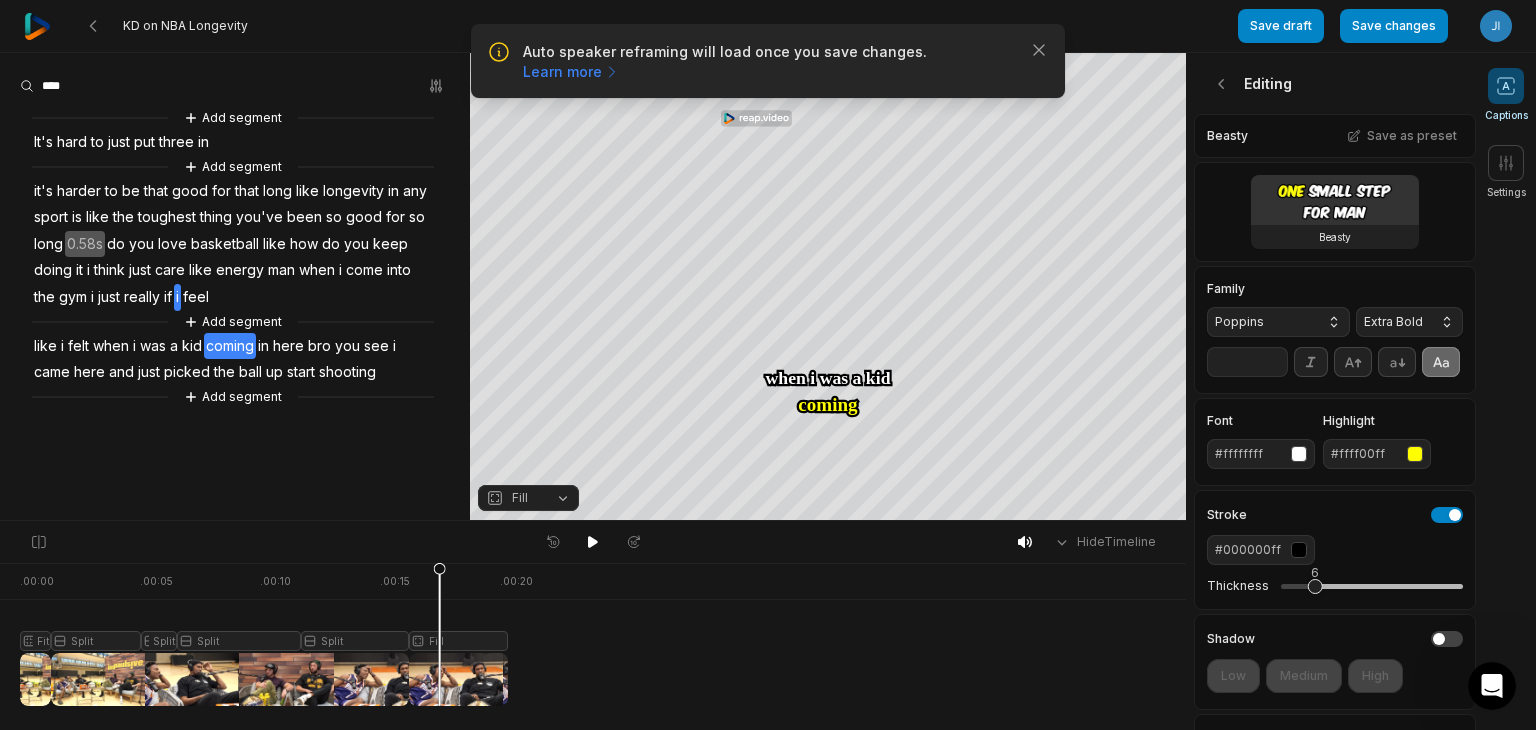 click on "i" at bounding box center (177, 297) 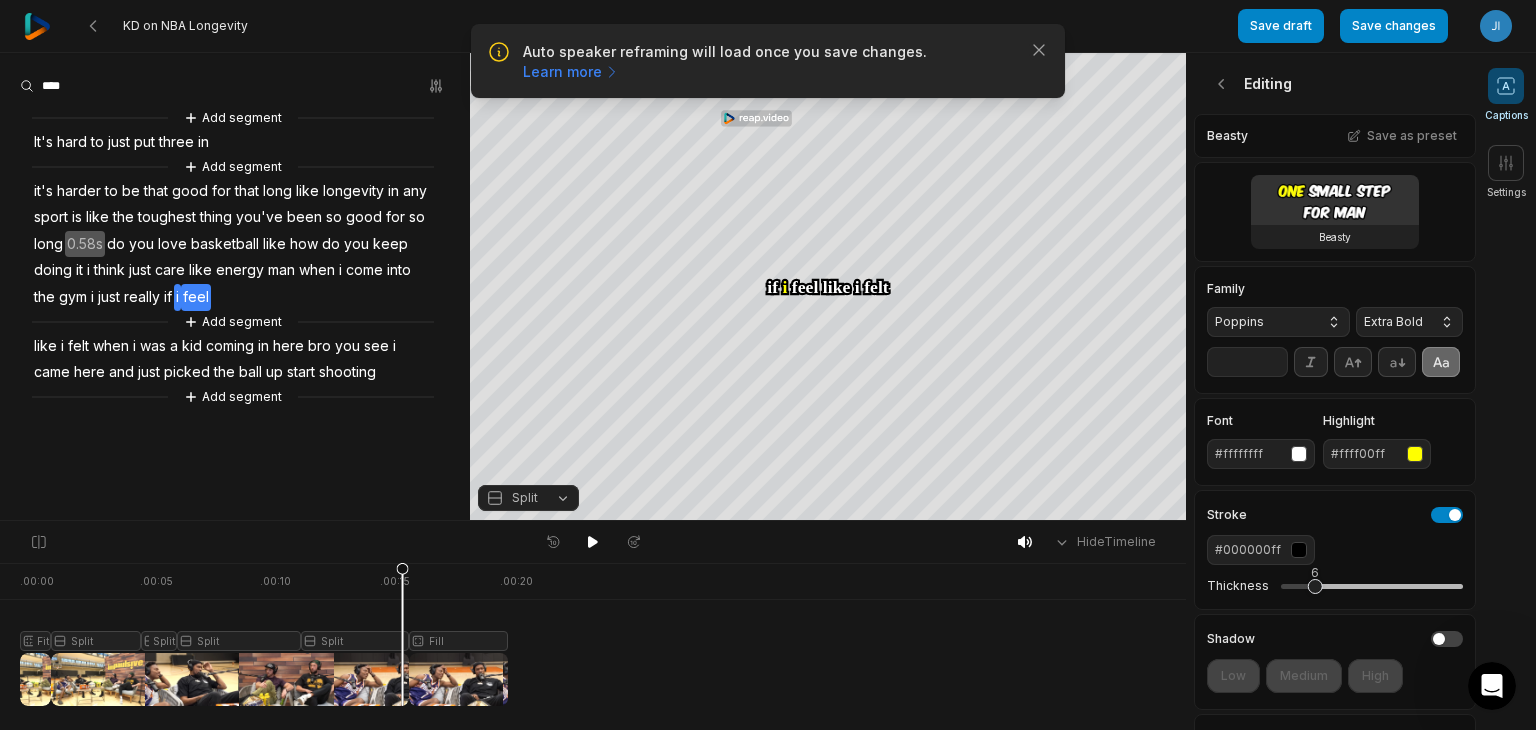 click on "Add segment It's hard to just put three in   Add segment it's harder to be that good for that long like longevity in any sport is like the toughest thing you've been so good for so long 0.58s do you love basketball like how do you keep doing it i think just care like energy man when i come into the gym i just really if i feel   Add segment like i felt when i was a kid coming in here bro you see i came here and just picked the ball up start shooting   Add segment" at bounding box center [235, 257] 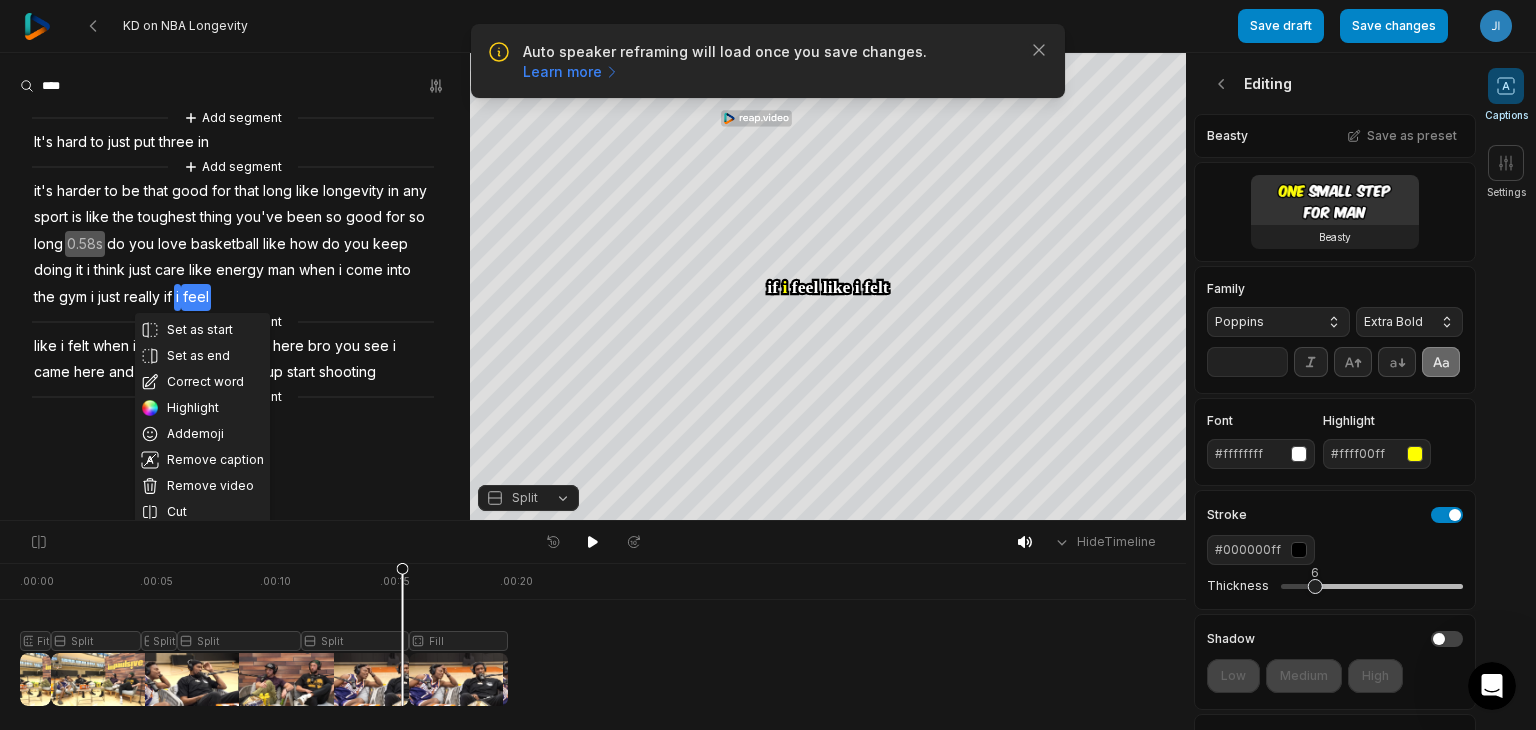 click on "Add segment" at bounding box center [233, 322] 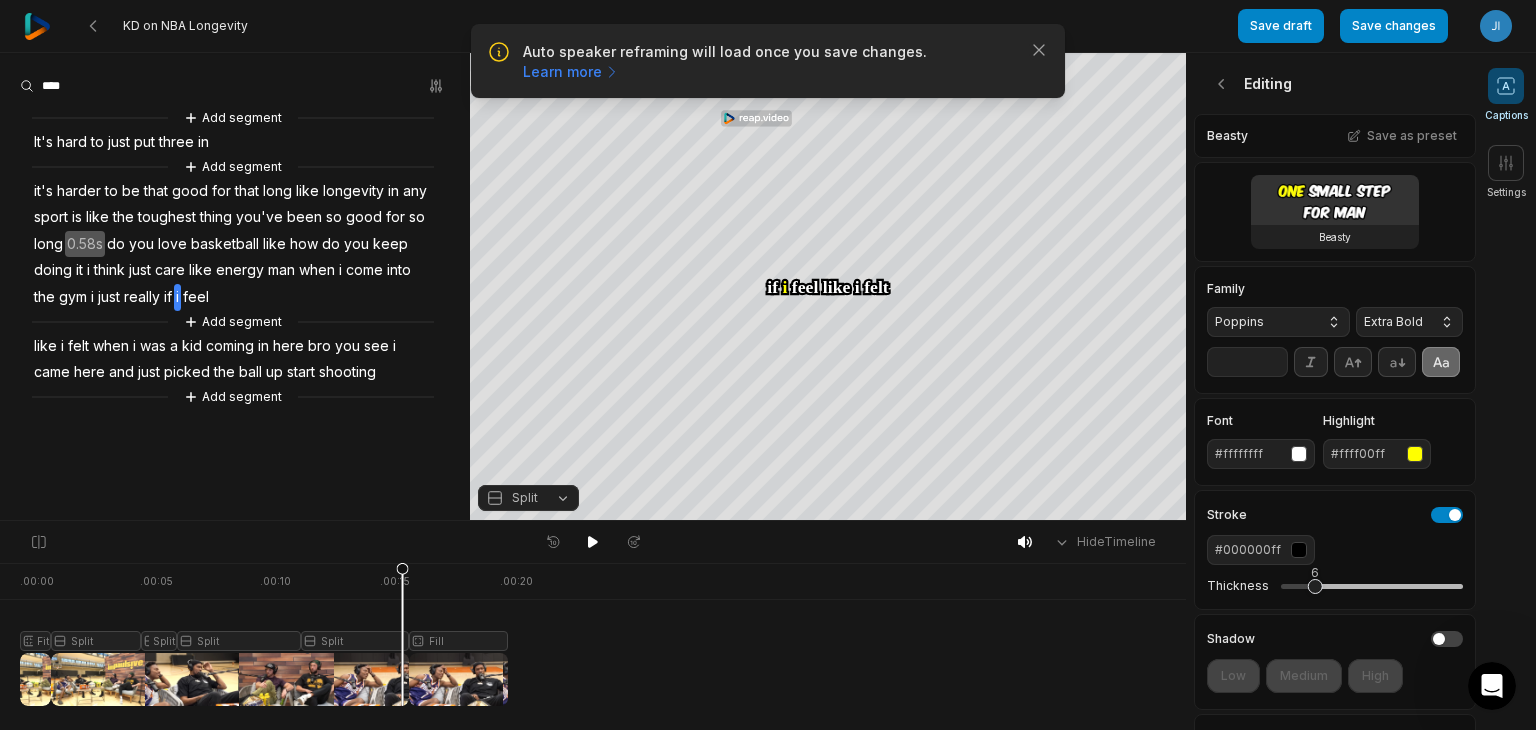 click on "Add segment It's hard to just put three in   Add segment it's harder to be that good for that long like longevity in any sport is like the toughest thing you've been so good for so long 0.58s do you love basketball like how do you keep doing it i think just care like energy man when i come into the gym i just really if i feel   Add segment like i felt when i was a kid coming in here bro you see i came here and just picked the ball up start shooting   Add segment" at bounding box center (235, 257) 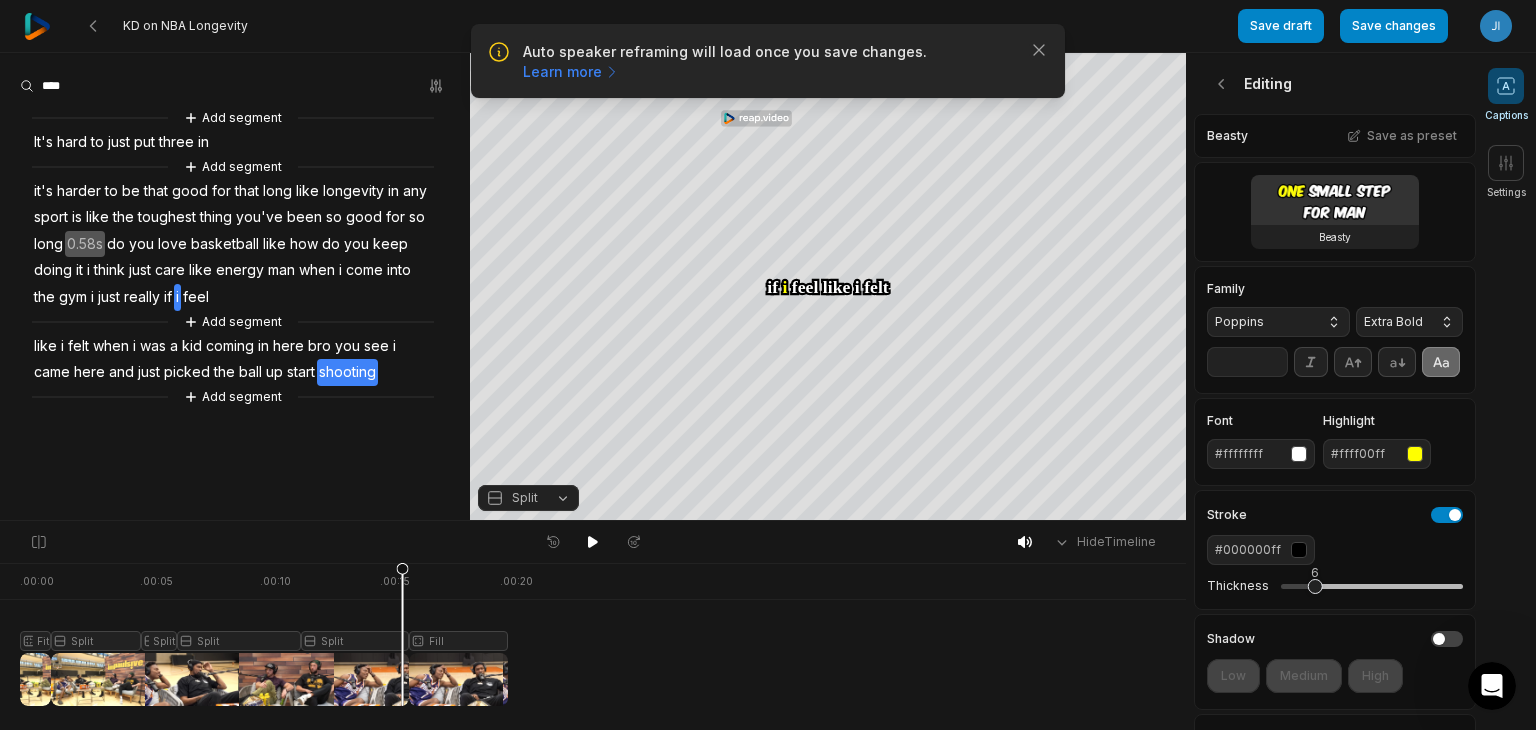click on "shooting" at bounding box center (347, 372) 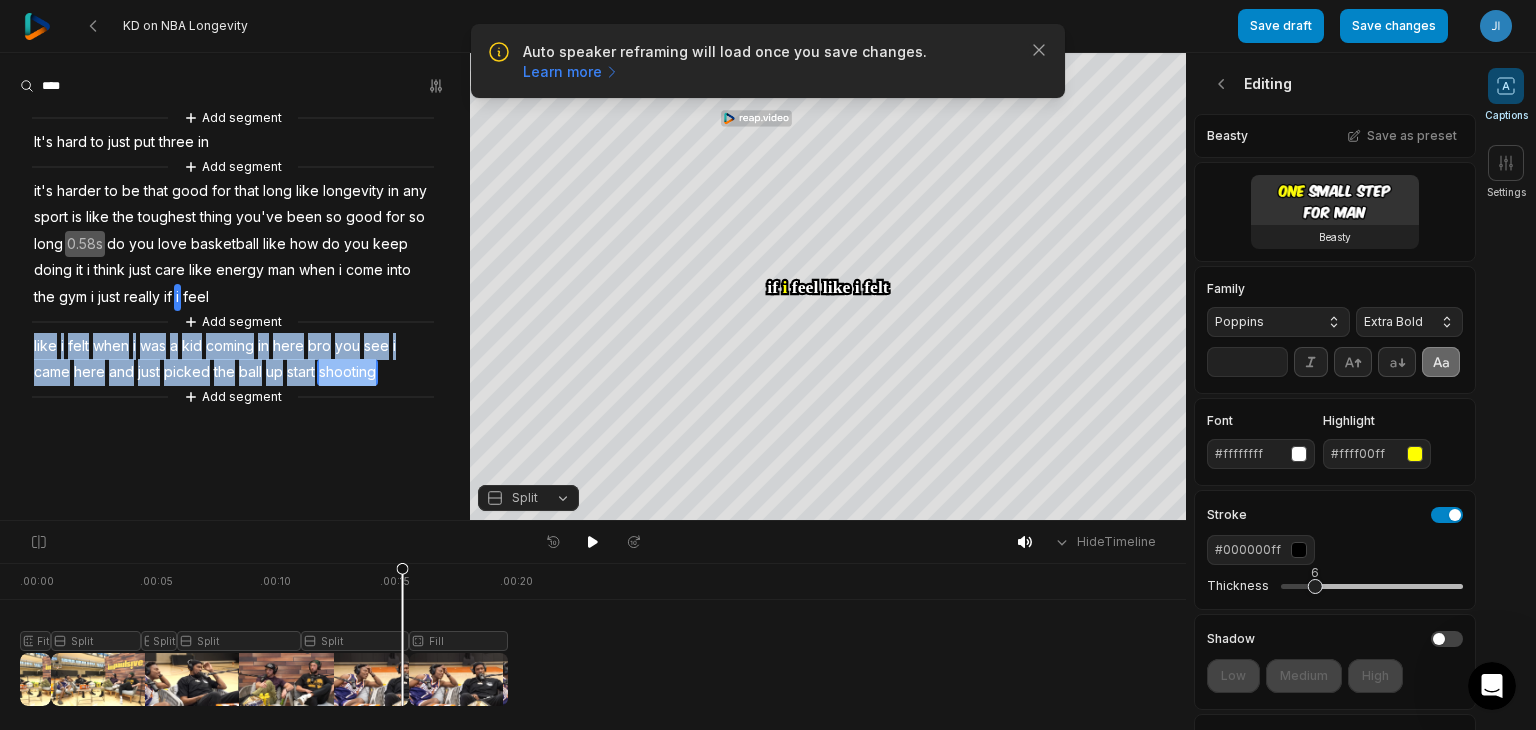 click on "shooting" at bounding box center [347, 372] 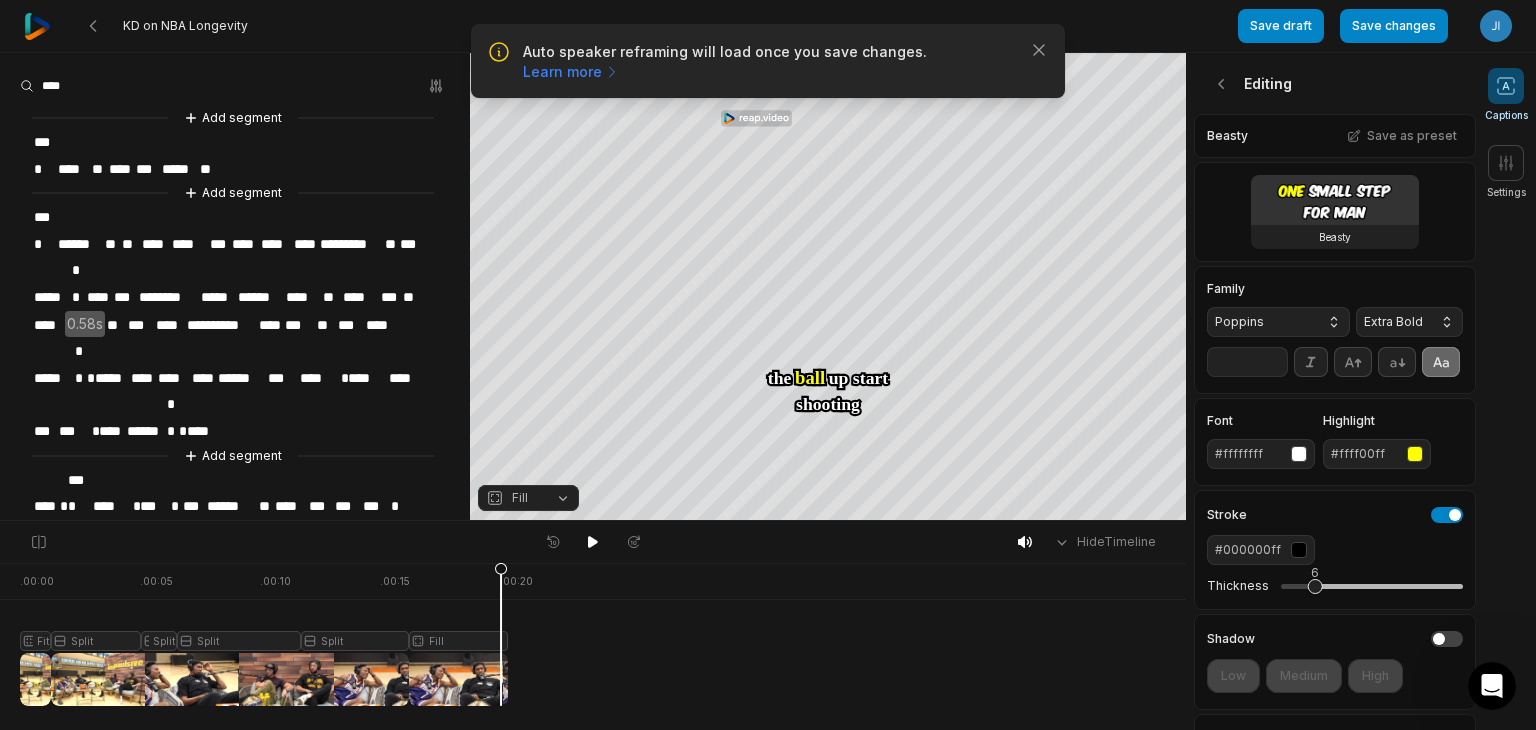 click on "****" at bounding box center (199, 431) 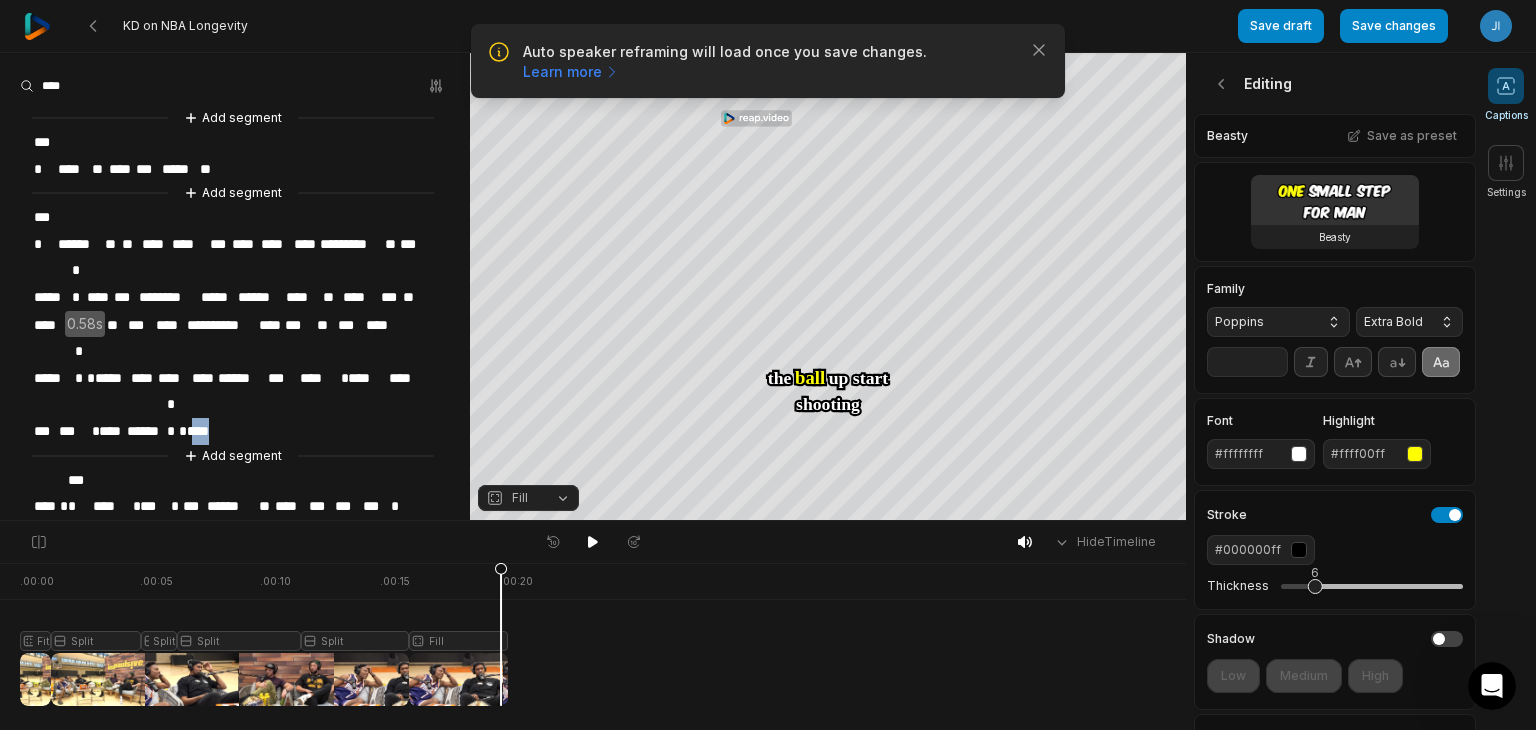 click on "****" at bounding box center (199, 431) 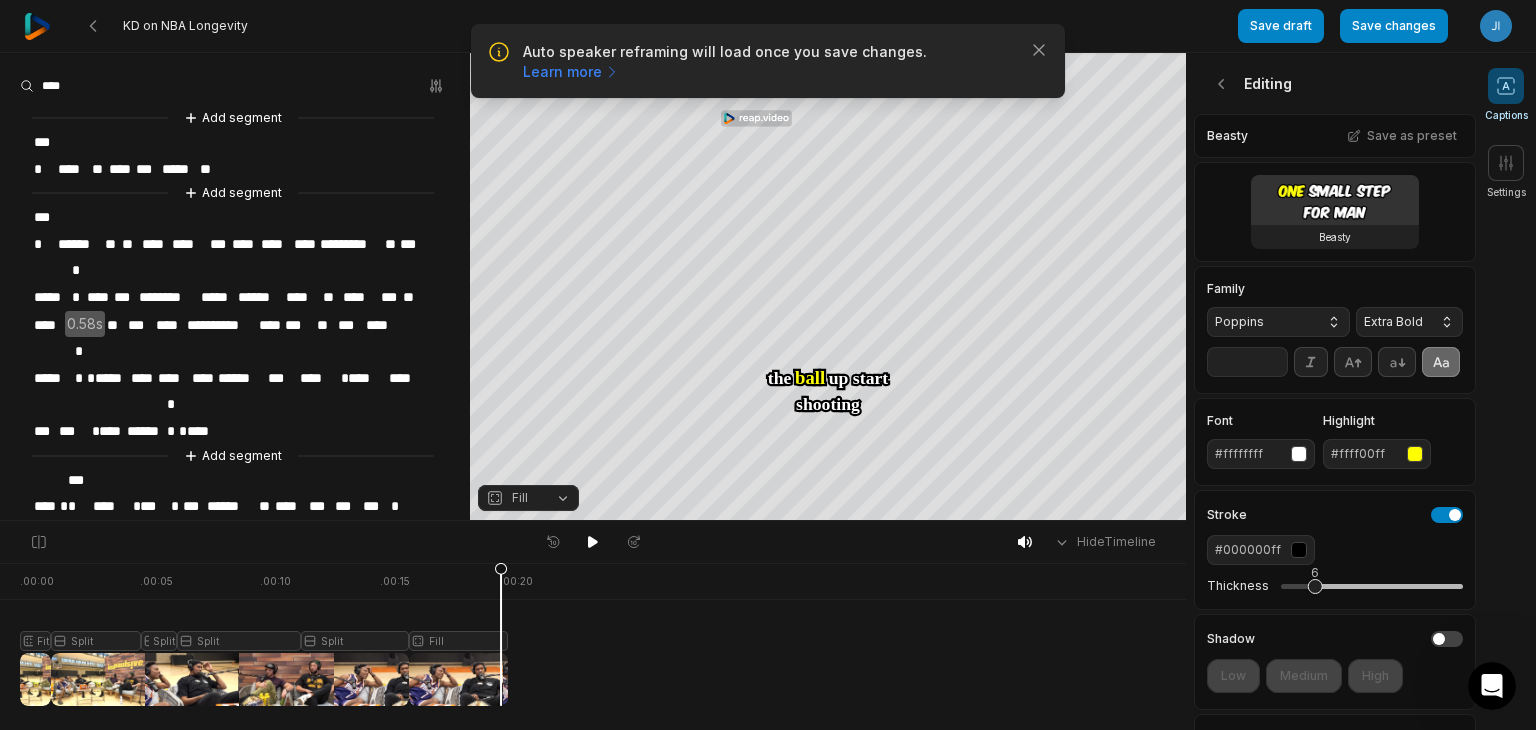 click on "*" at bounding box center (180, 431) 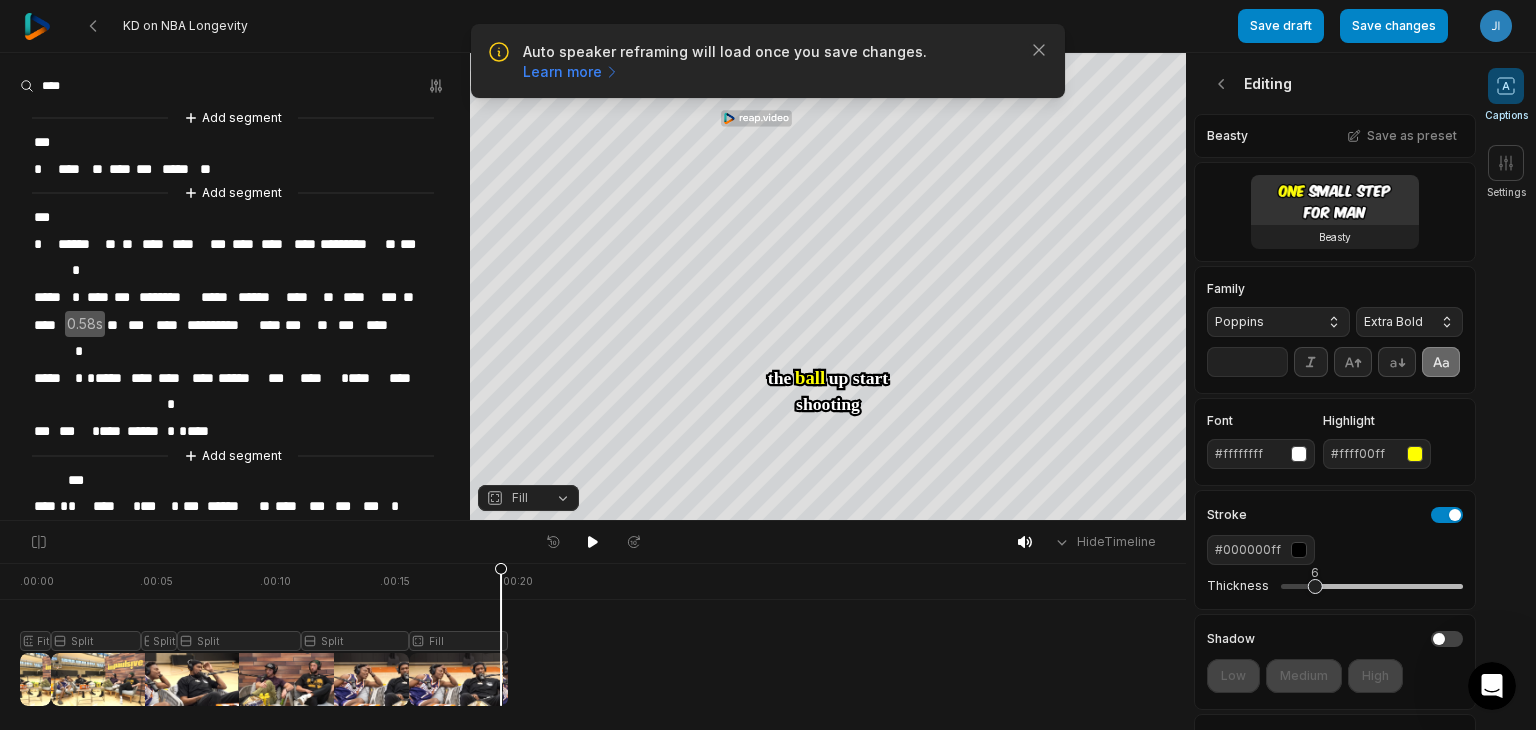 click on "*" at bounding box center (61, 506) 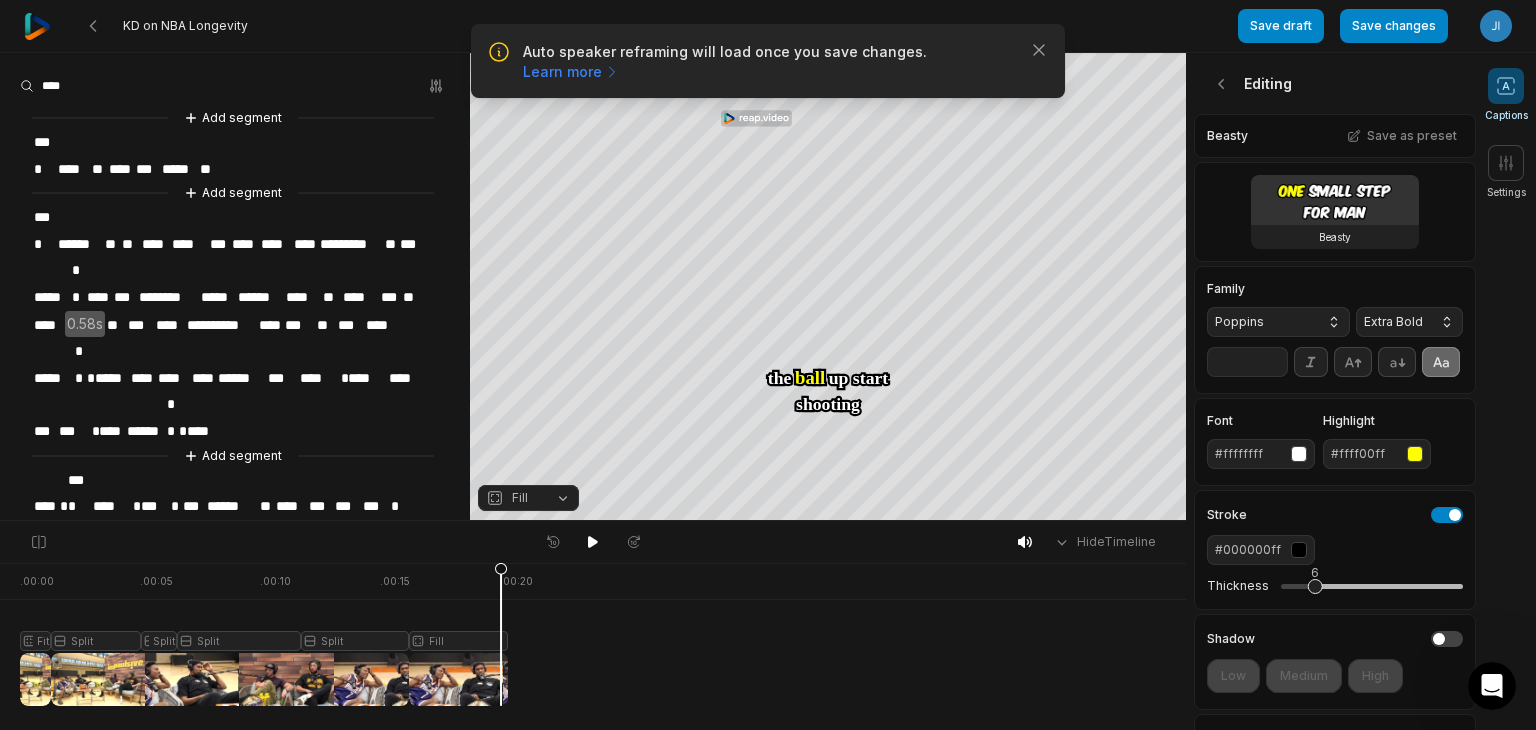 click on "*" at bounding box center (134, 506) 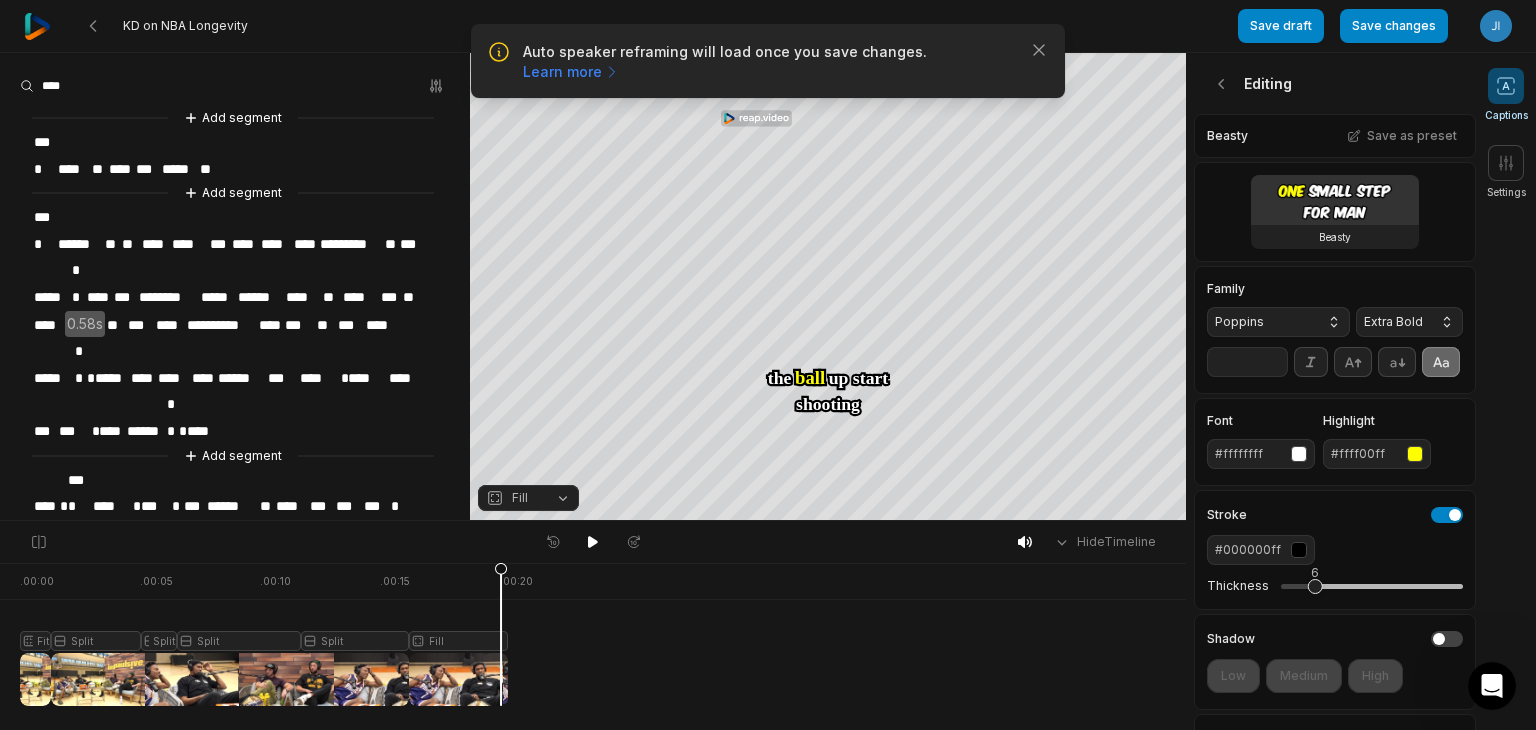 click on "**********" at bounding box center (235, 338) 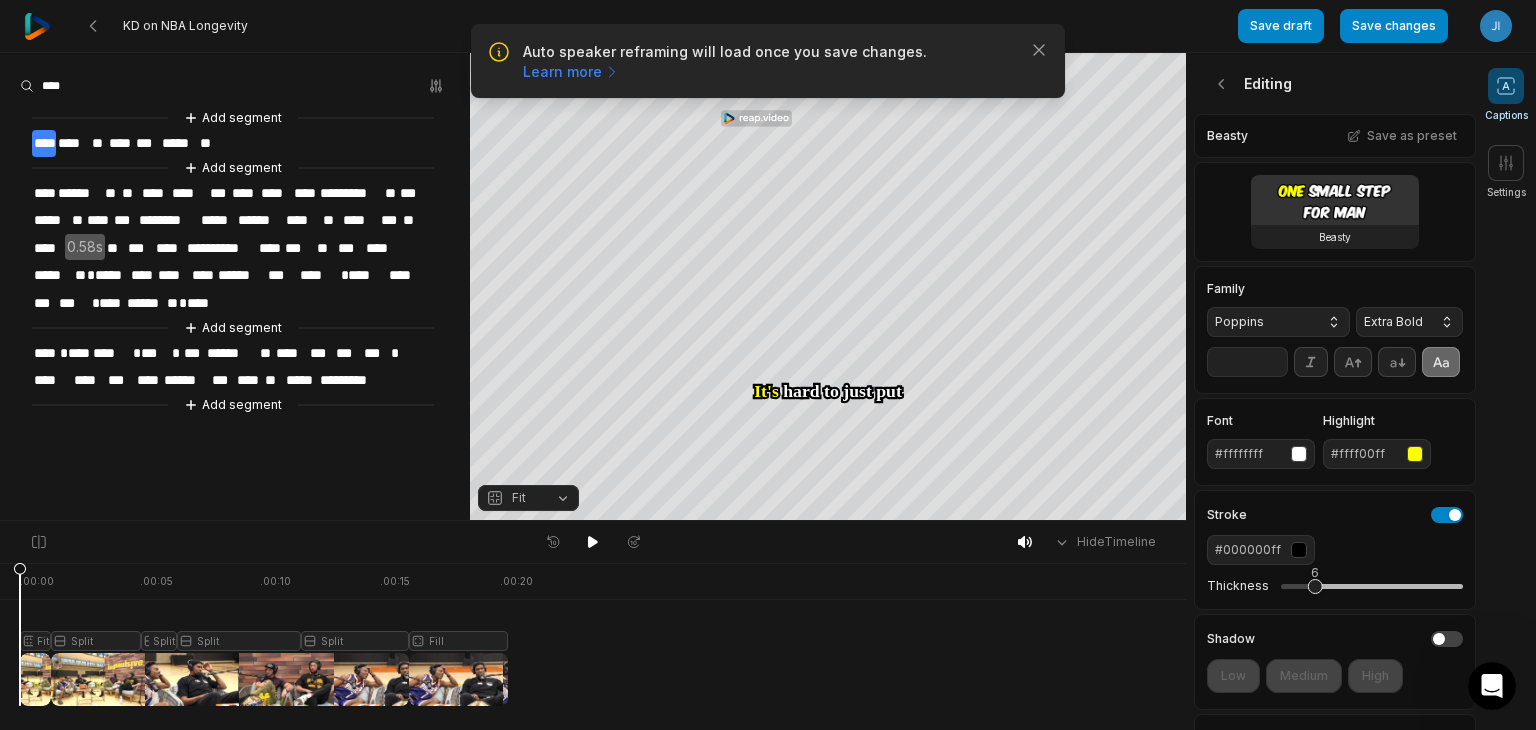 drag, startPoint x: 499, startPoint y: 567, endPoint x: 0, endPoint y: 590, distance: 499.5298 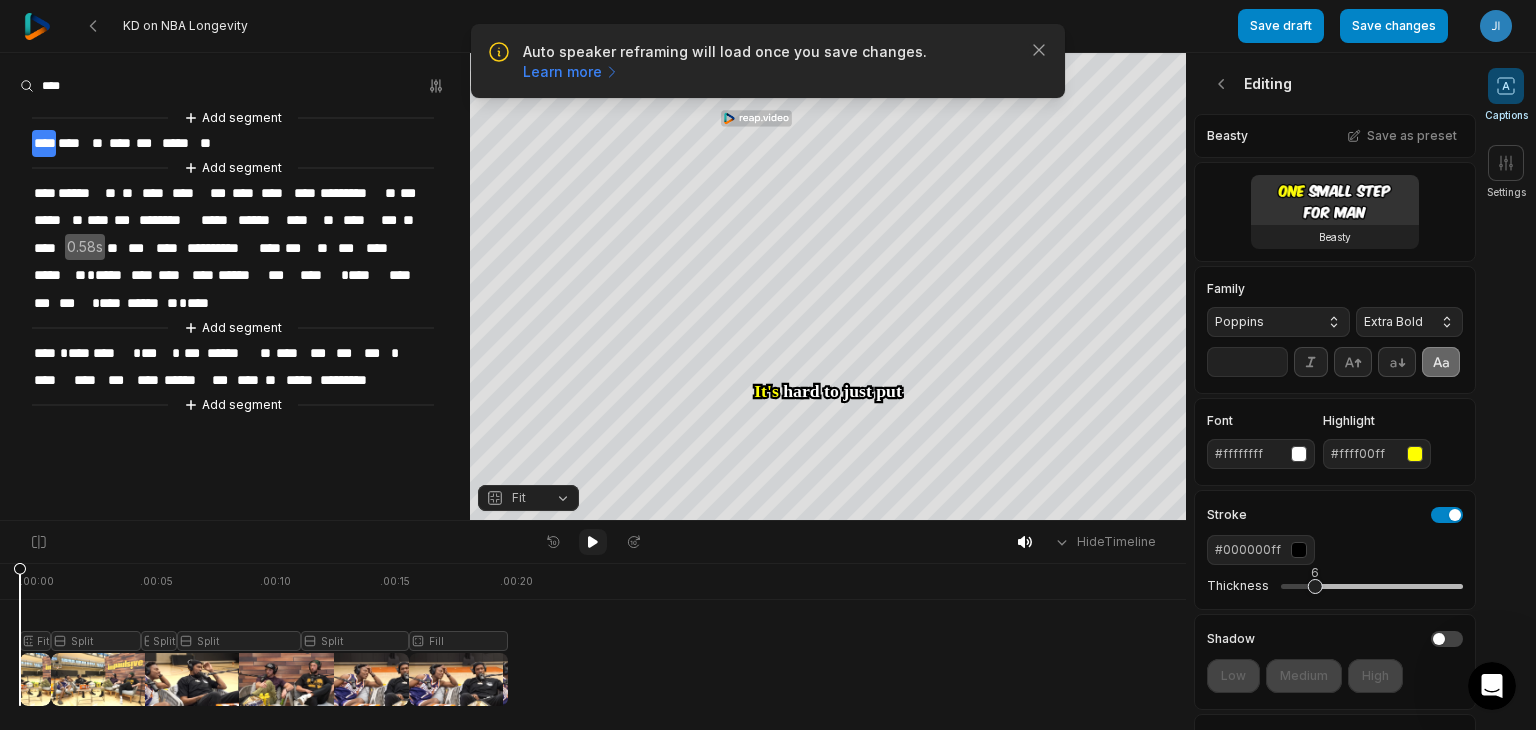 click at bounding box center (593, 542) 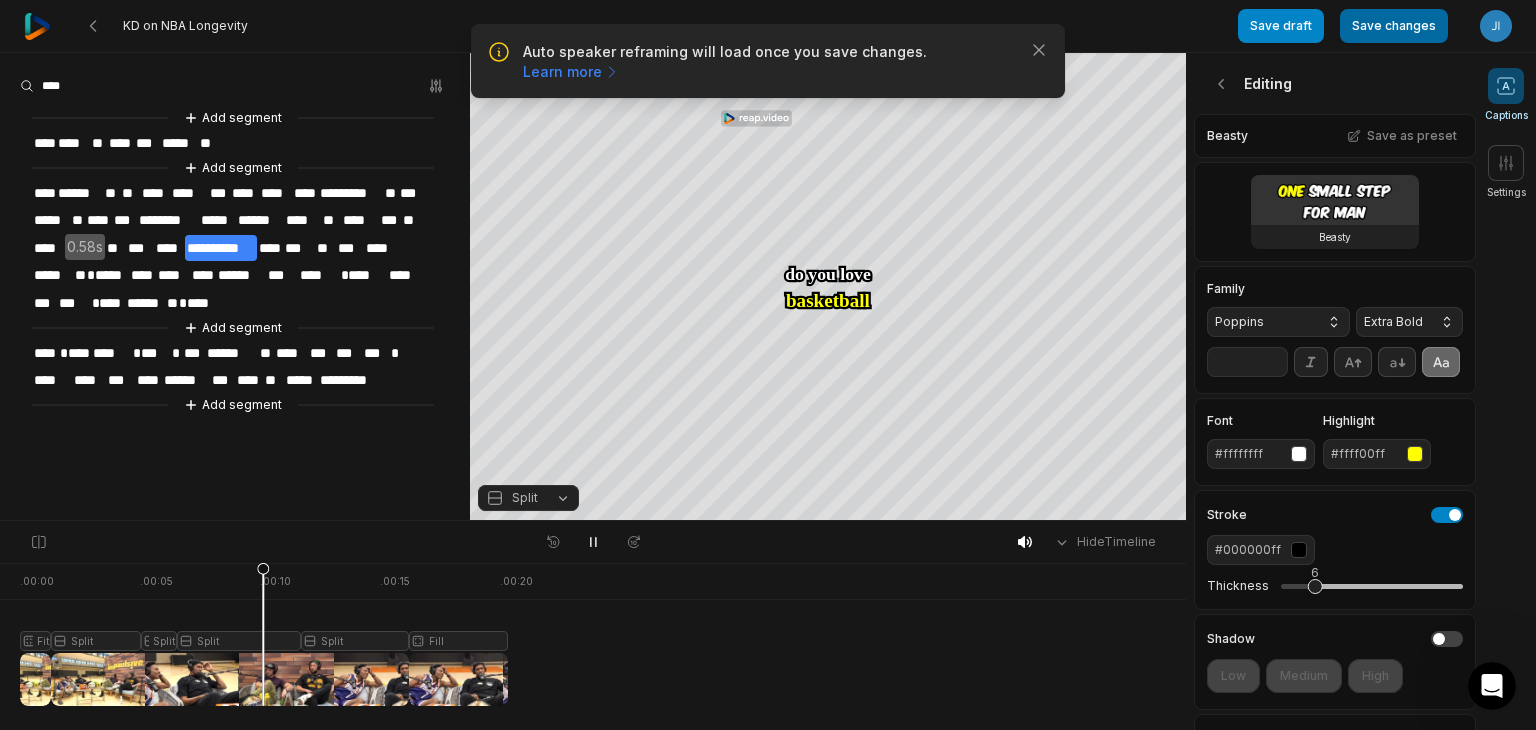 click on "Save changes" at bounding box center (1394, 26) 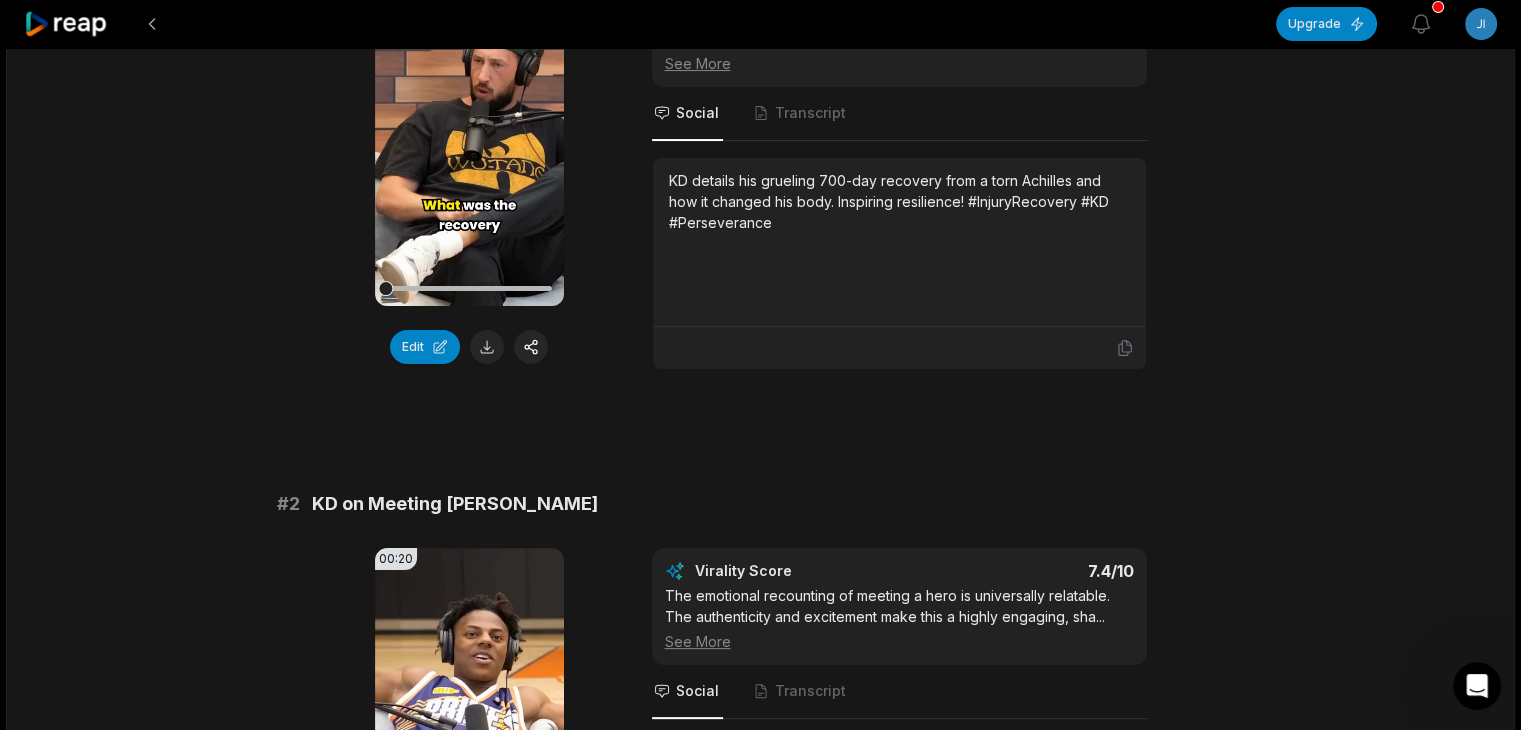 scroll, scrollTop: 400, scrollLeft: 0, axis: vertical 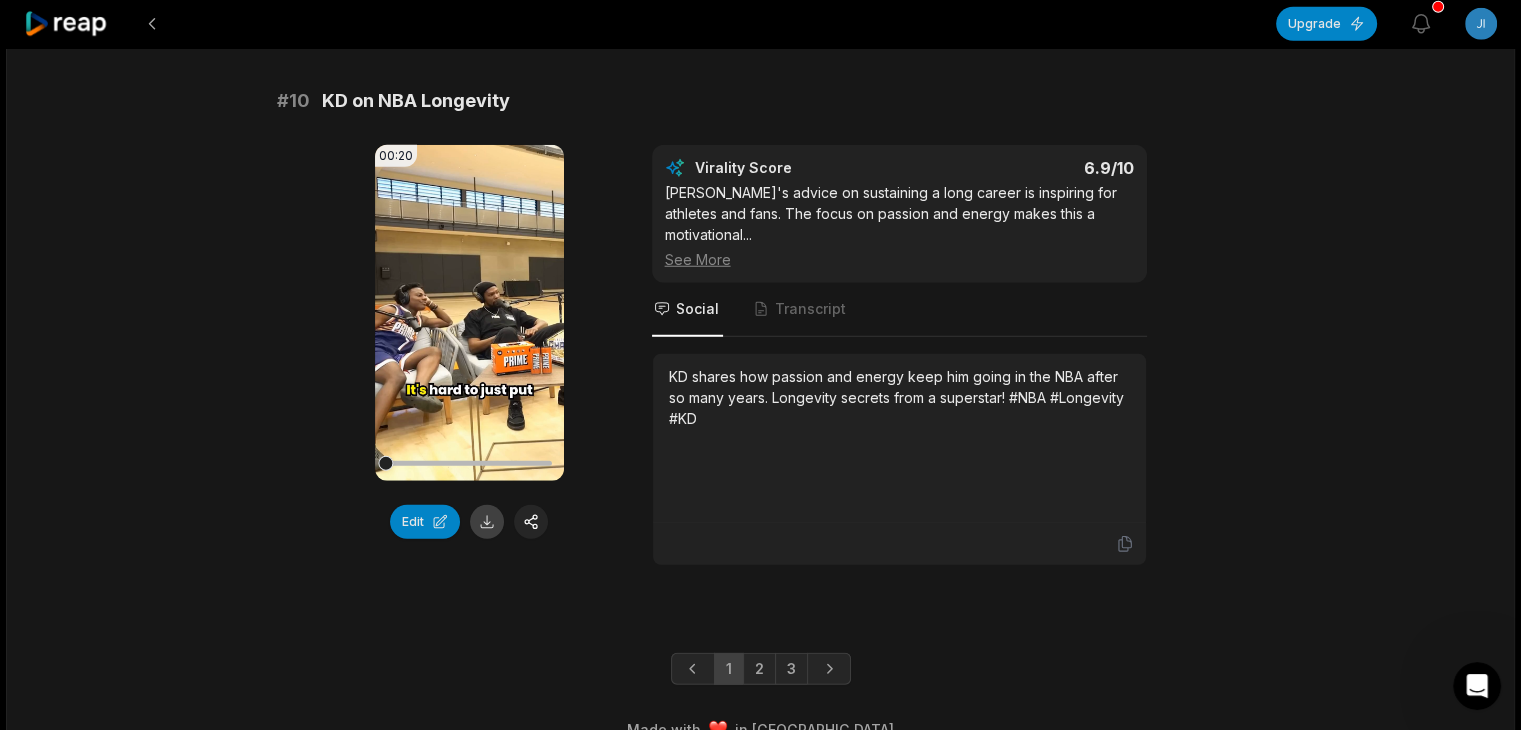 click at bounding box center [487, 522] 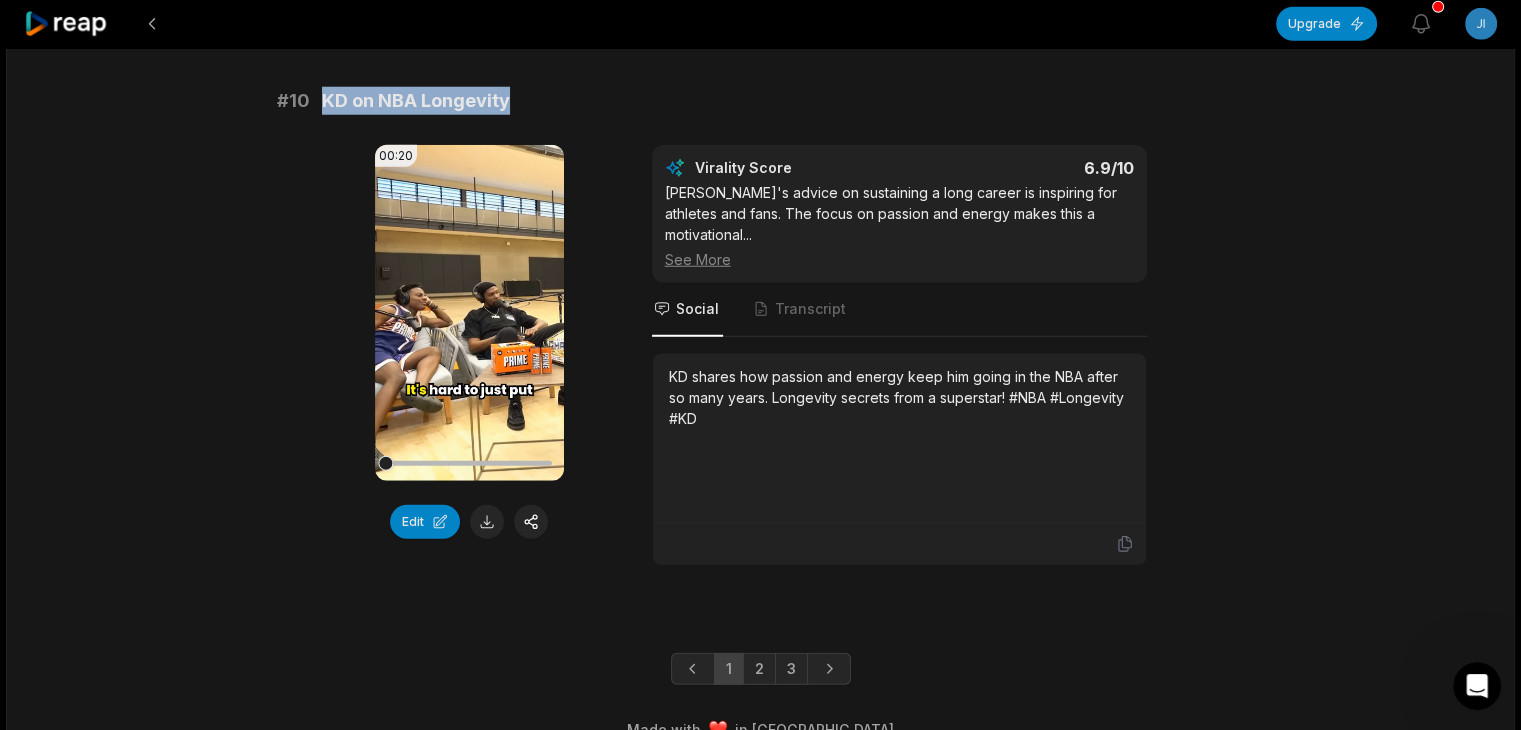 drag, startPoint x: 317, startPoint y: 83, endPoint x: 504, endPoint y: 89, distance: 187.09624 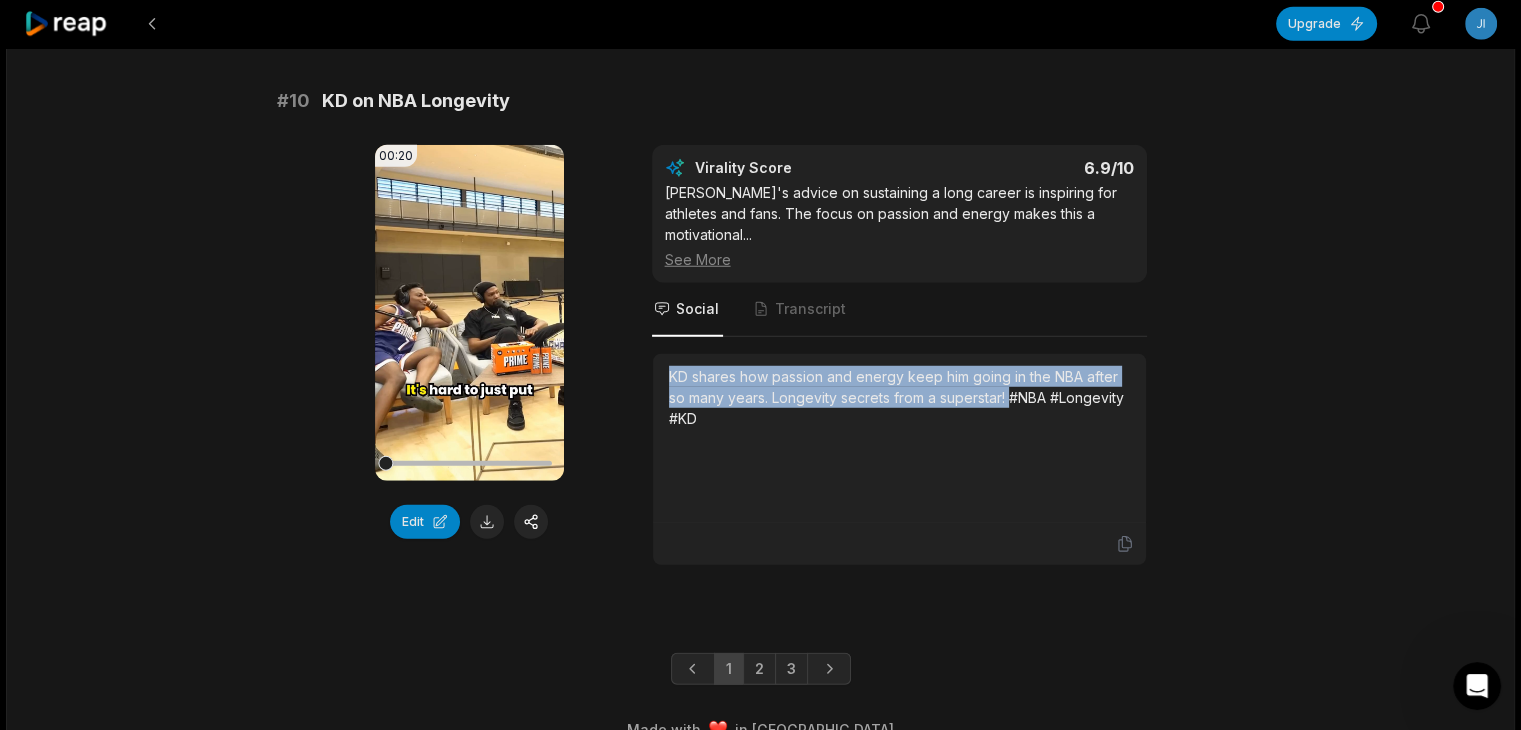 drag, startPoint x: 665, startPoint y: 340, endPoint x: 1011, endPoint y: 363, distance: 346.7636 